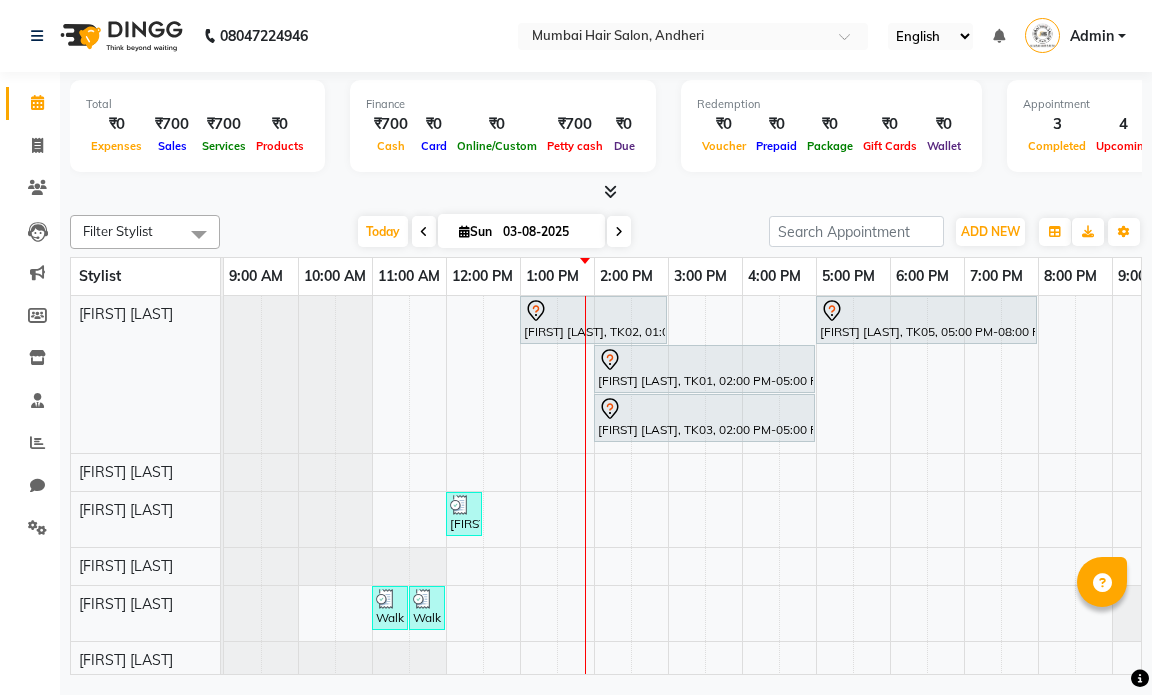 scroll, scrollTop: 0, scrollLeft: 0, axis: both 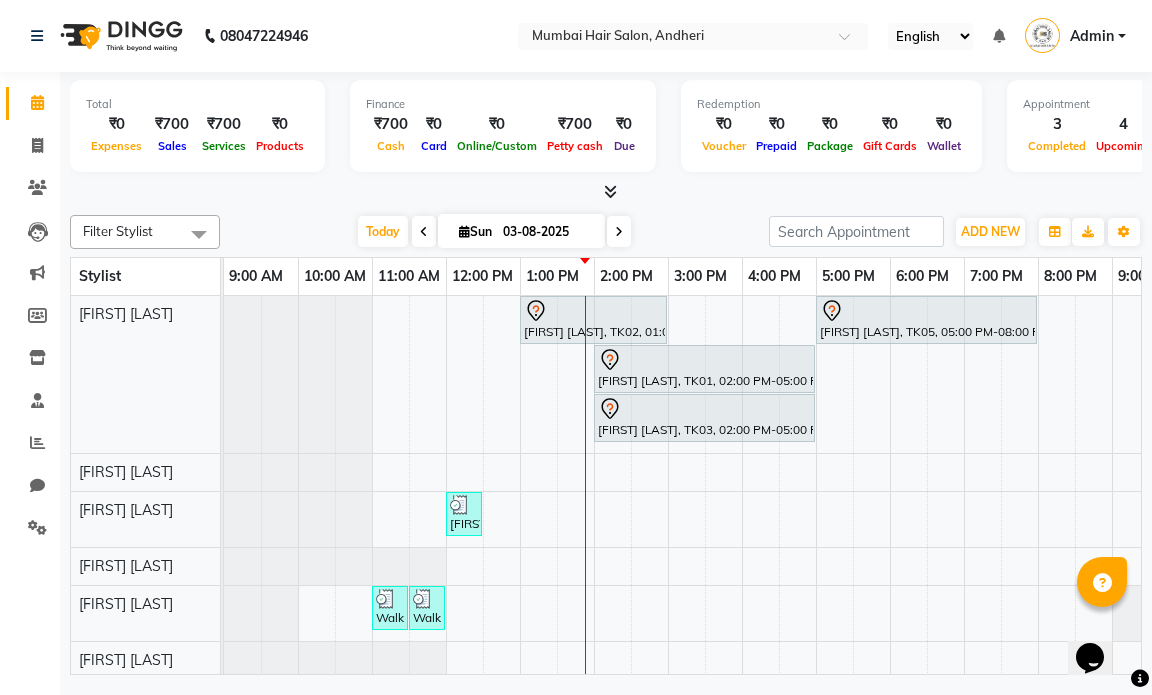 click at bounding box center [619, 231] 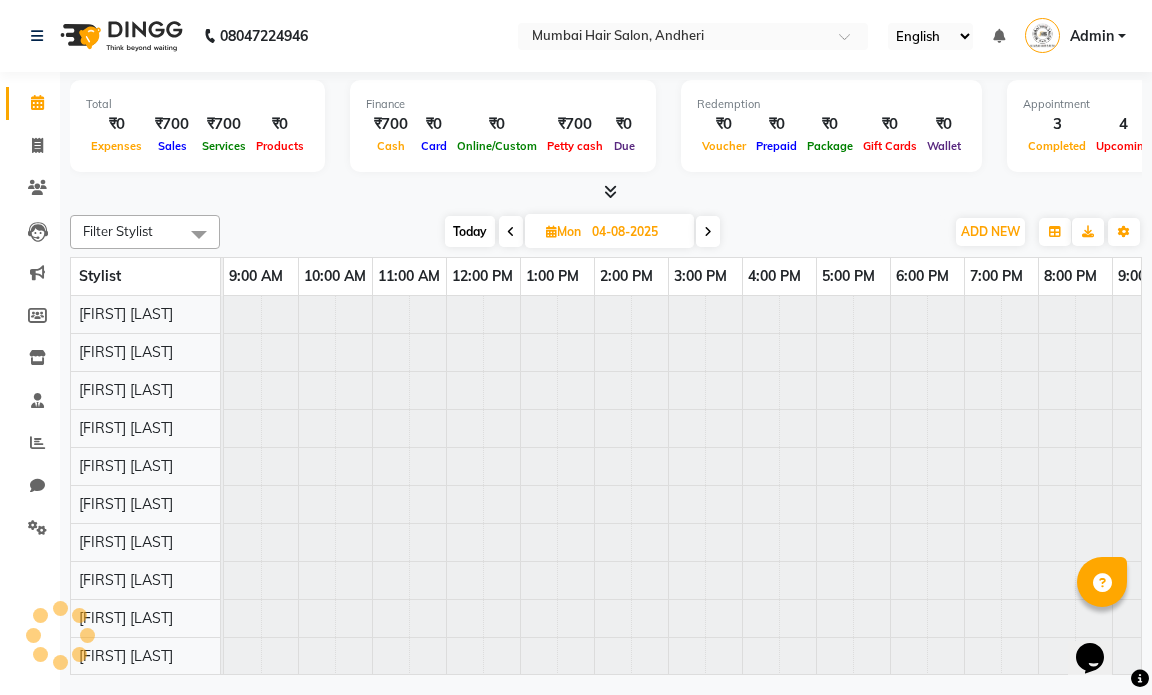 scroll, scrollTop: 0, scrollLeft: 119, axis: horizontal 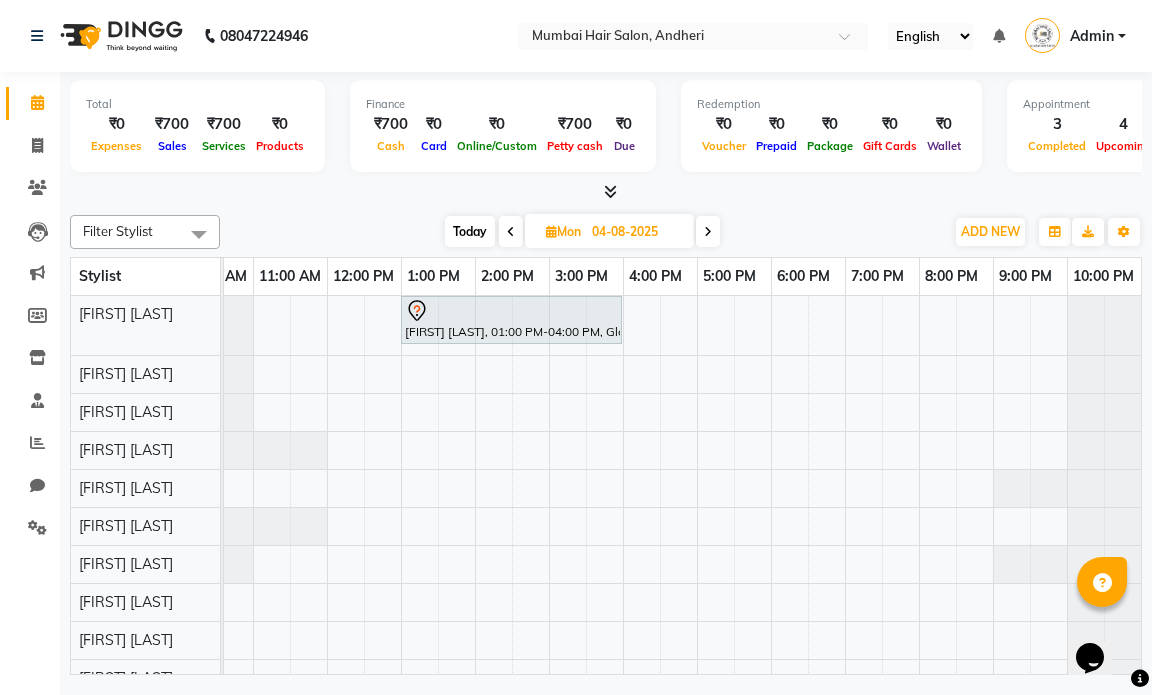 click at bounding box center (511, 231) 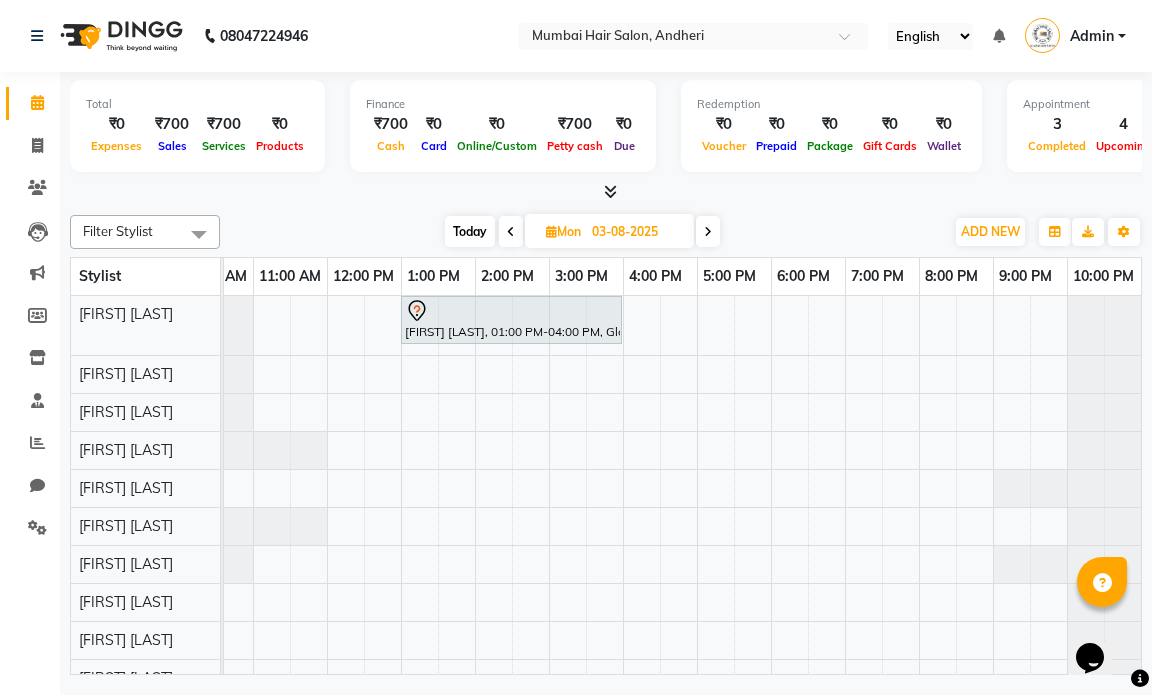 scroll, scrollTop: 0, scrollLeft: 119, axis: horizontal 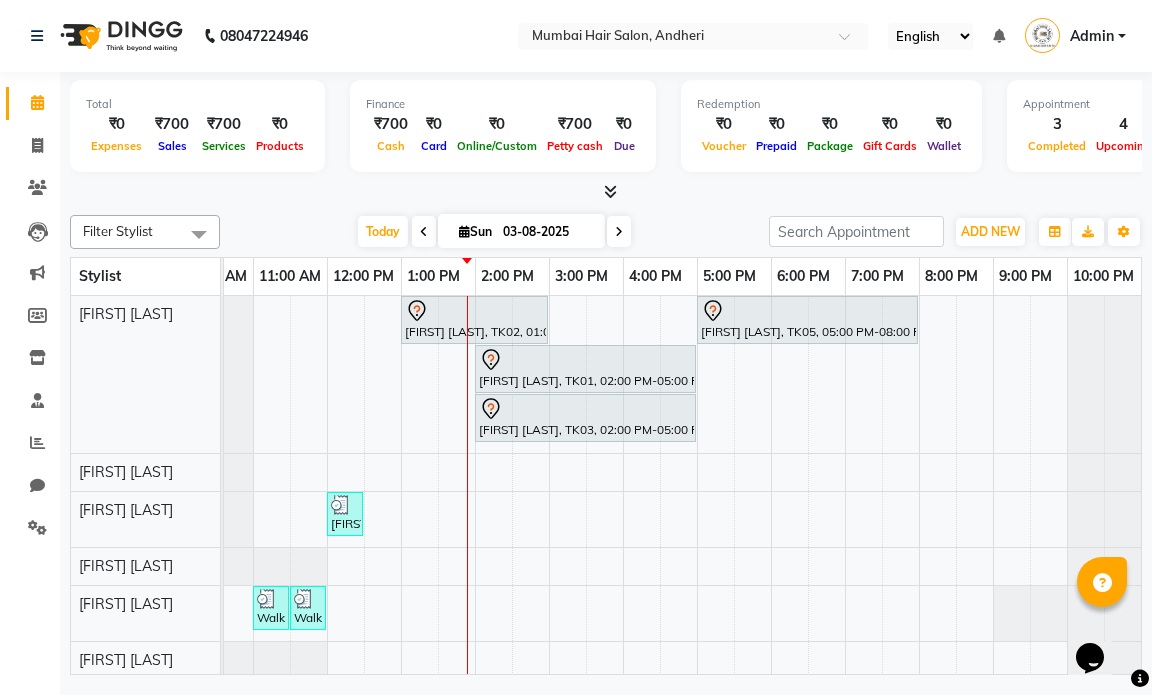 click at bounding box center (424, 232) 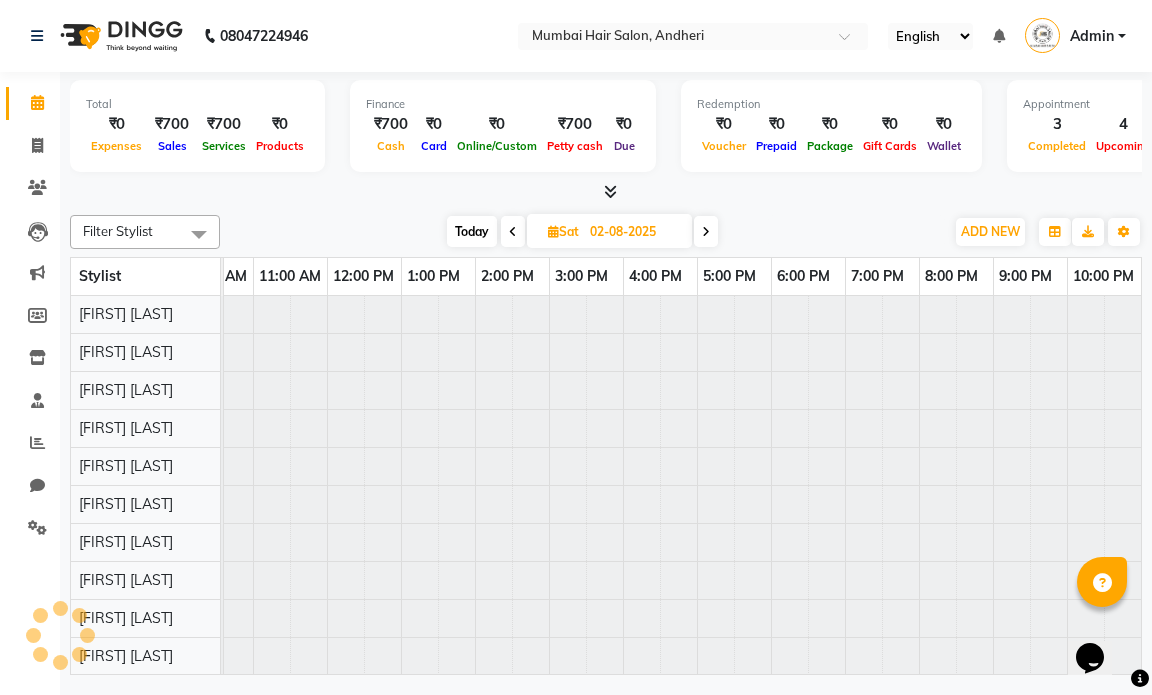 scroll, scrollTop: 0, scrollLeft: 119, axis: horizontal 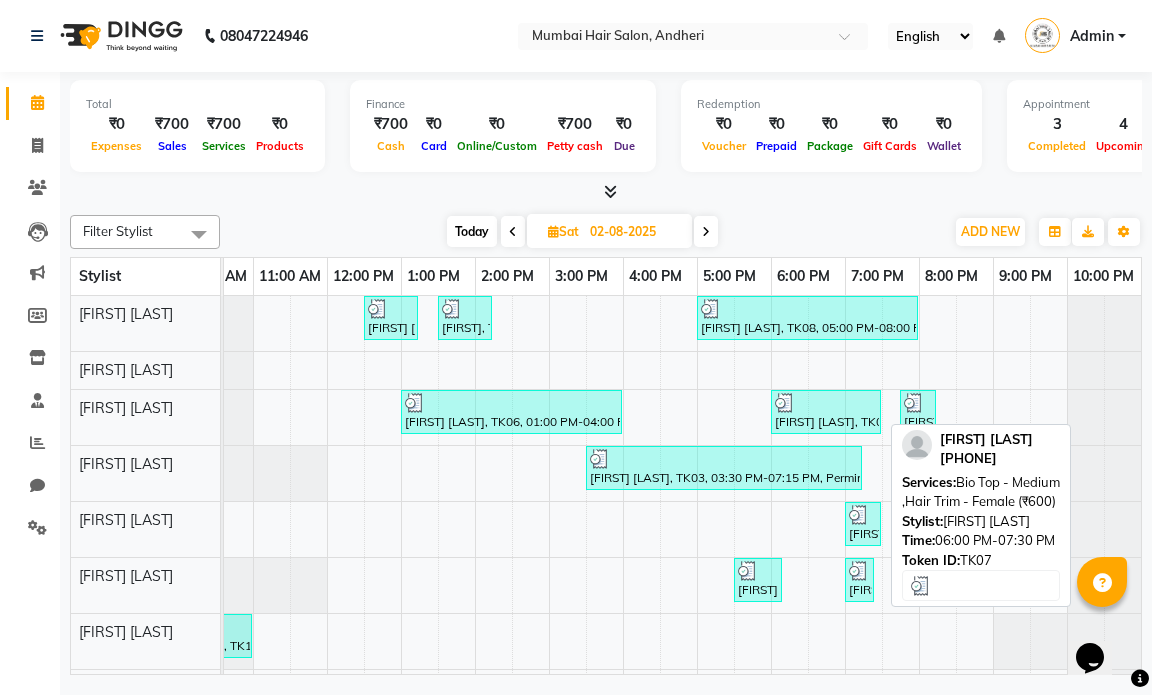 click at bounding box center [826, 403] 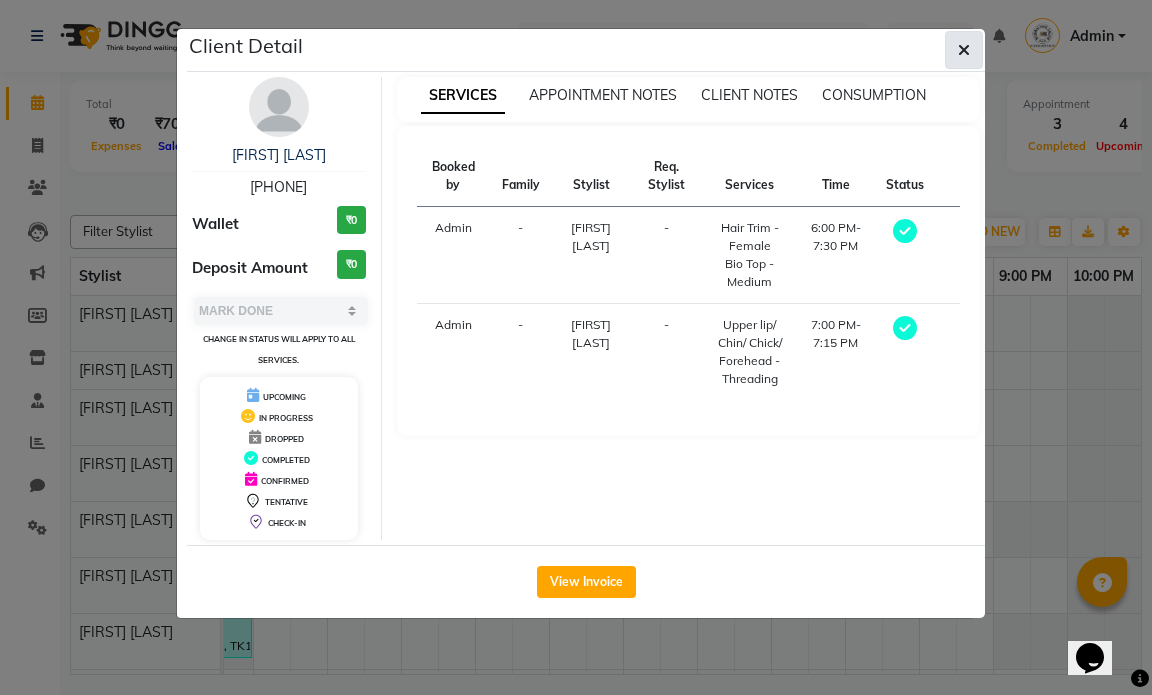 click 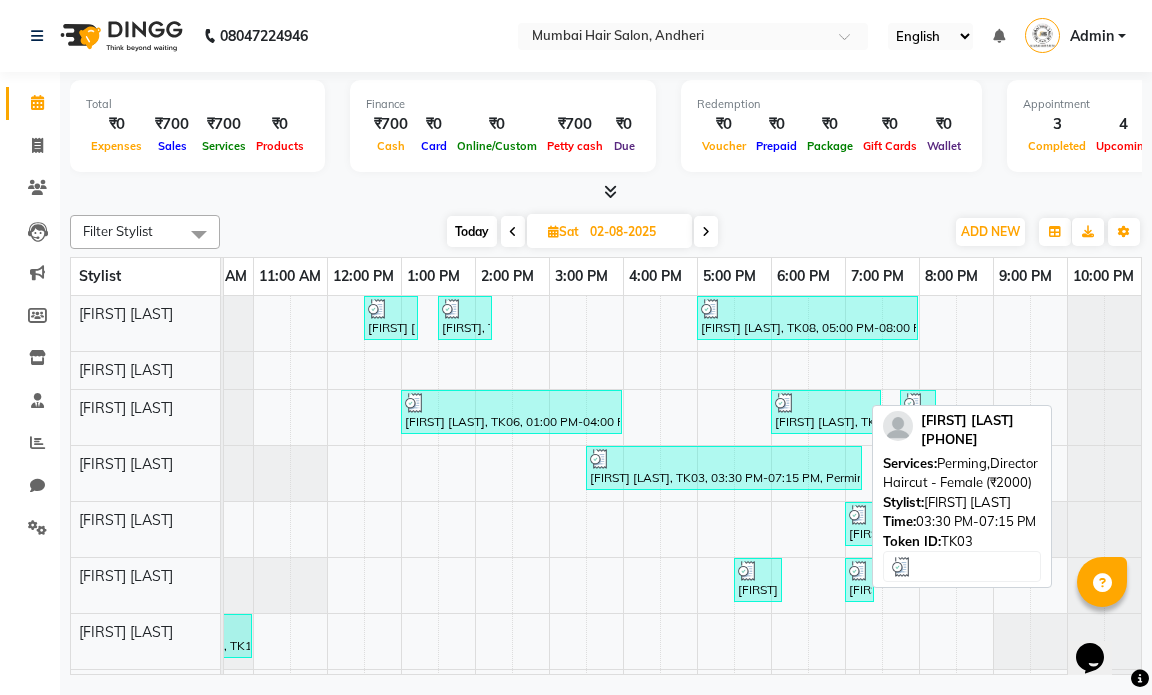 click on "[FIRST] [LAST], TK03, 03:30 PM-07:15 PM, Perming,Director Haircut - Female (₹2000)" at bounding box center (724, 468) 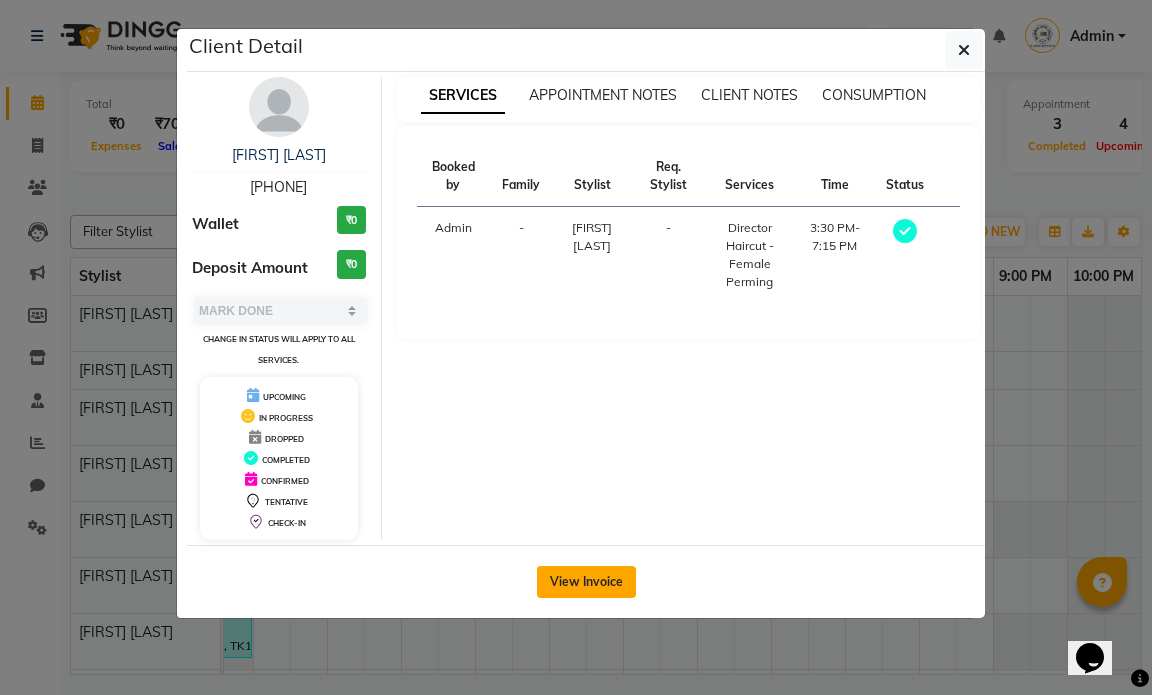 click on "View Invoice" 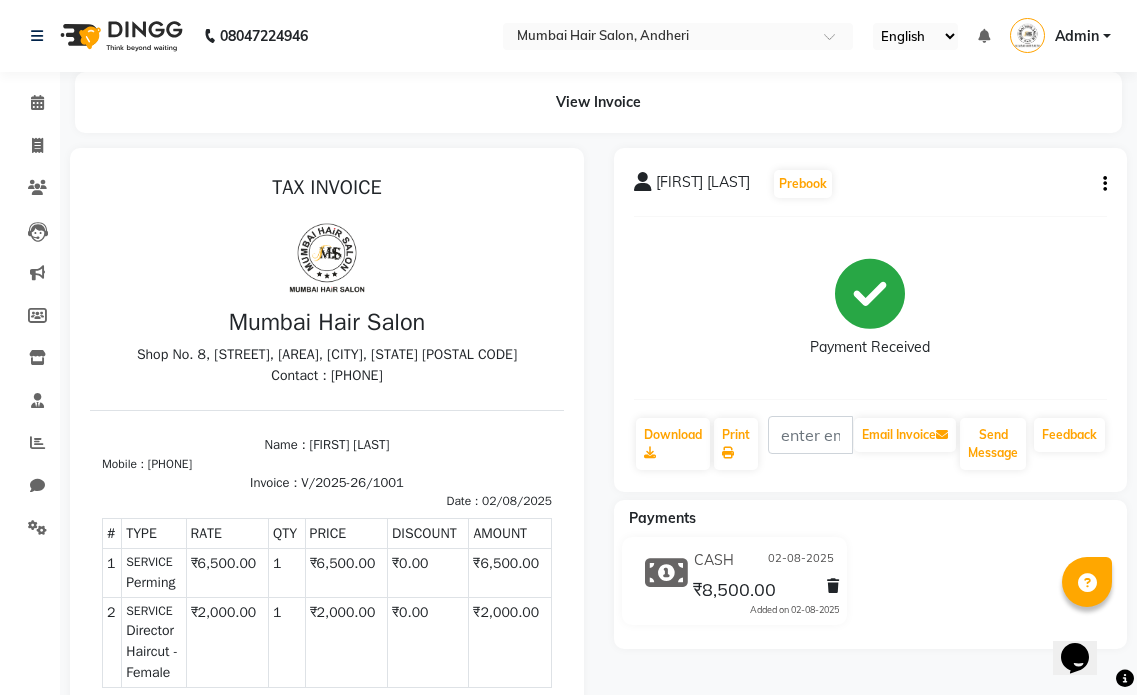 scroll, scrollTop: 16, scrollLeft: 0, axis: vertical 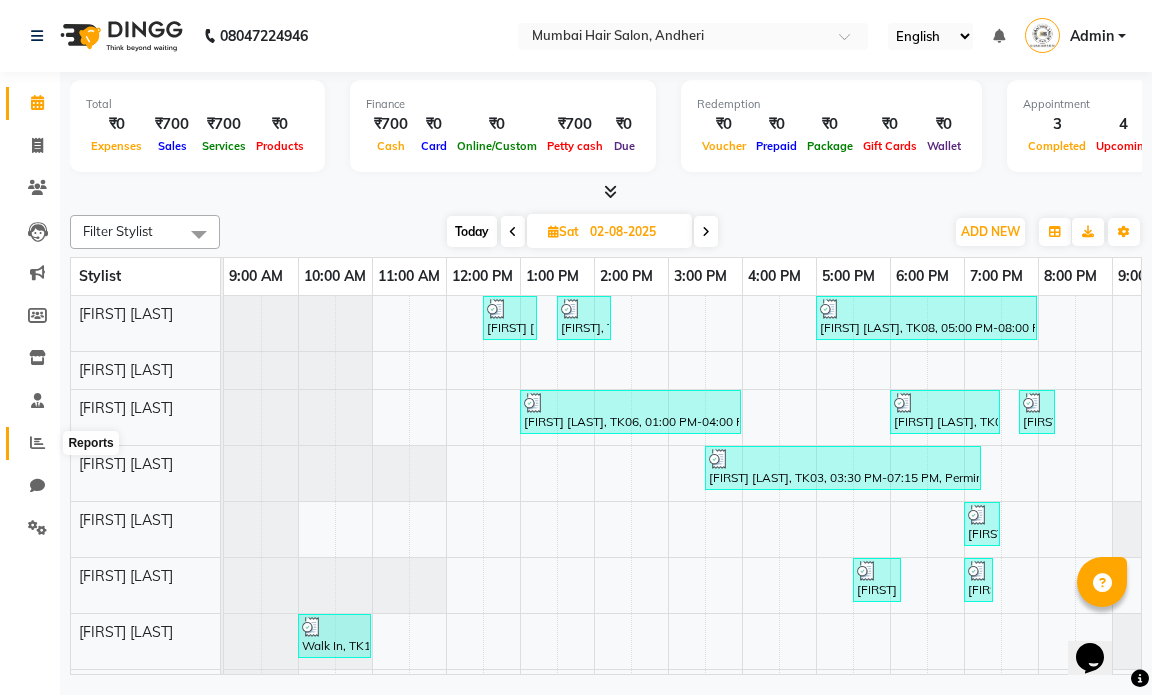 click 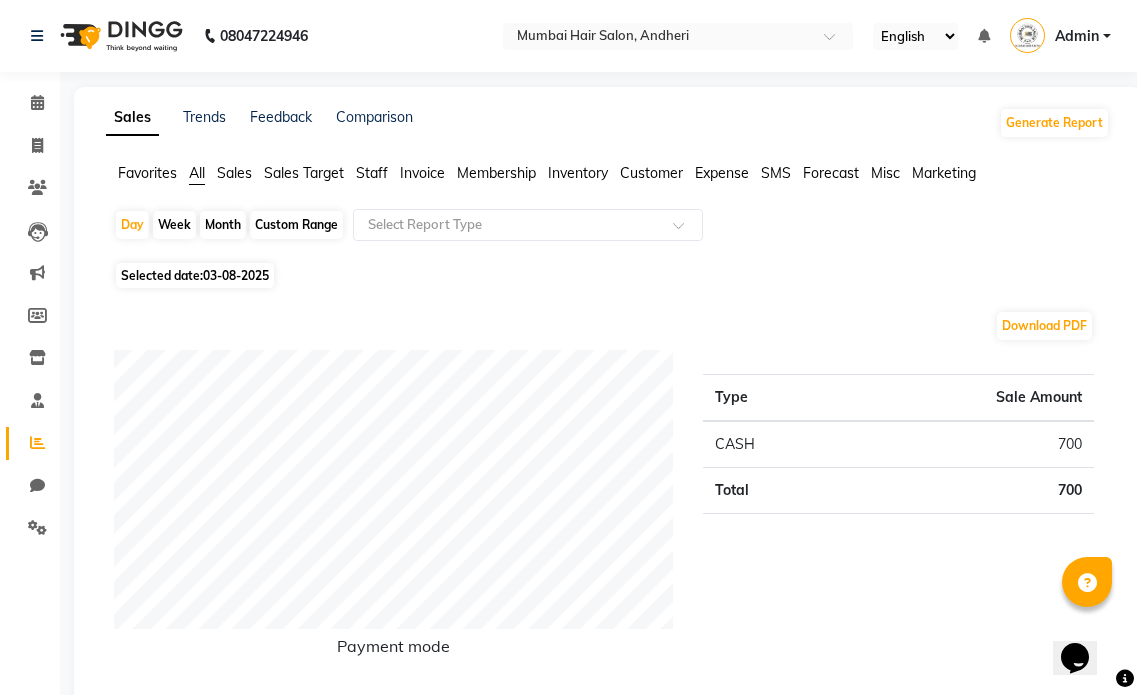drag, startPoint x: 383, startPoint y: 169, endPoint x: 349, endPoint y: 188, distance: 38.948685 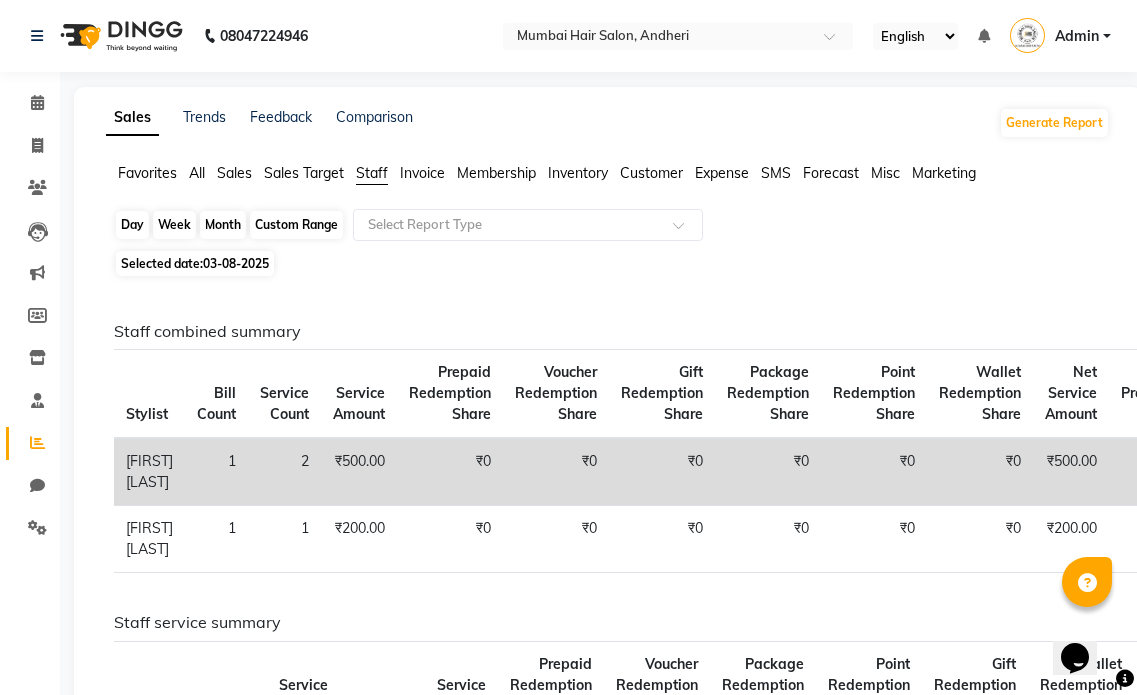 click on "Day" 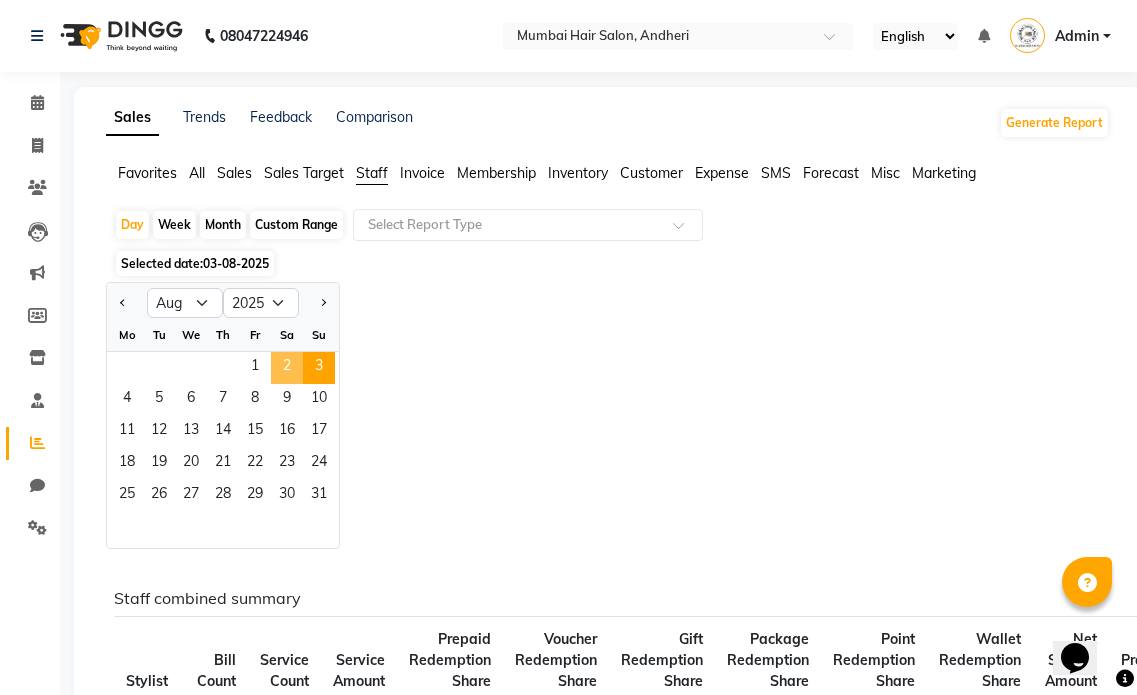 click on "2" 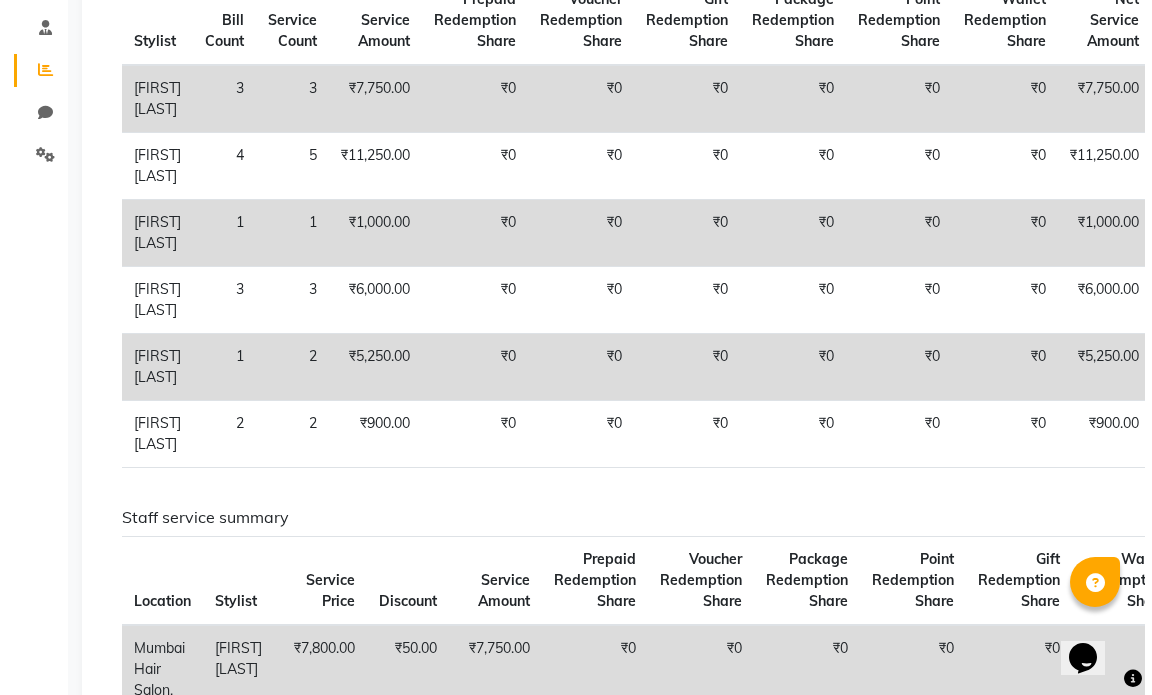 scroll, scrollTop: 0, scrollLeft: 0, axis: both 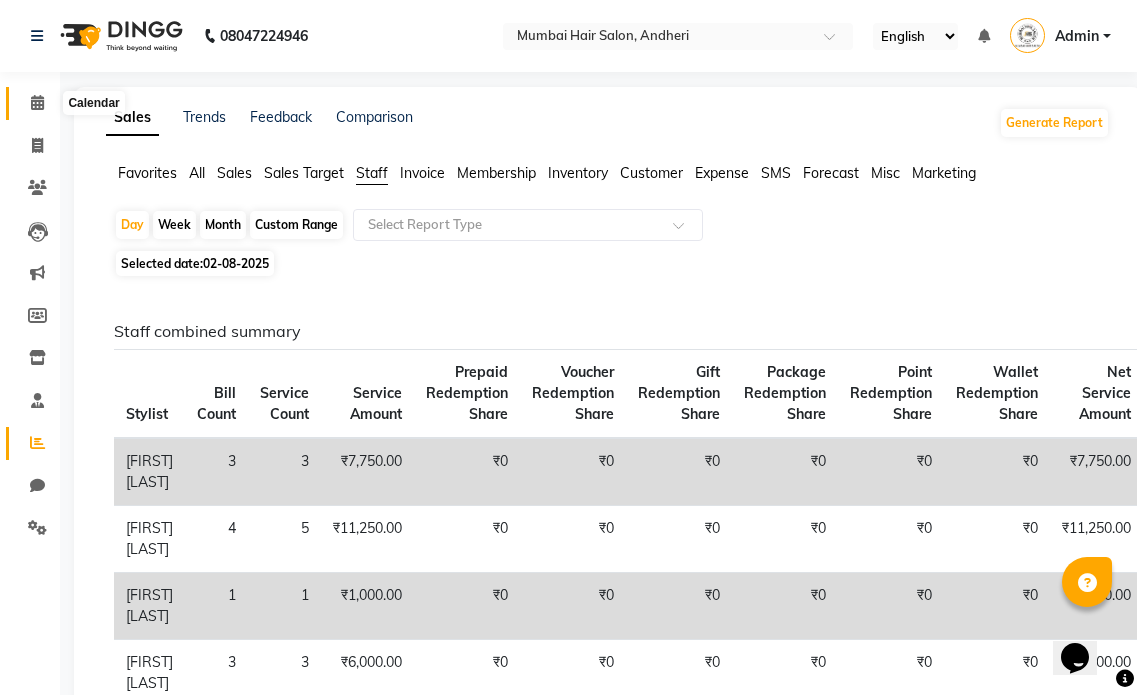 click 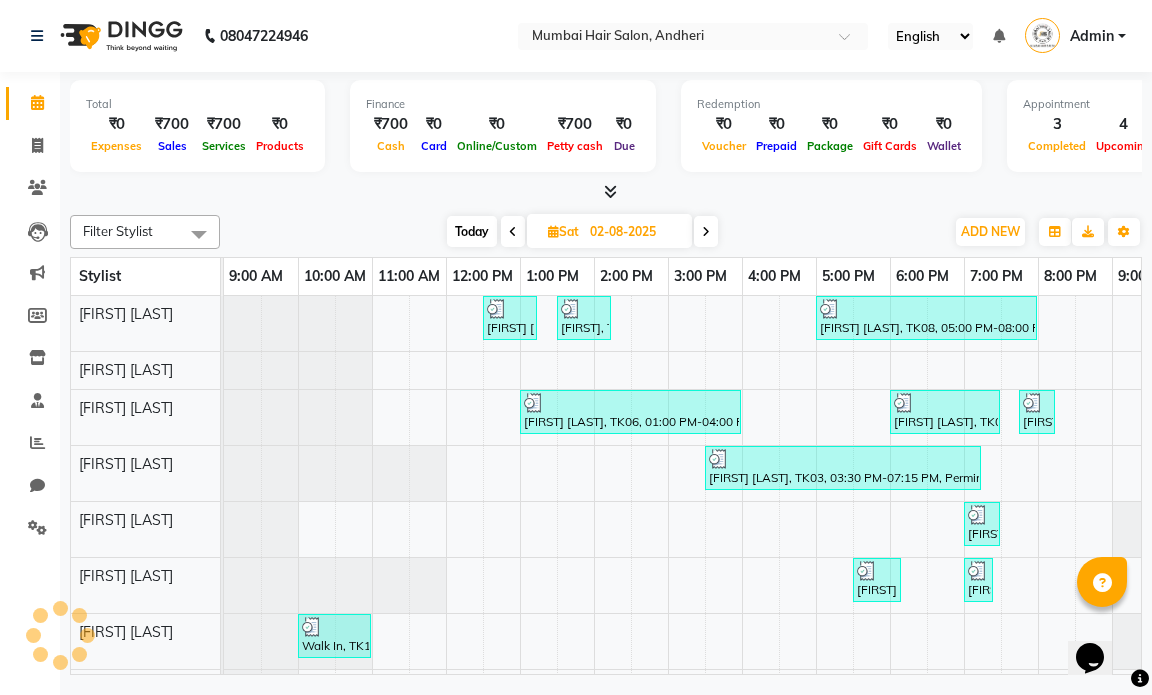 scroll, scrollTop: 0, scrollLeft: 119, axis: horizontal 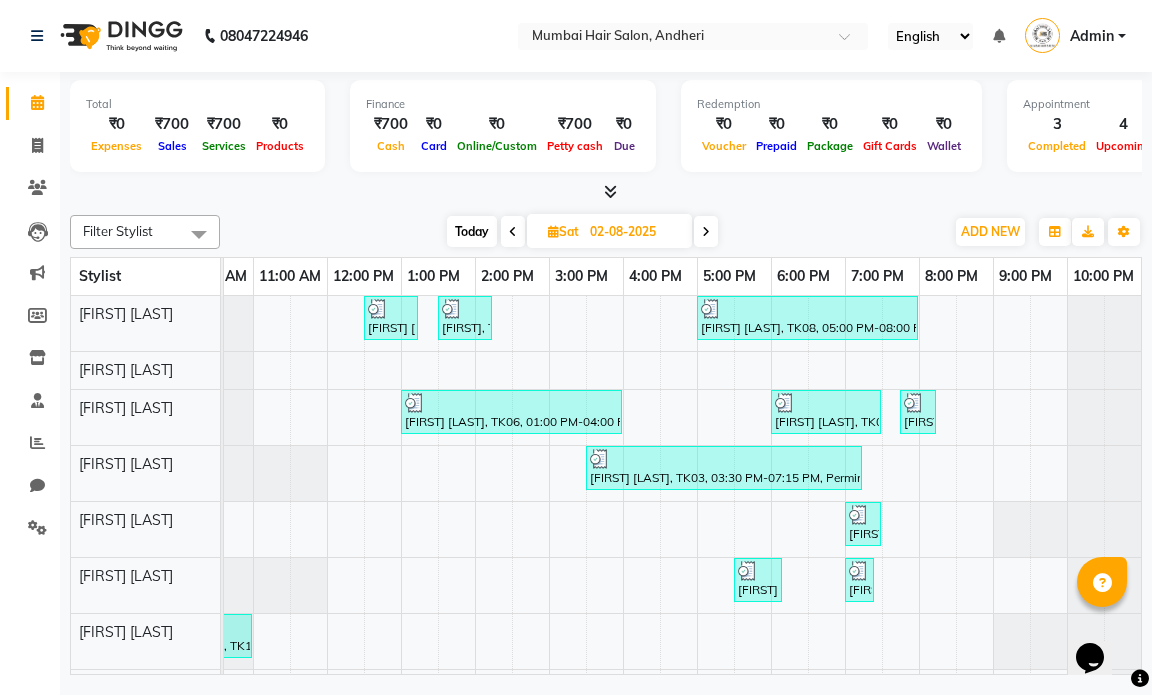 click at bounding box center (706, 232) 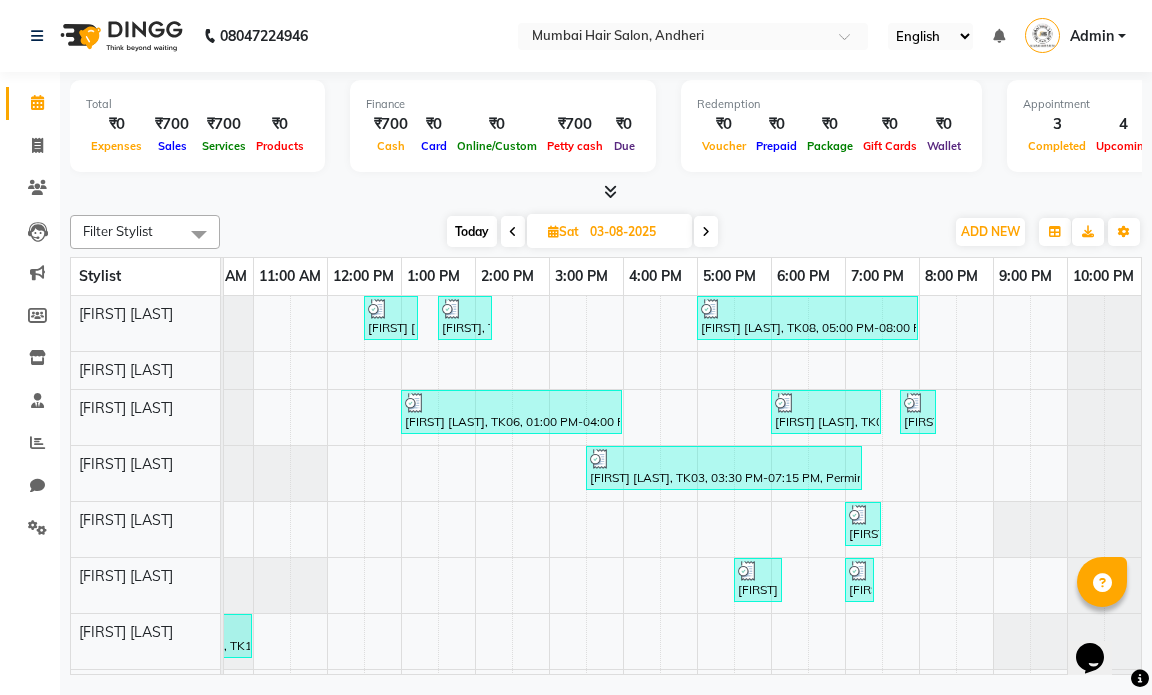 scroll, scrollTop: 0, scrollLeft: 119, axis: horizontal 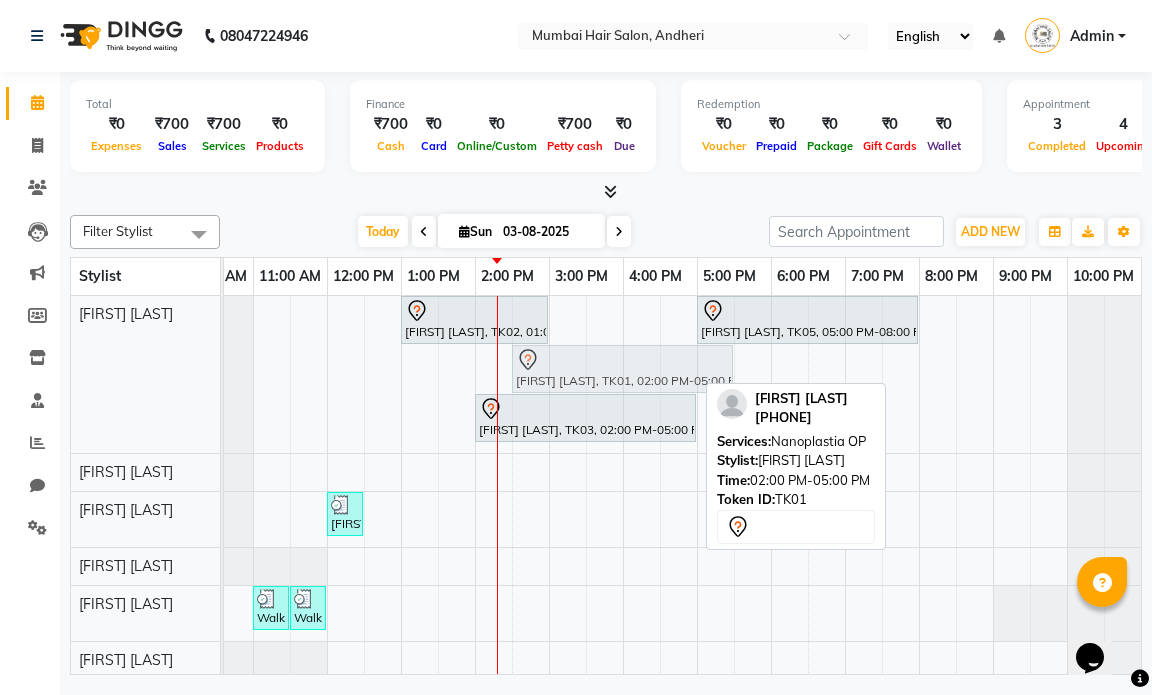 drag, startPoint x: 552, startPoint y: 364, endPoint x: 576, endPoint y: 355, distance: 25.632011 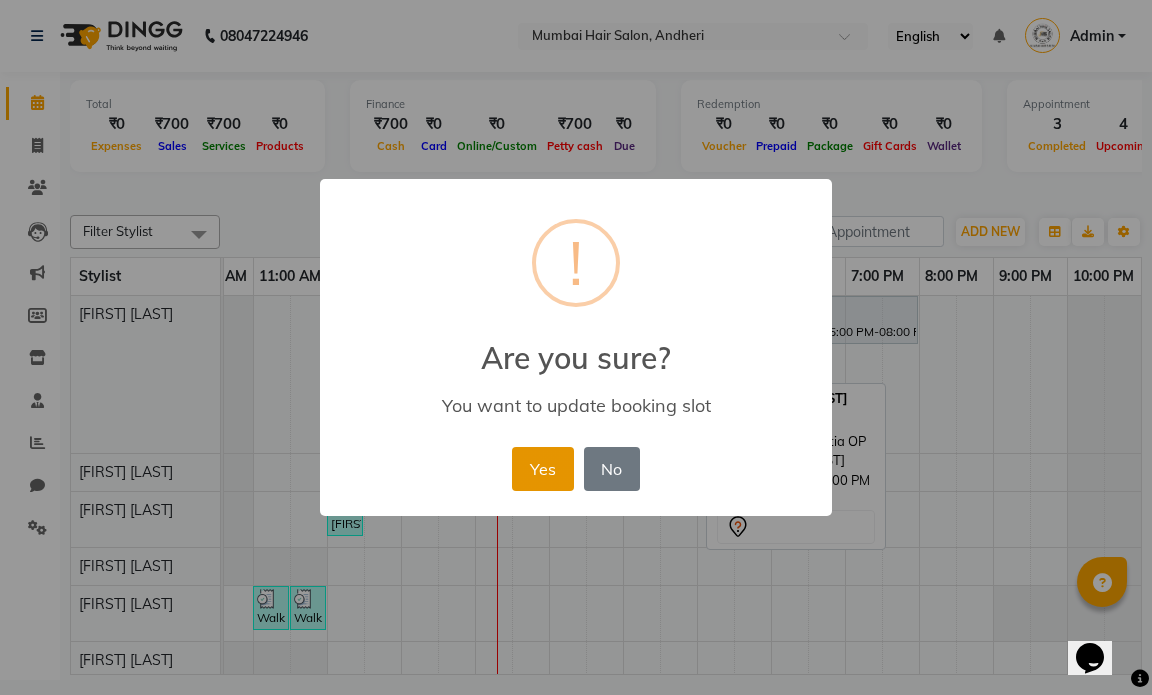 click on "Yes" at bounding box center [542, 469] 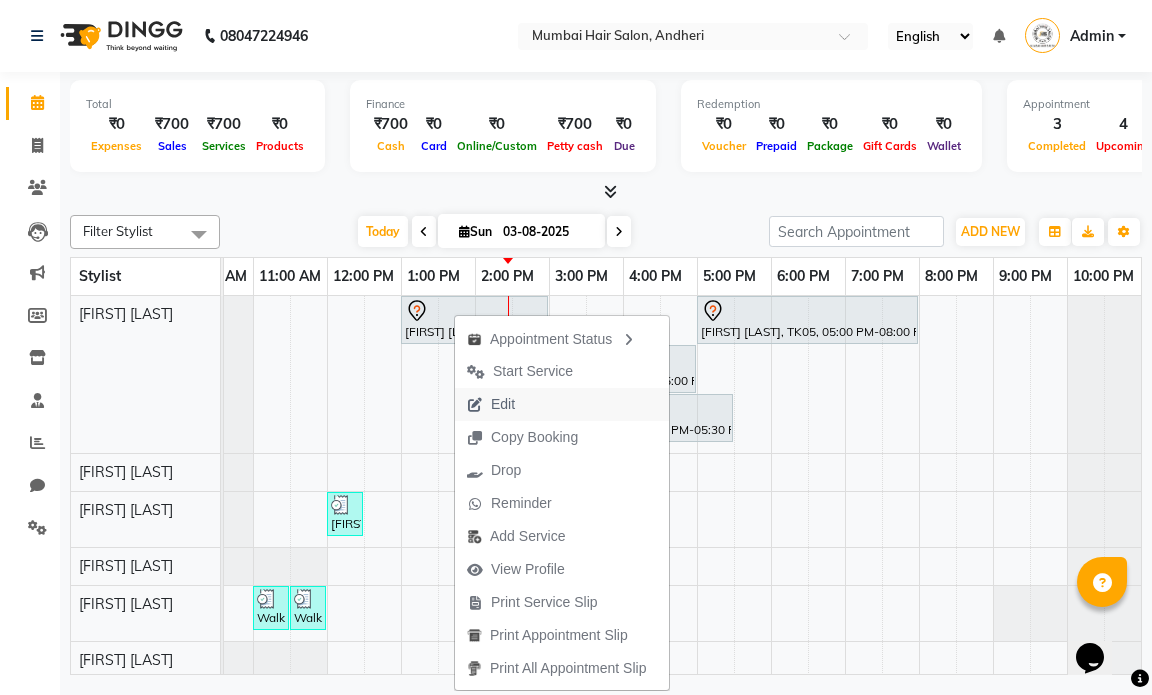 click on "Edit" at bounding box center [562, 404] 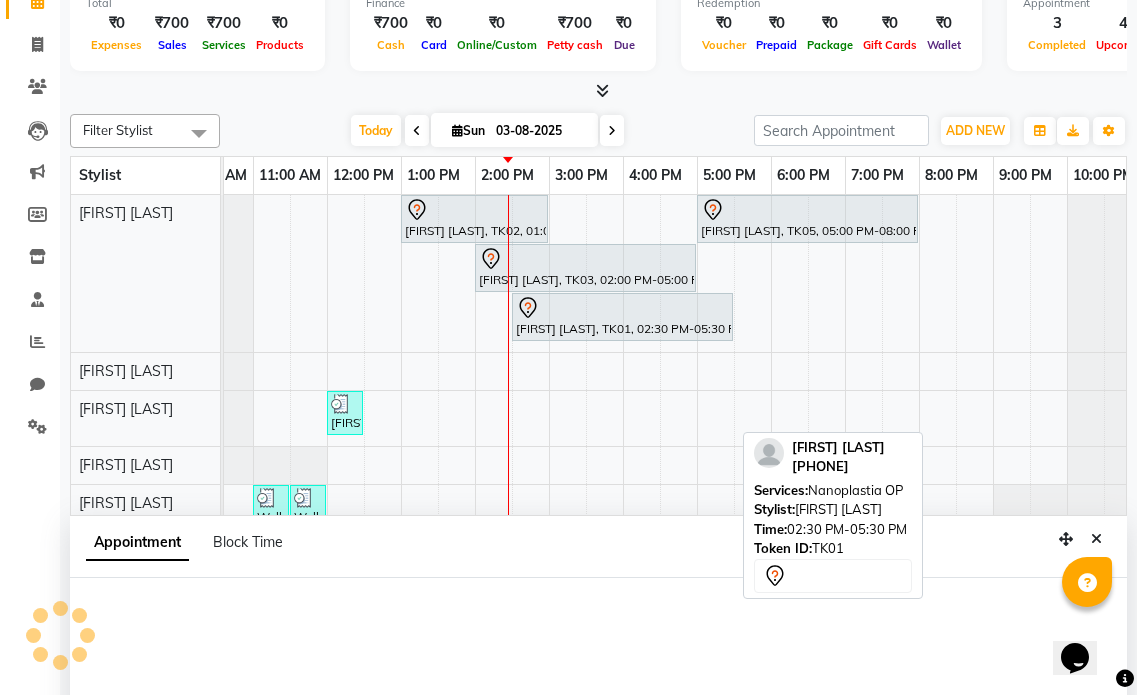 select on "780" 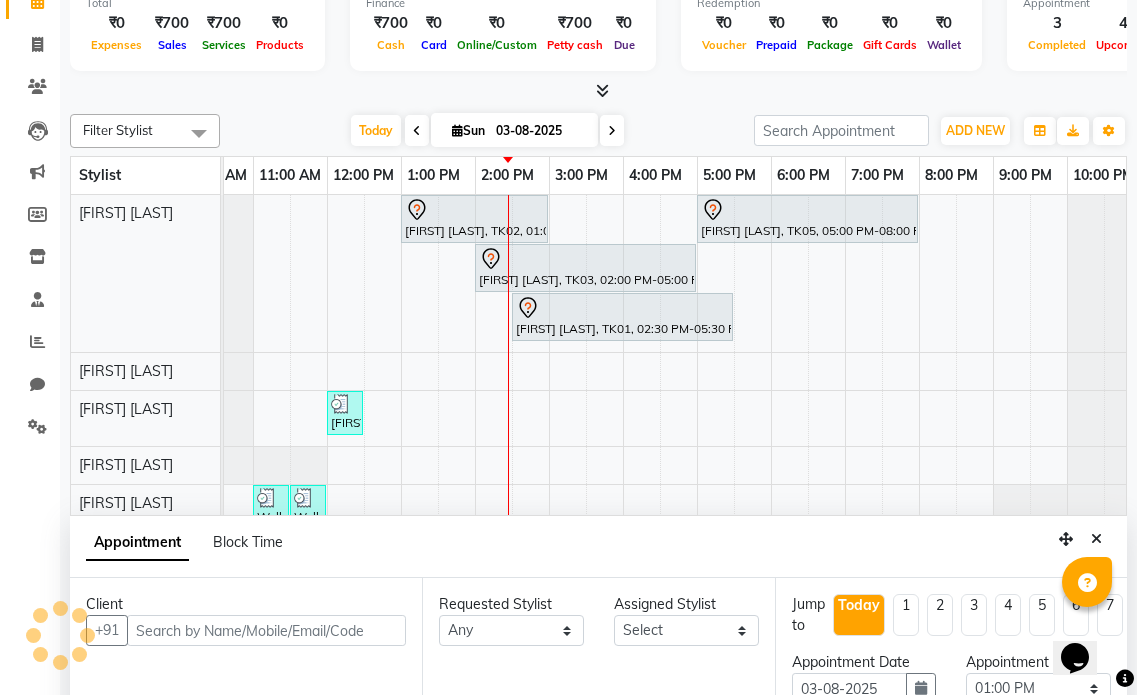 scroll, scrollTop: 377, scrollLeft: 0, axis: vertical 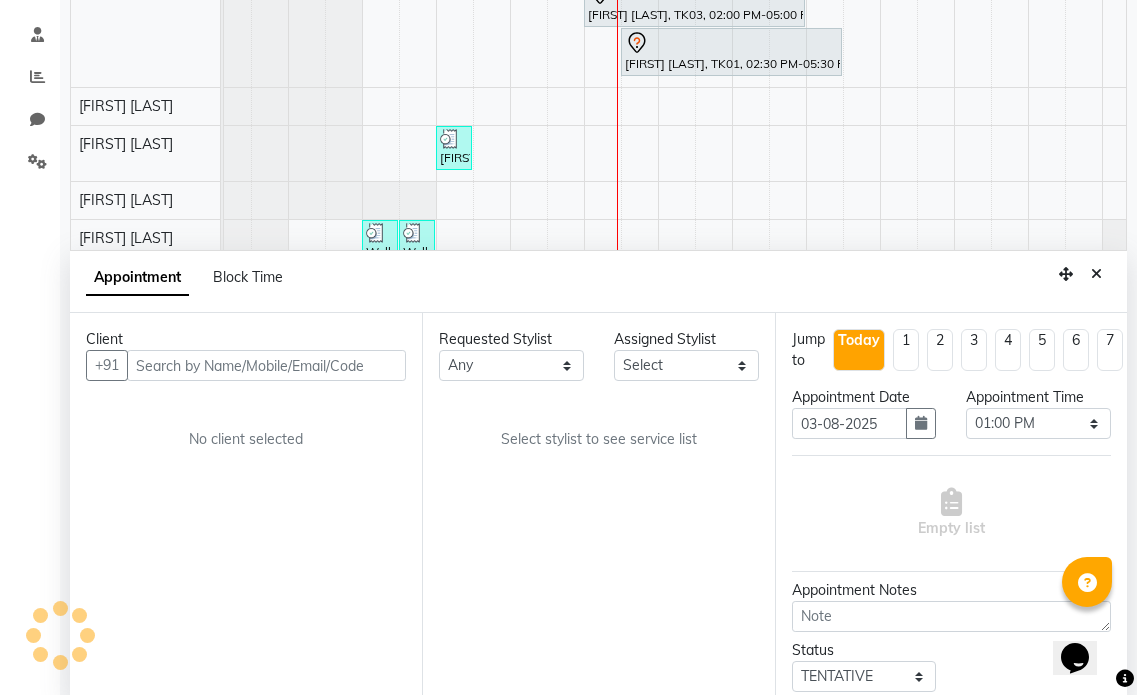select on "66010" 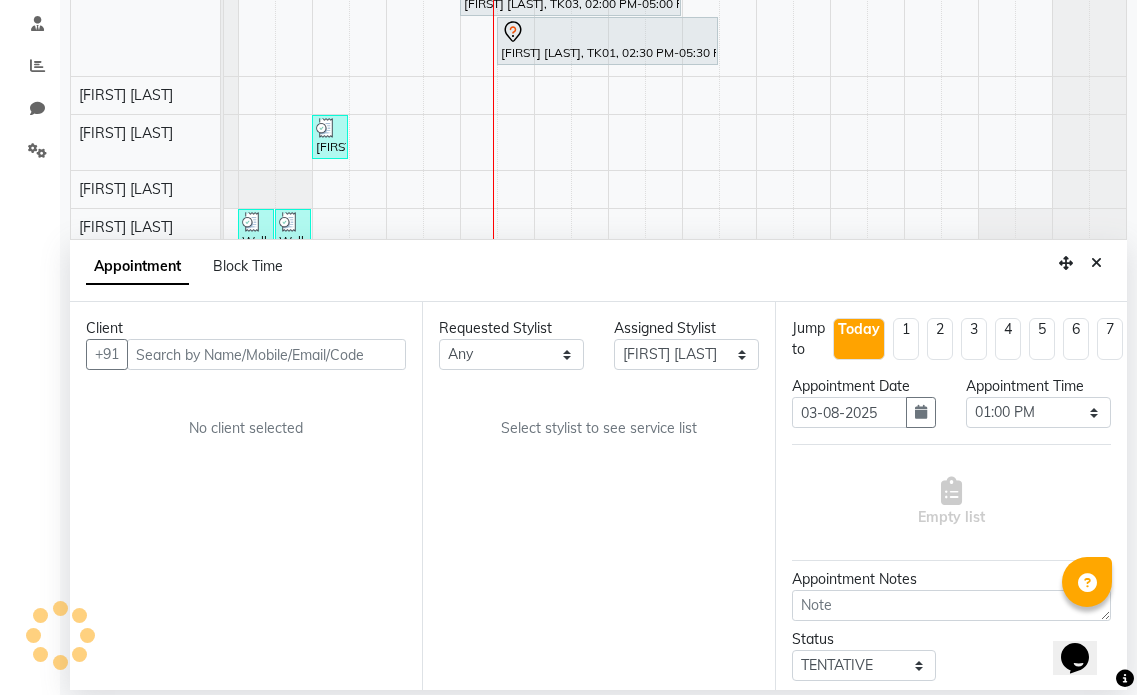select on "3758" 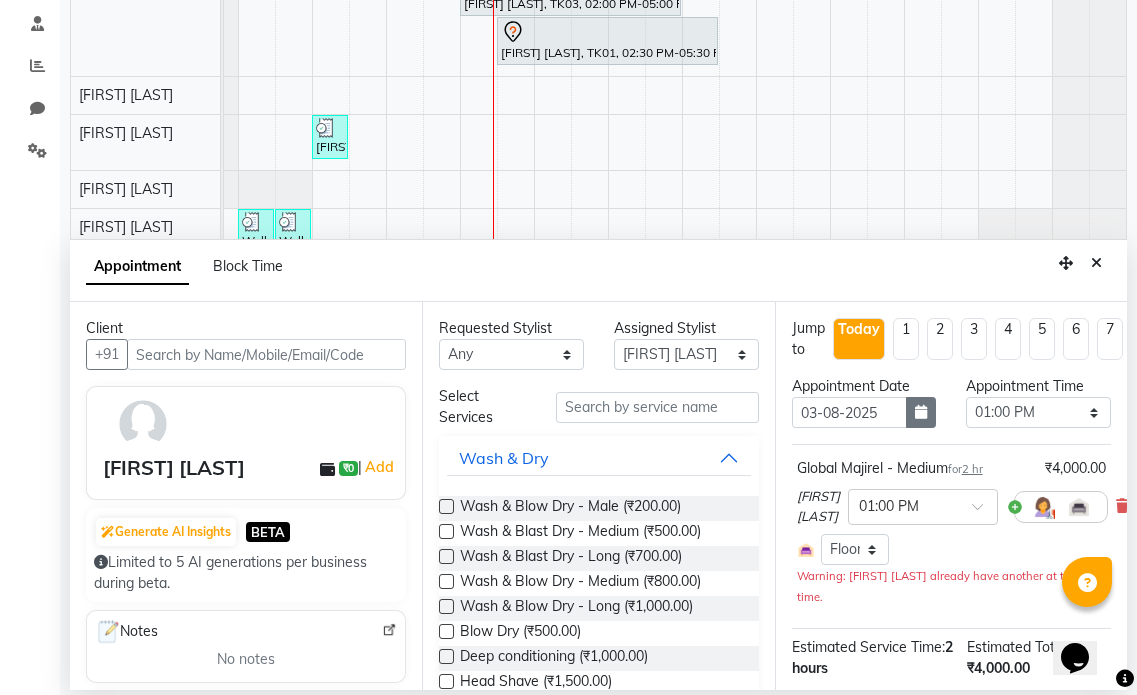 click at bounding box center (921, 412) 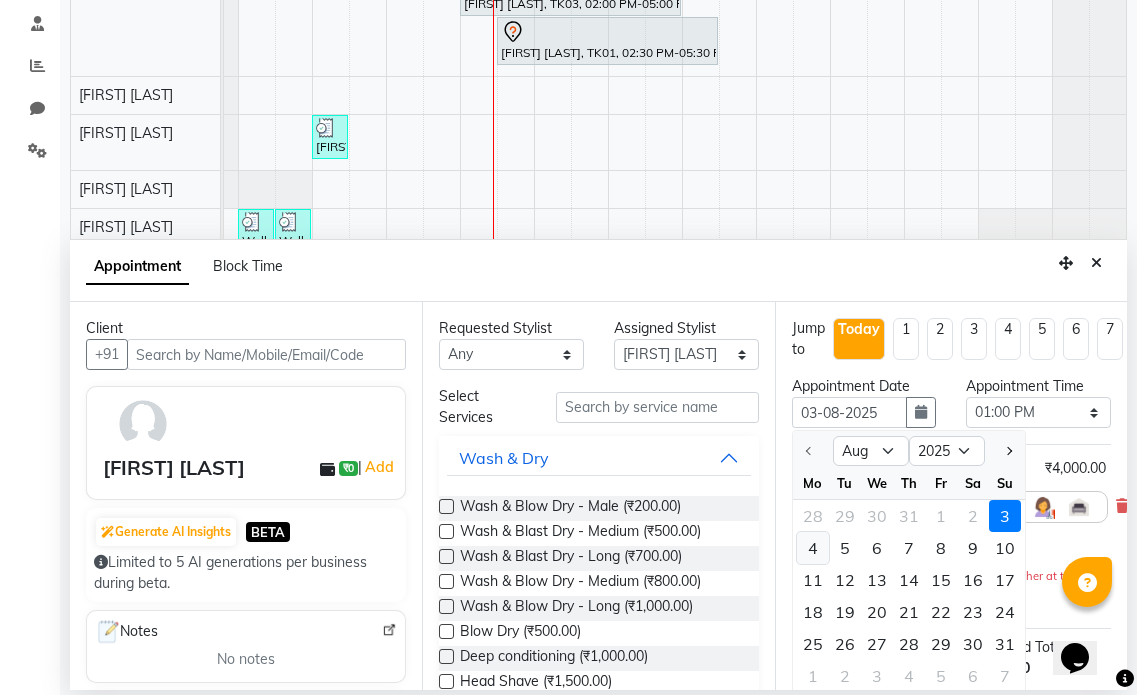 click on "4" at bounding box center [813, 548] 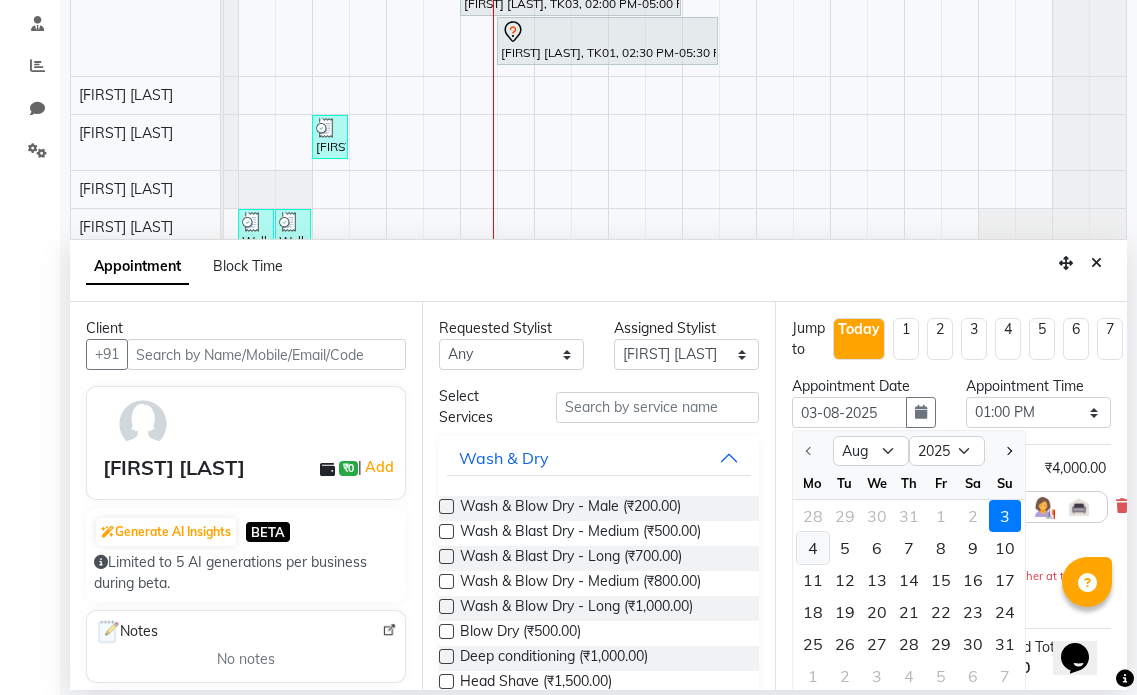 type on "04-08-2025" 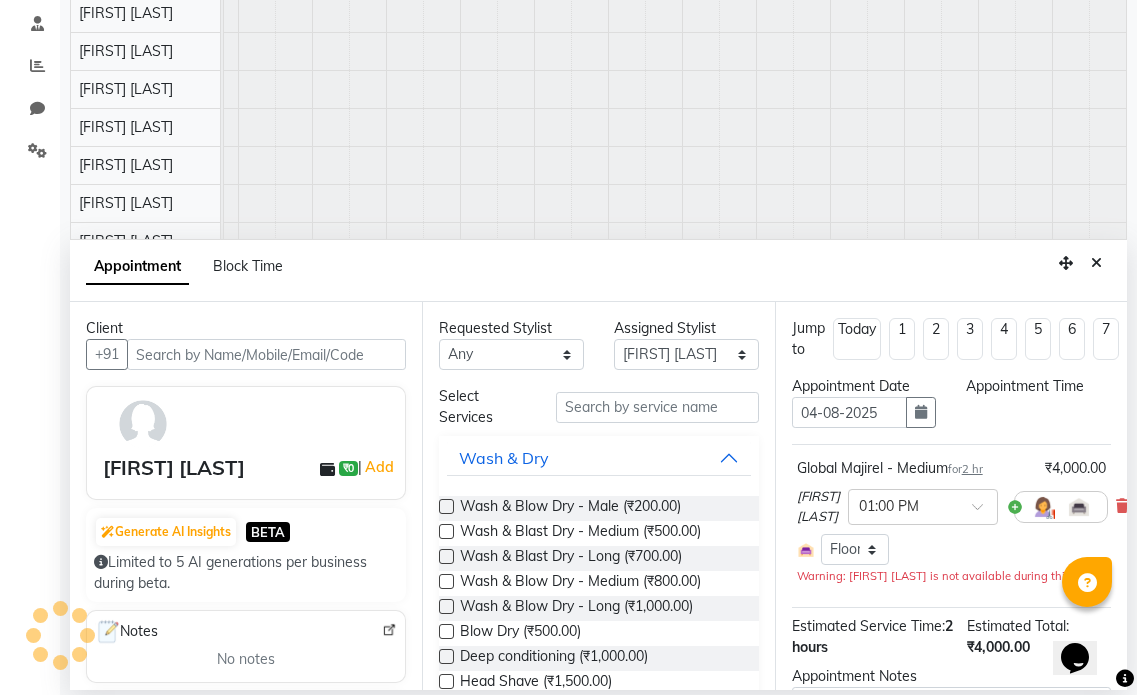 scroll, scrollTop: 0, scrollLeft: 0, axis: both 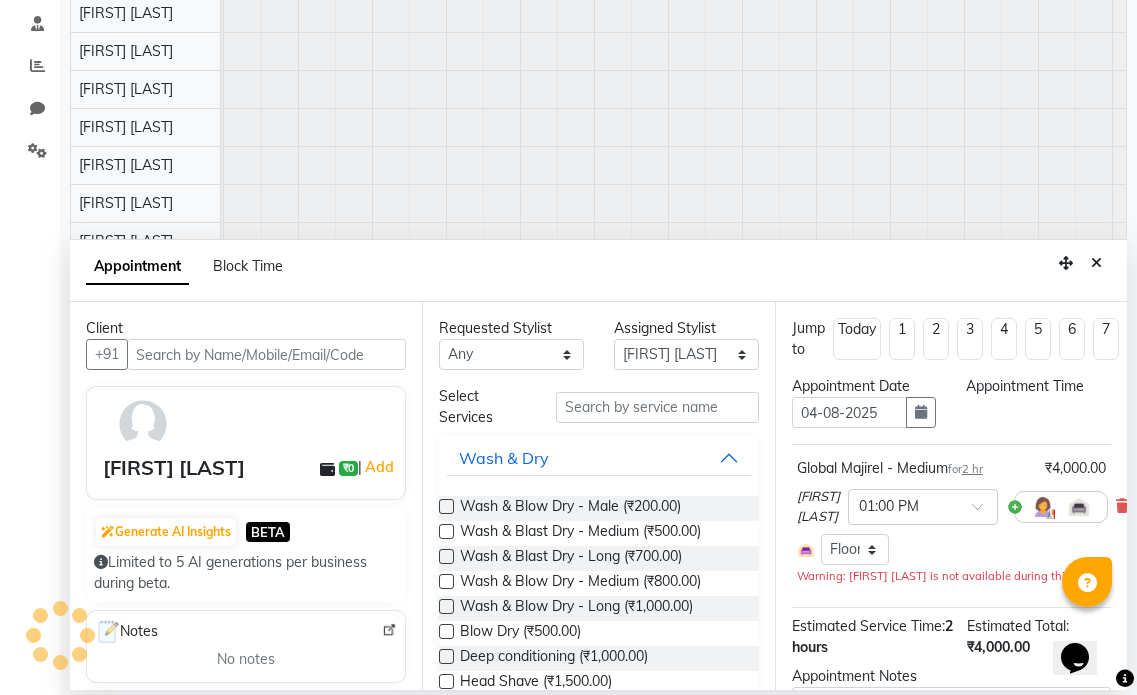 select on "780" 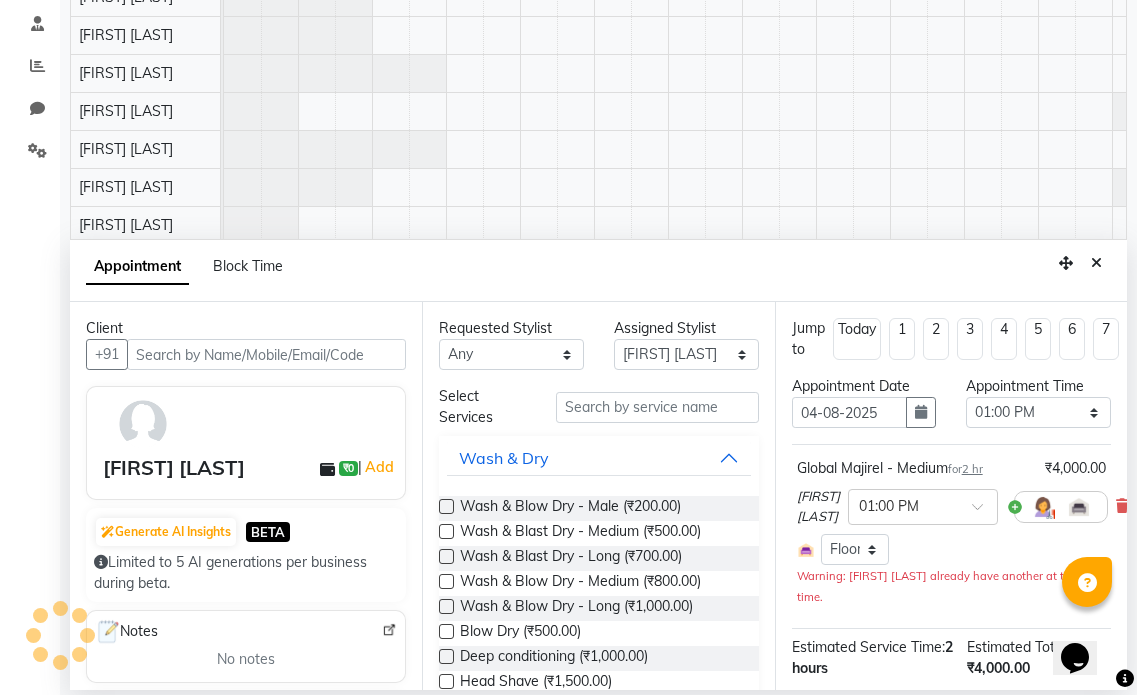 scroll, scrollTop: 0, scrollLeft: 134, axis: horizontal 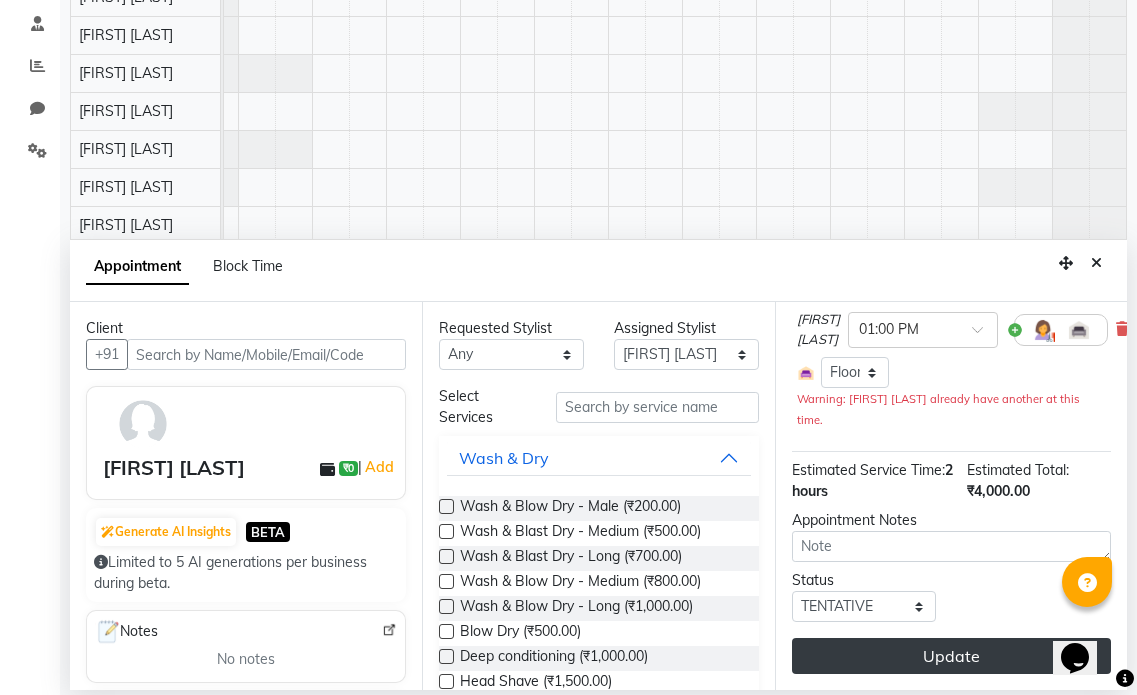 click on "Update" at bounding box center (951, 656) 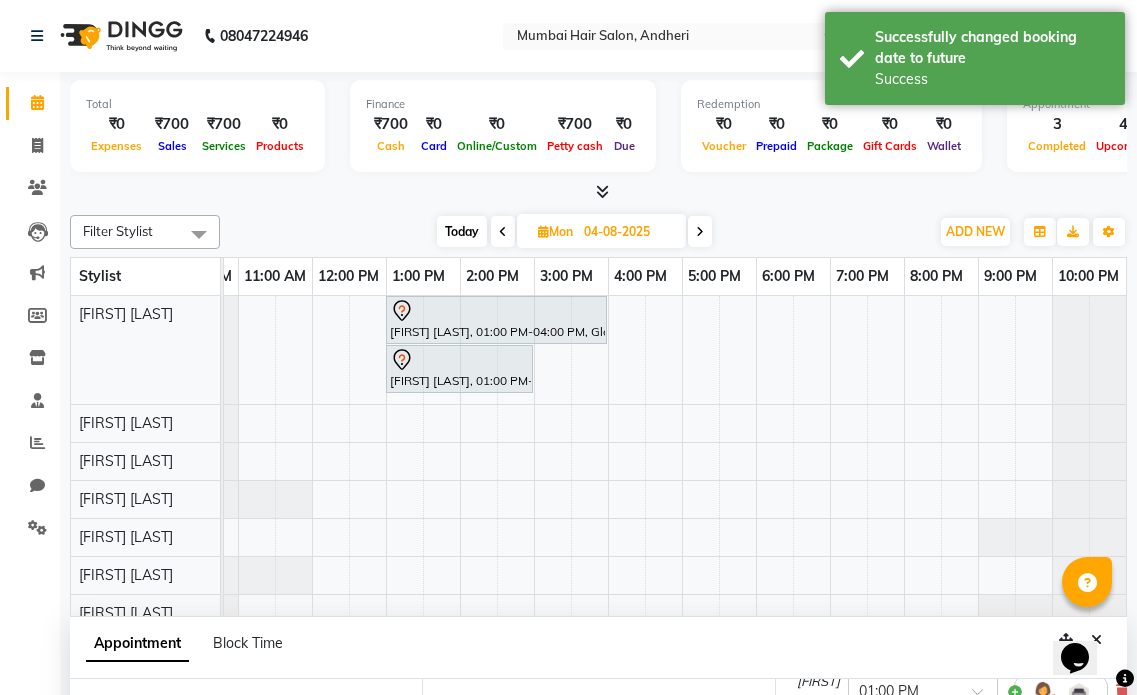 scroll, scrollTop: 100, scrollLeft: 0, axis: vertical 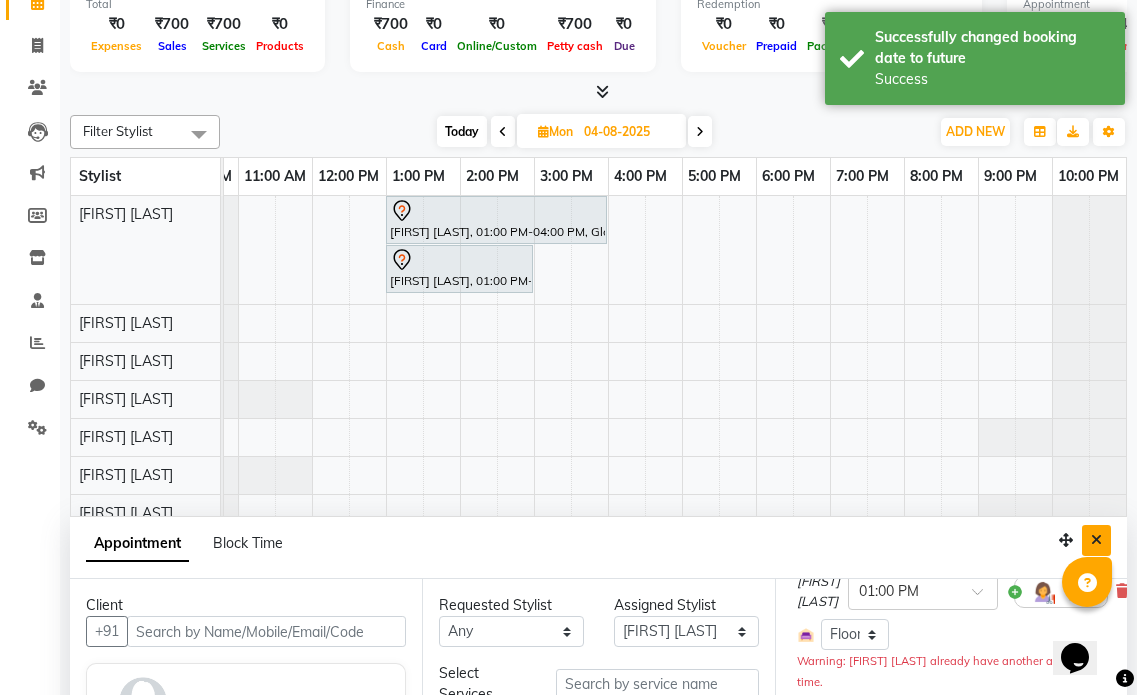 click at bounding box center [1096, 540] 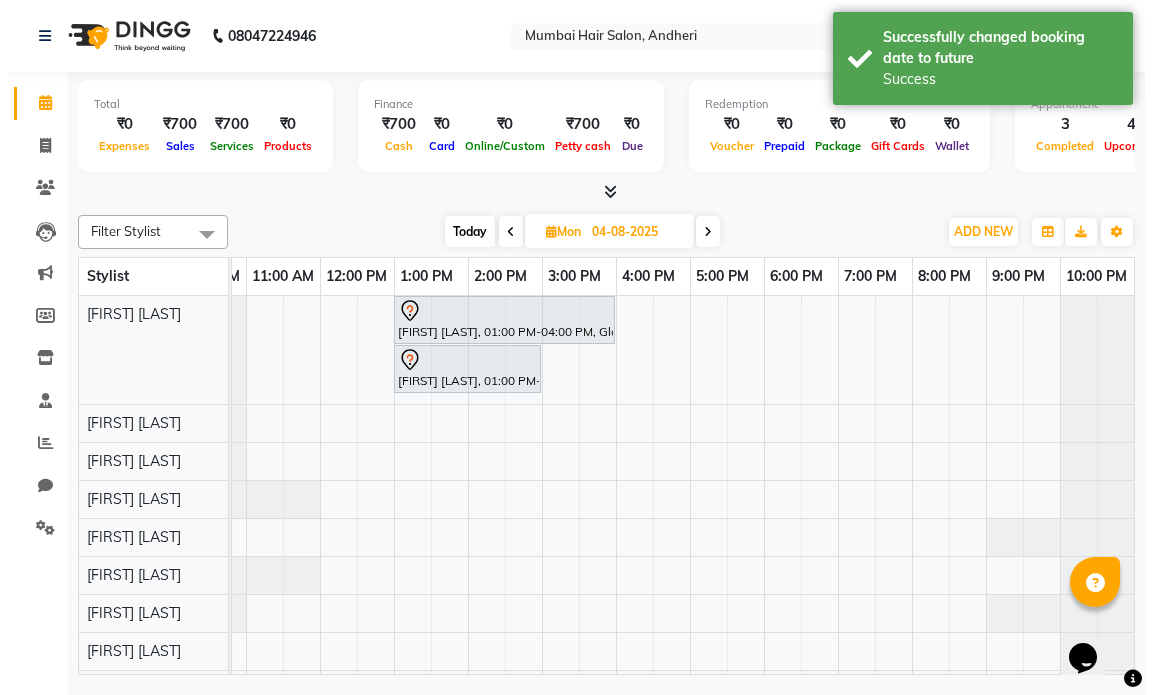 scroll, scrollTop: 0, scrollLeft: 0, axis: both 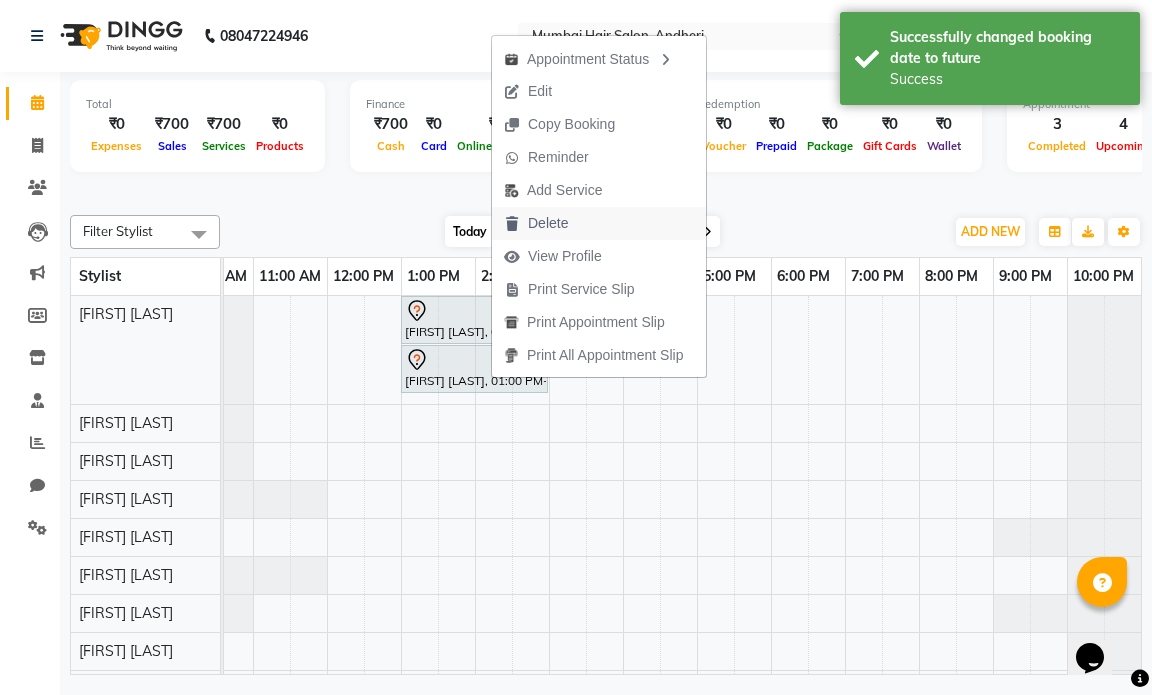 click on "Delete" at bounding box center (536, 223) 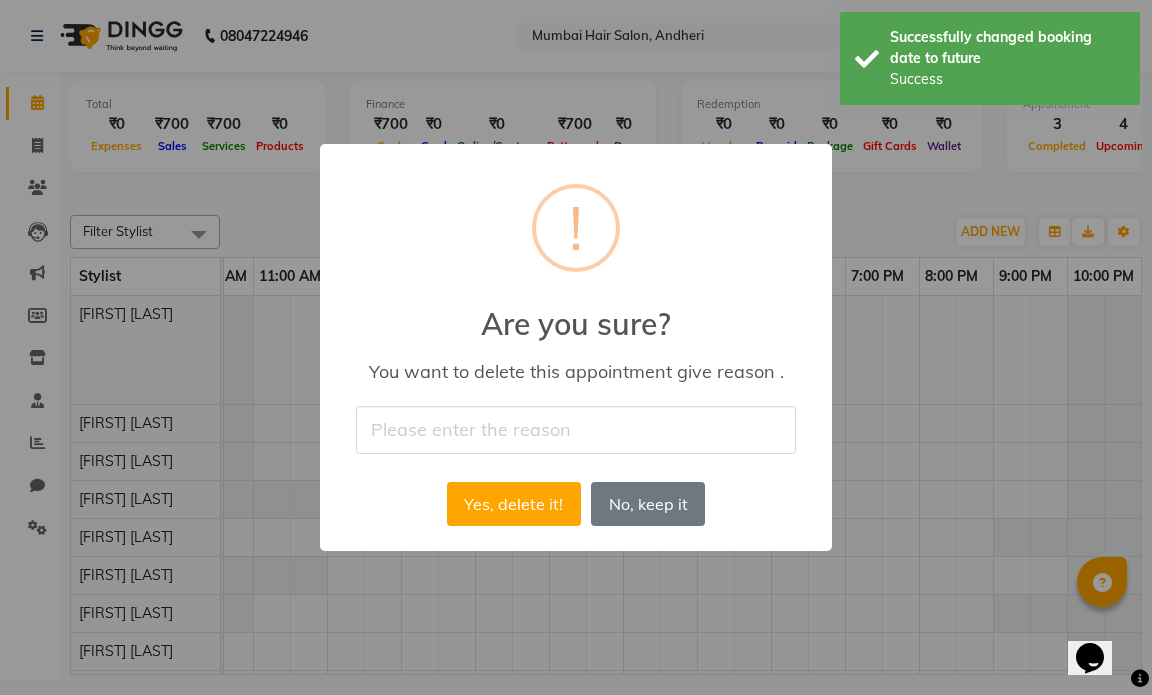 click at bounding box center (576, 429) 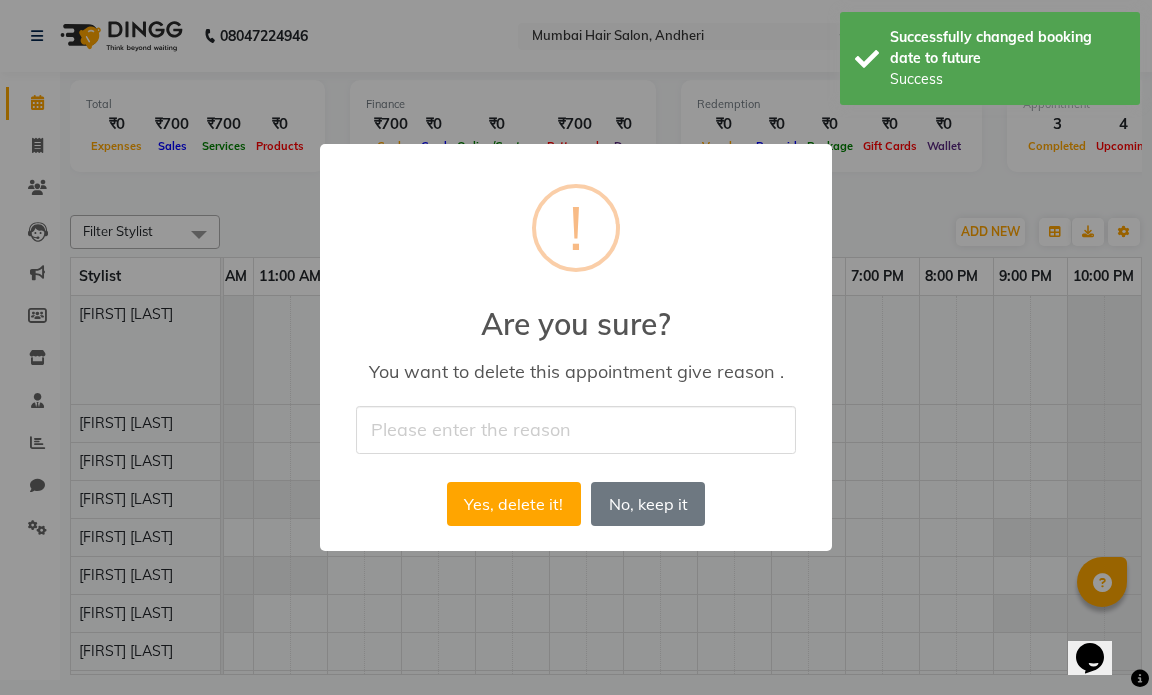 type on "Personal" 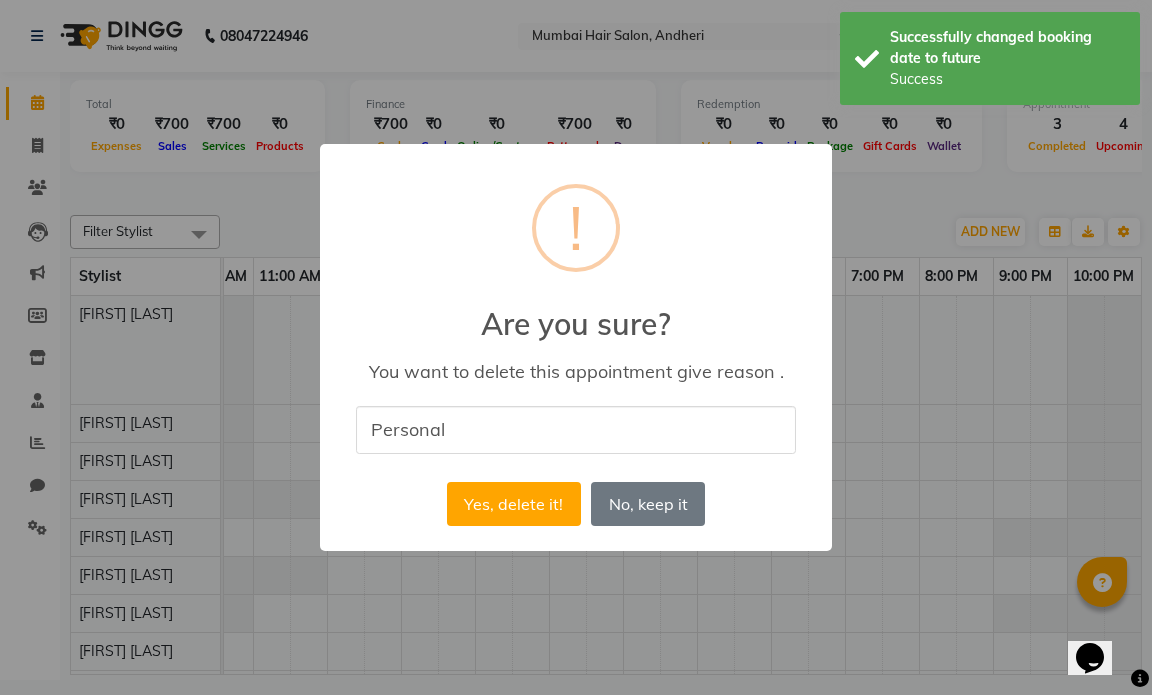 click on "Yes, delete it! No No, keep it" at bounding box center (576, 504) 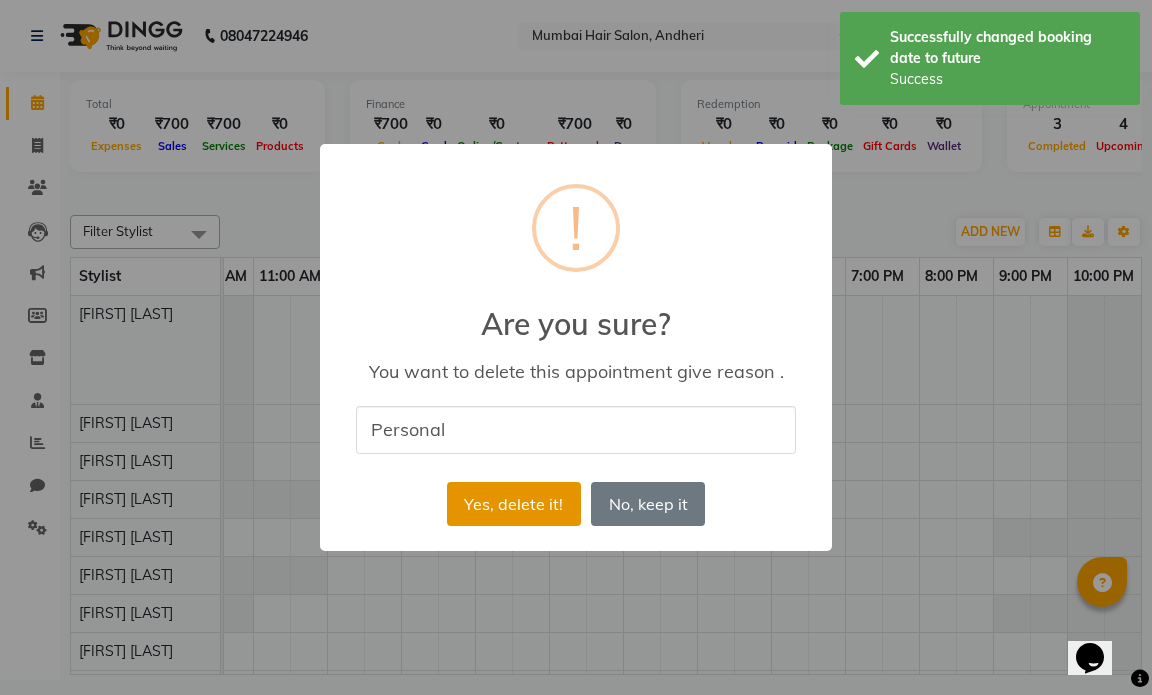 click on "Yes, delete it!" at bounding box center [514, 504] 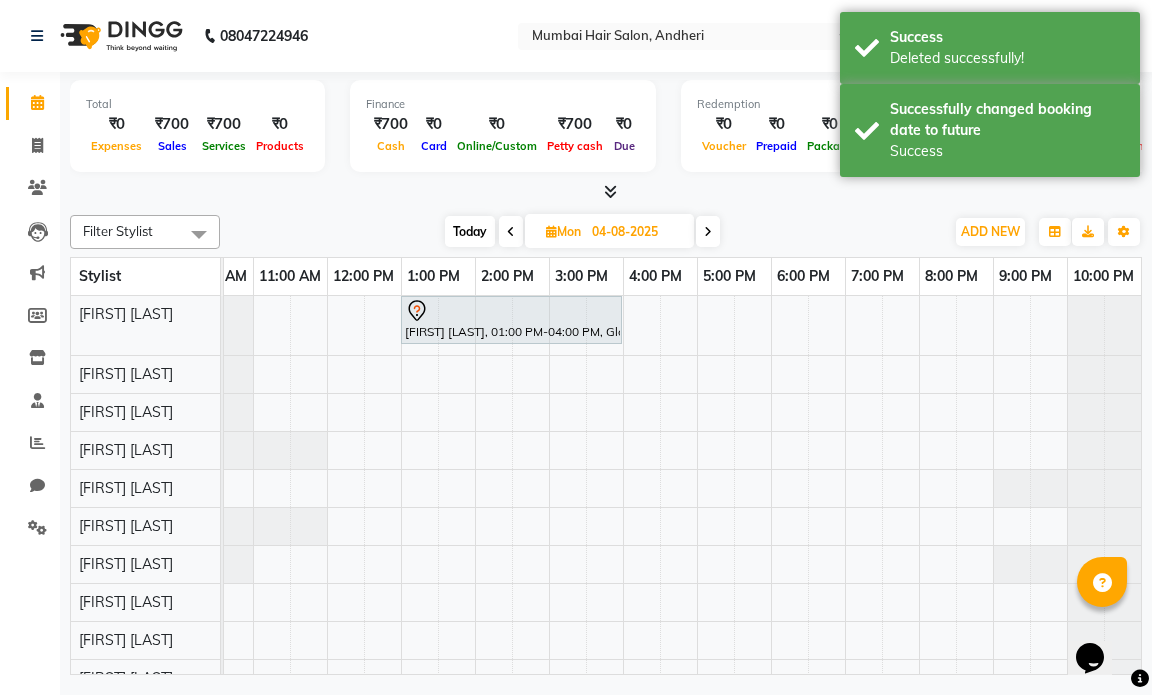 click at bounding box center (511, 232) 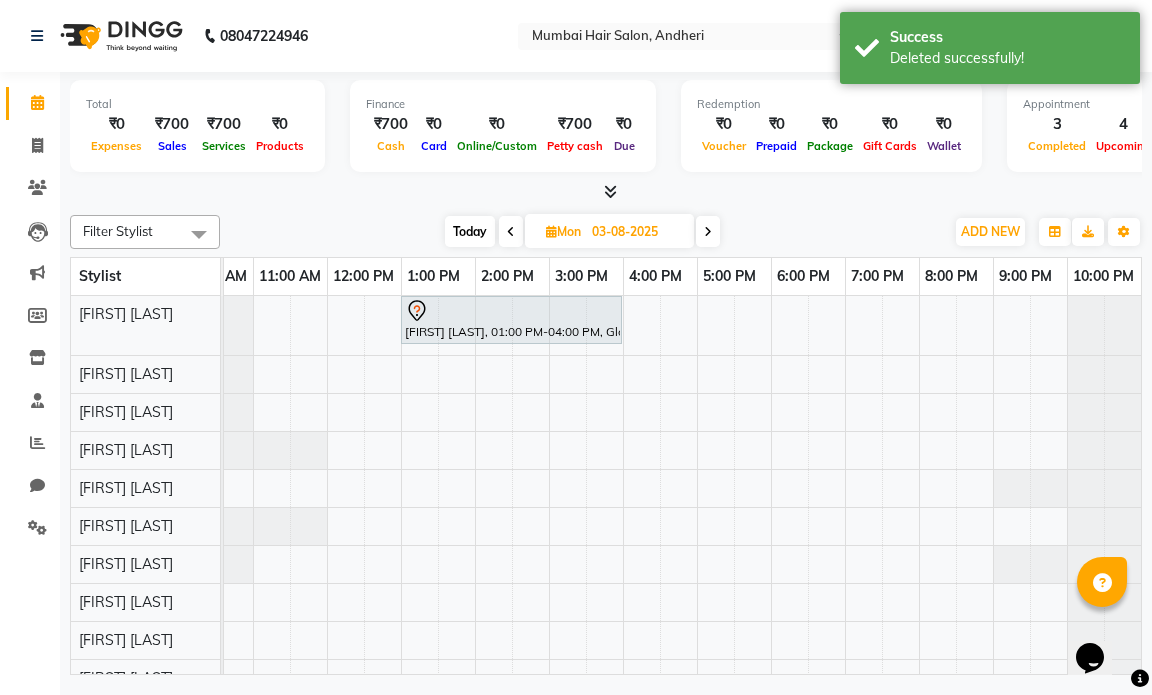 scroll, scrollTop: 0, scrollLeft: 0, axis: both 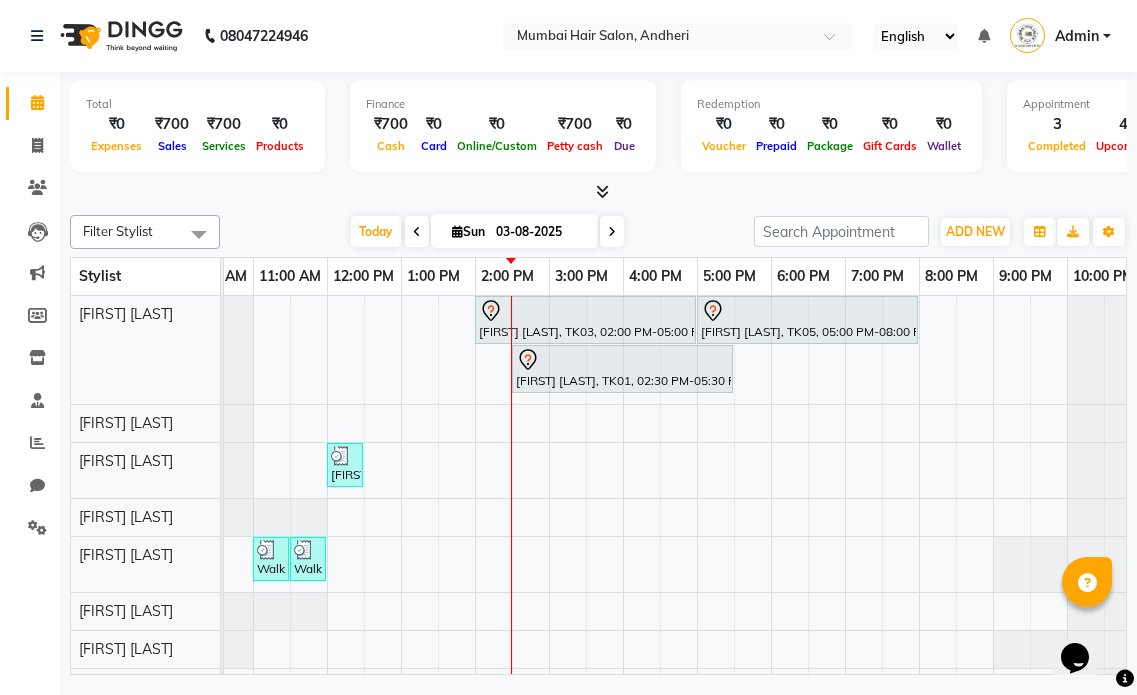 click on "[FIRST] [LAST], TK03, 02:00 PM-05:00 PM, Global Highlights - Below Shoulder              [FIRST] [LAST], TK05, 05:00 PM-08:00 PM, Highlights/Balayage/Ombre - Medium OP             [FIRST] [LAST], TK01, 02:30 PM-05:30 PM, Nanoplastia OP     [FIRST] [LAST], TK06, 12:00 PM-12:30 PM, Beard / Shave     Walk In, TK04, 11:00 AM-11:30 AM, Senior Haircut - Male     Walk In, TK04, 11:30 AM-12:00 PM, Beard / Shave" at bounding box center [623, 539] 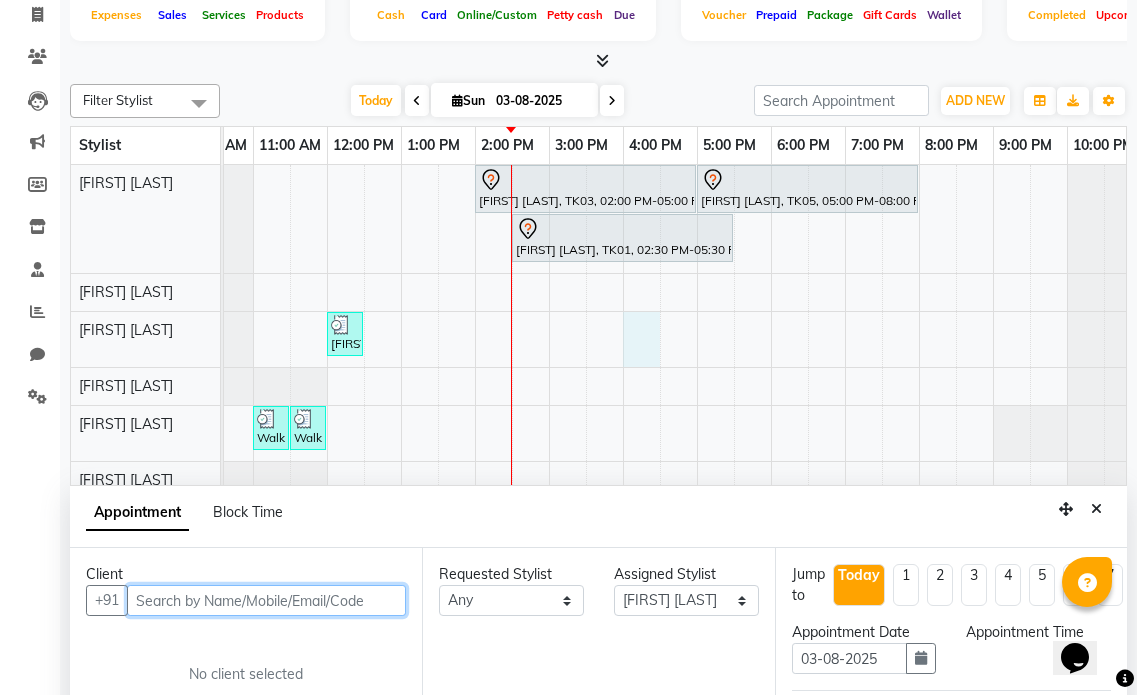select on "990" 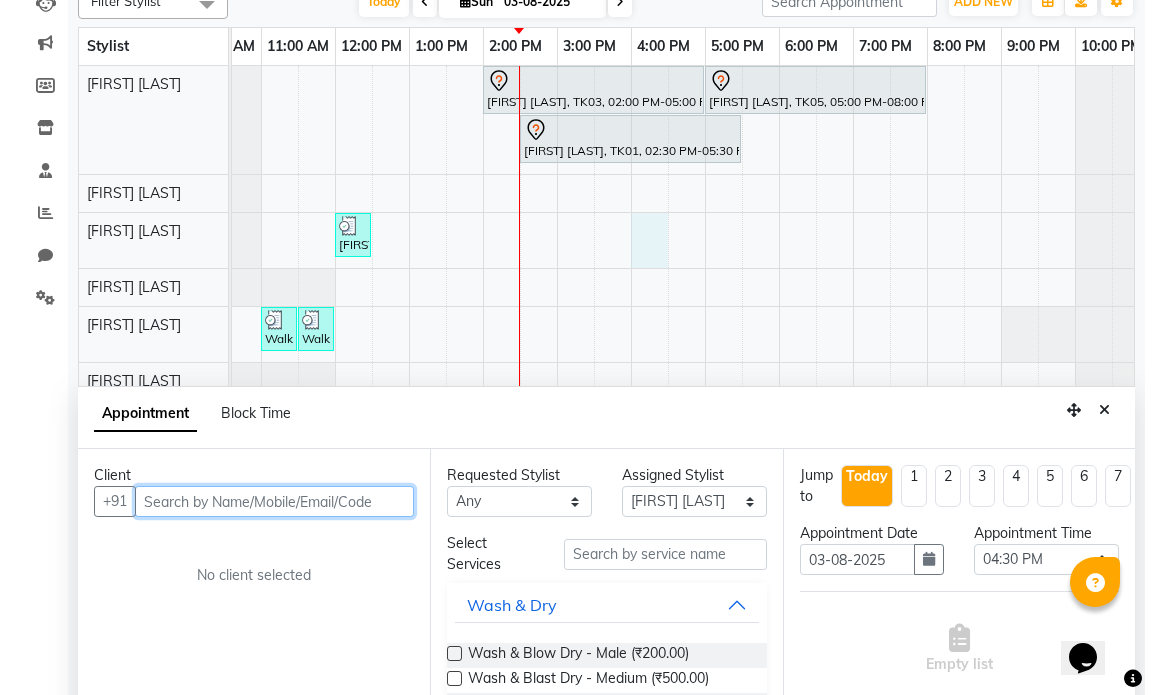 scroll, scrollTop: 377, scrollLeft: 0, axis: vertical 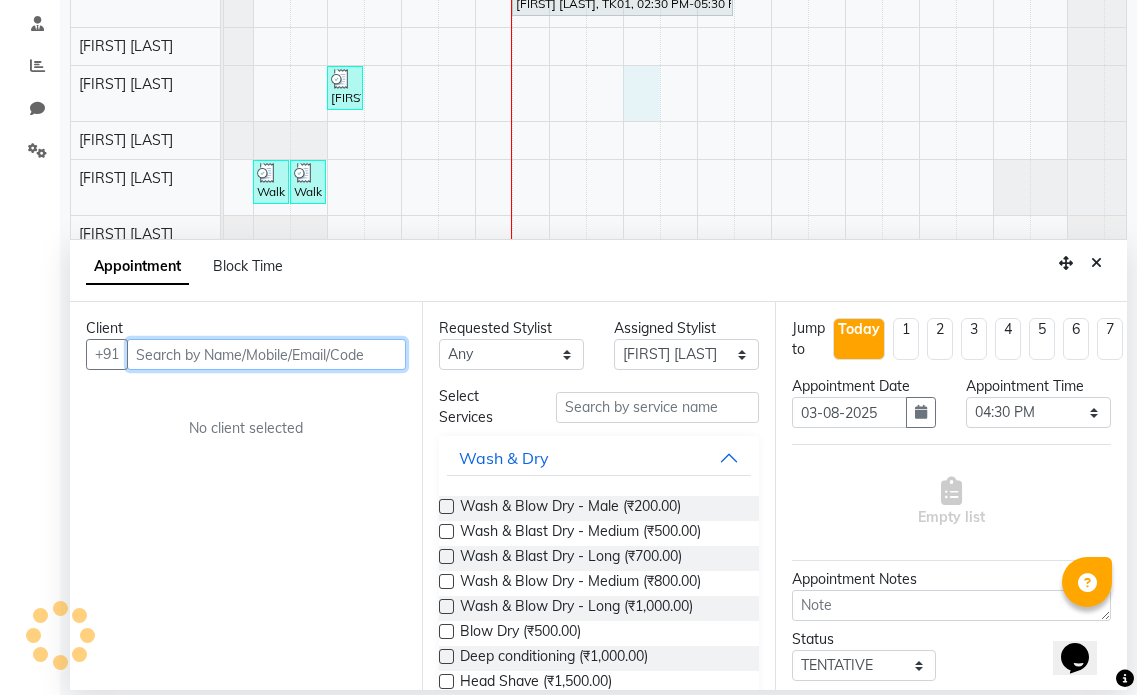click at bounding box center [266, 354] 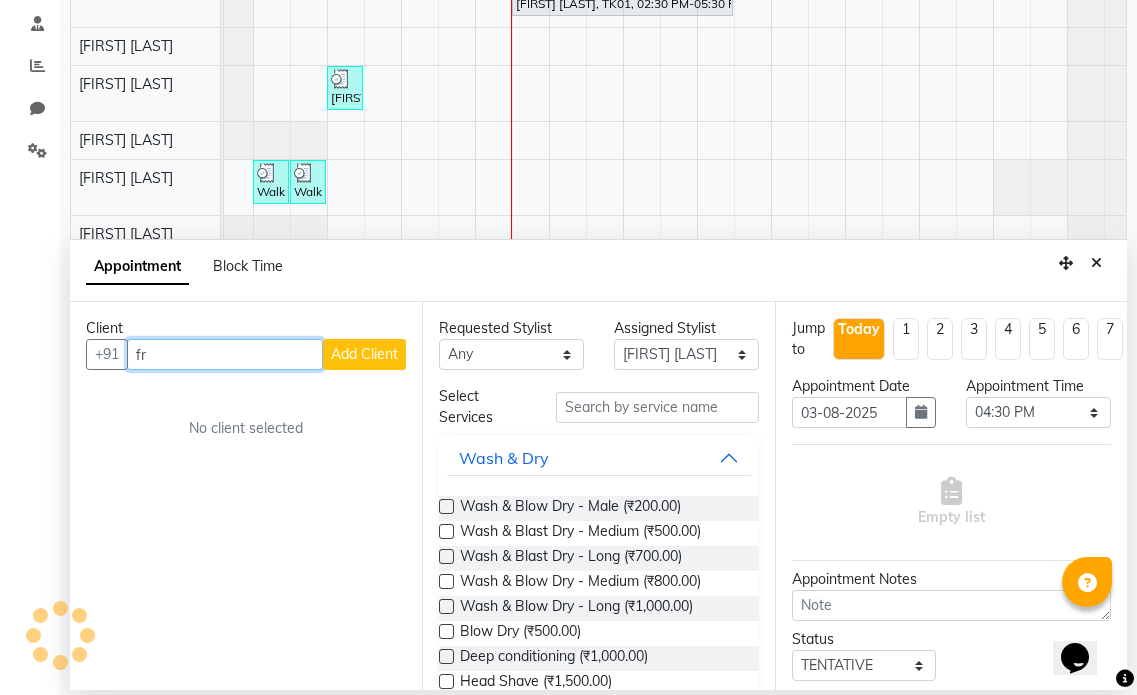 type on "f" 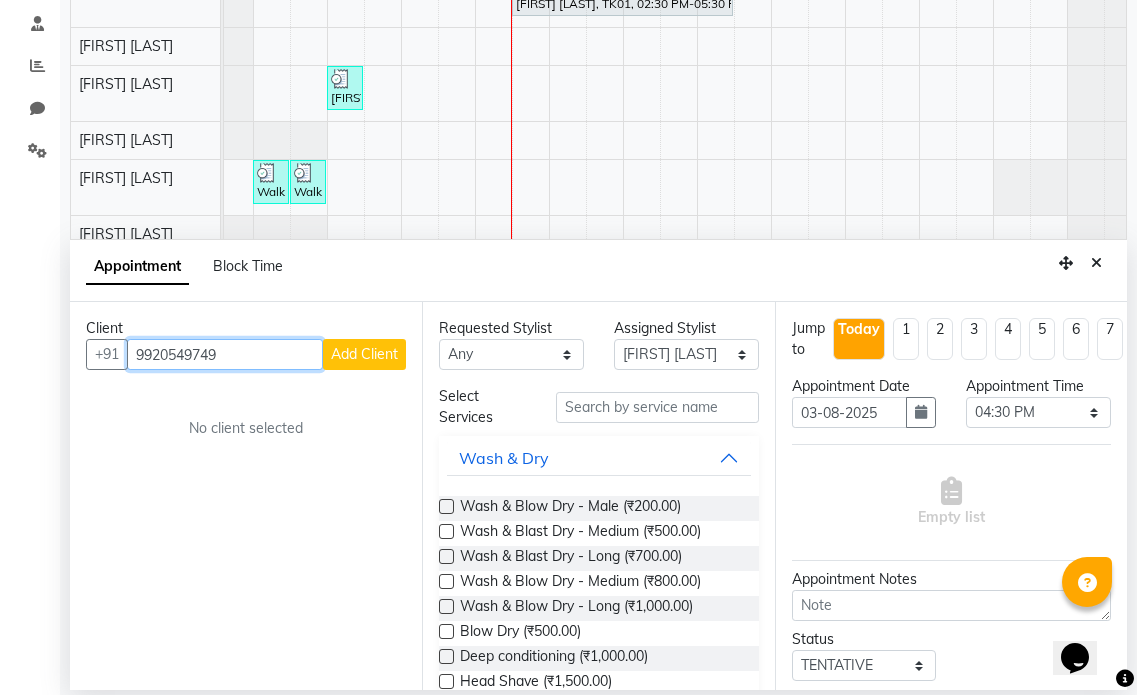 type on "9920549749" 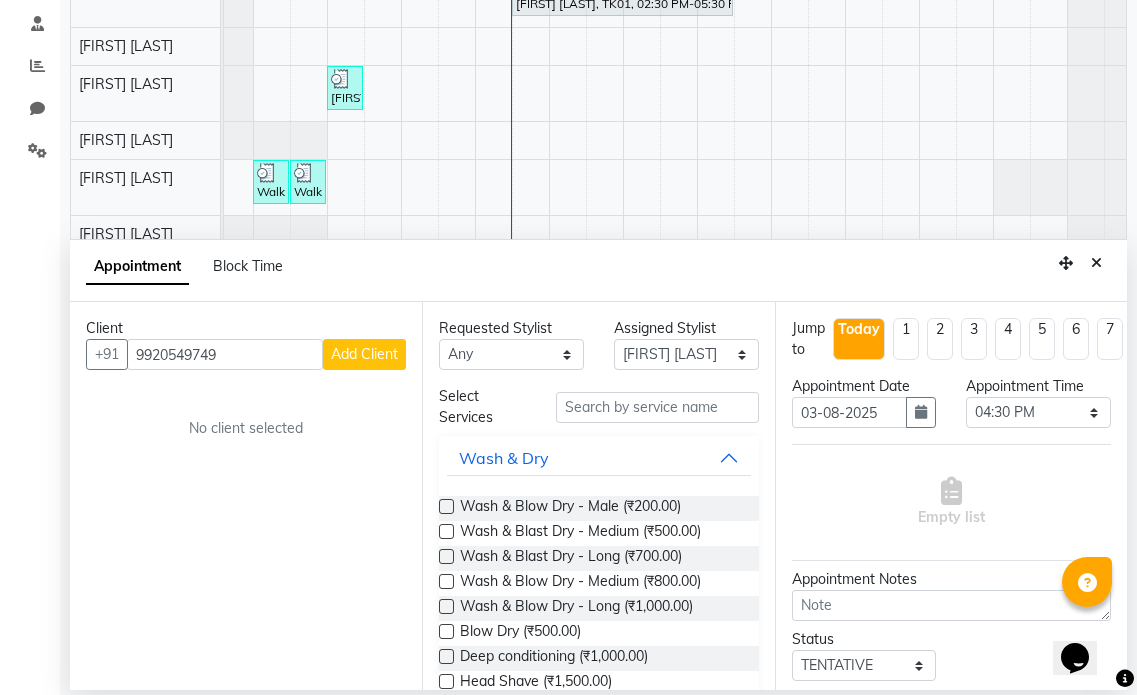 click on "Add Client" at bounding box center [364, 354] 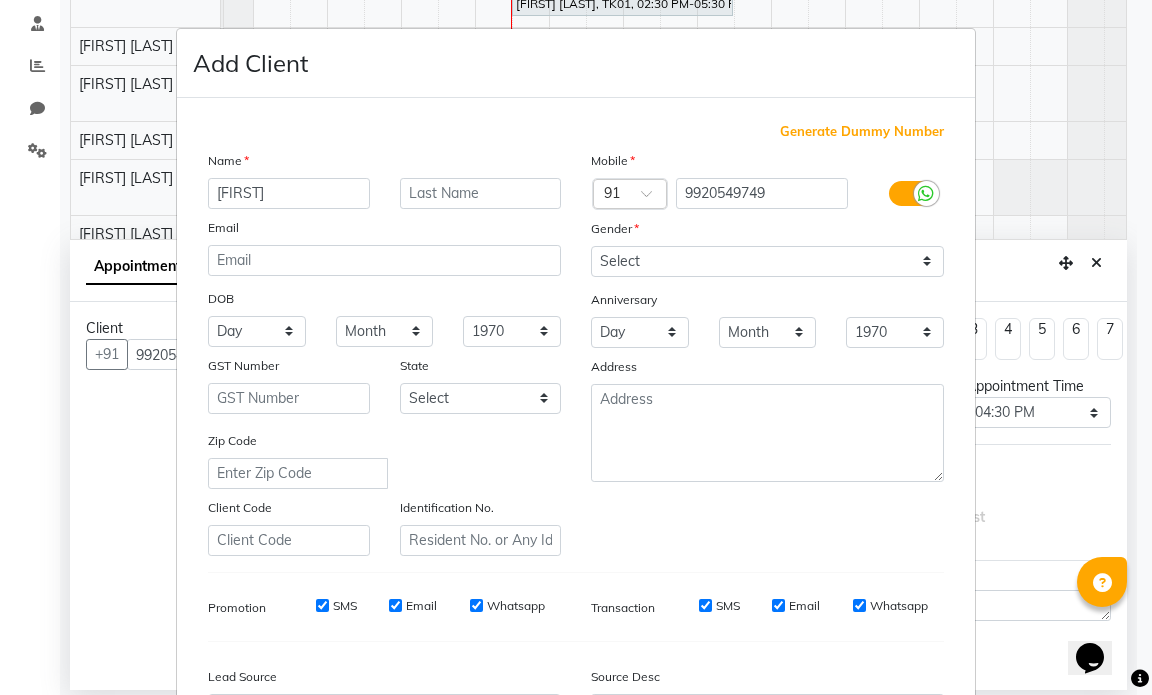 type on "[FIRST]" 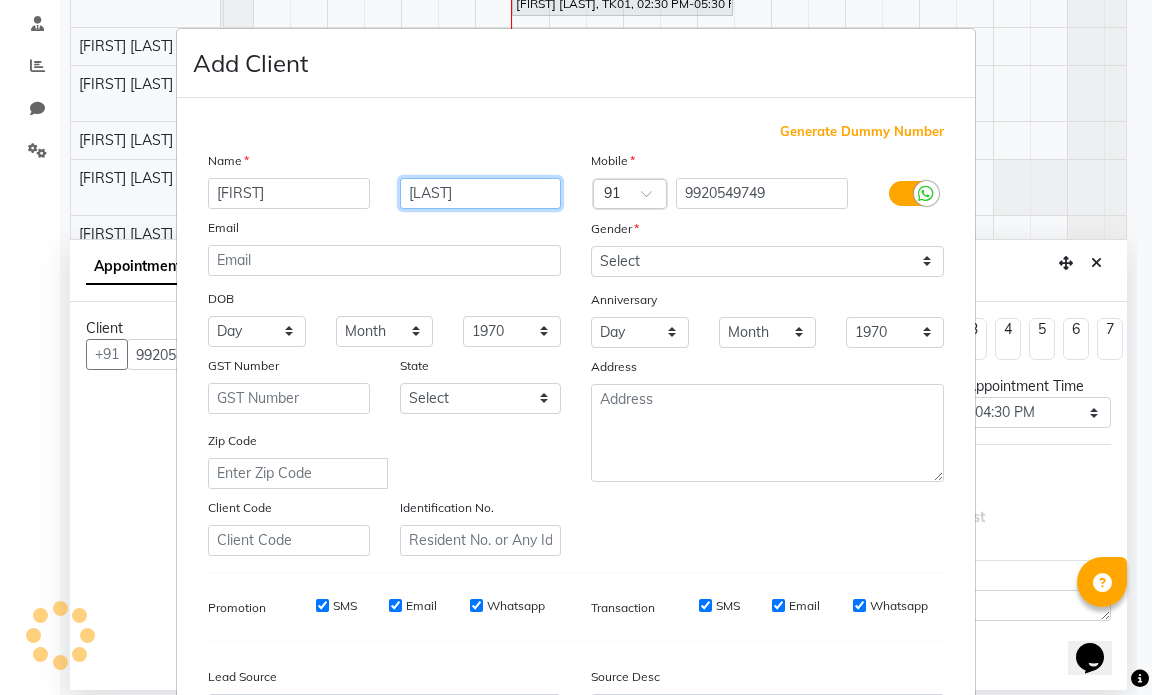 type on "[LAST]" 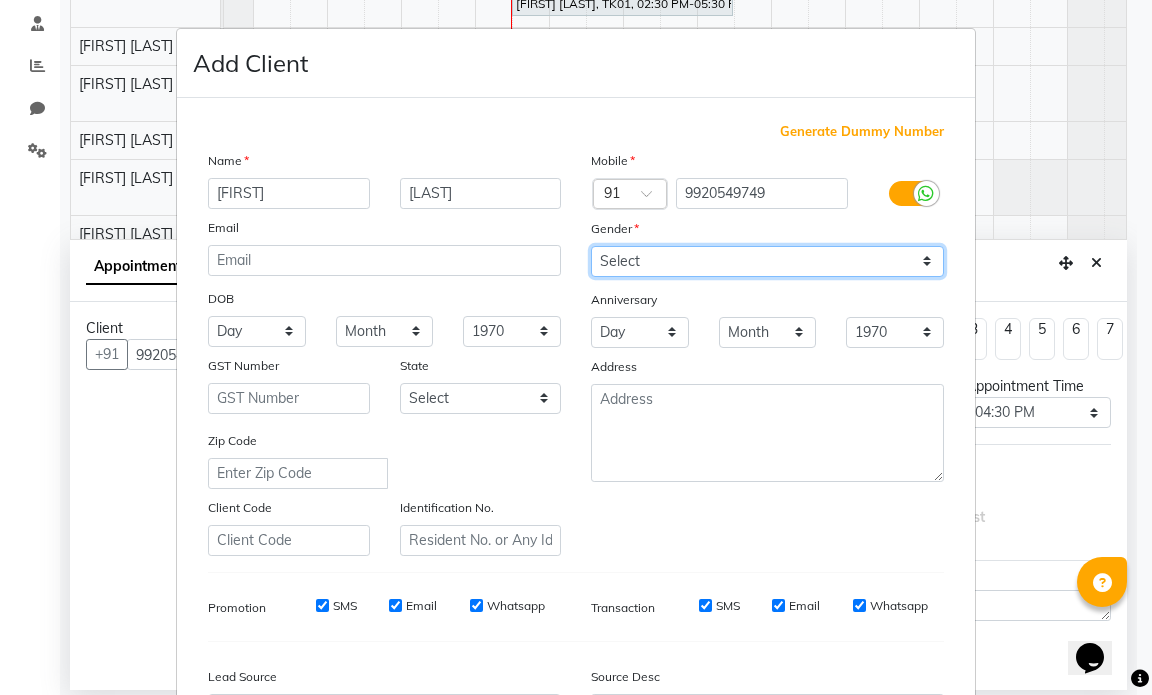 click on "Select Male Female Other Prefer Not To Say" at bounding box center (767, 261) 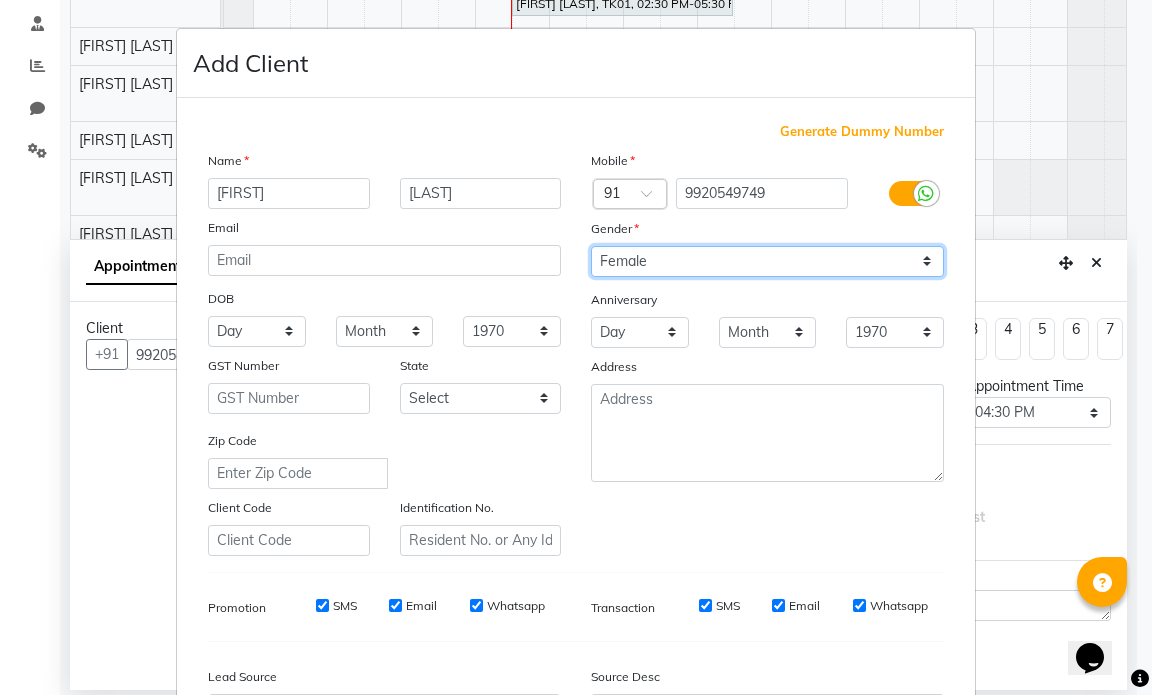 click on "Select Male Female Other Prefer Not To Say" at bounding box center [767, 261] 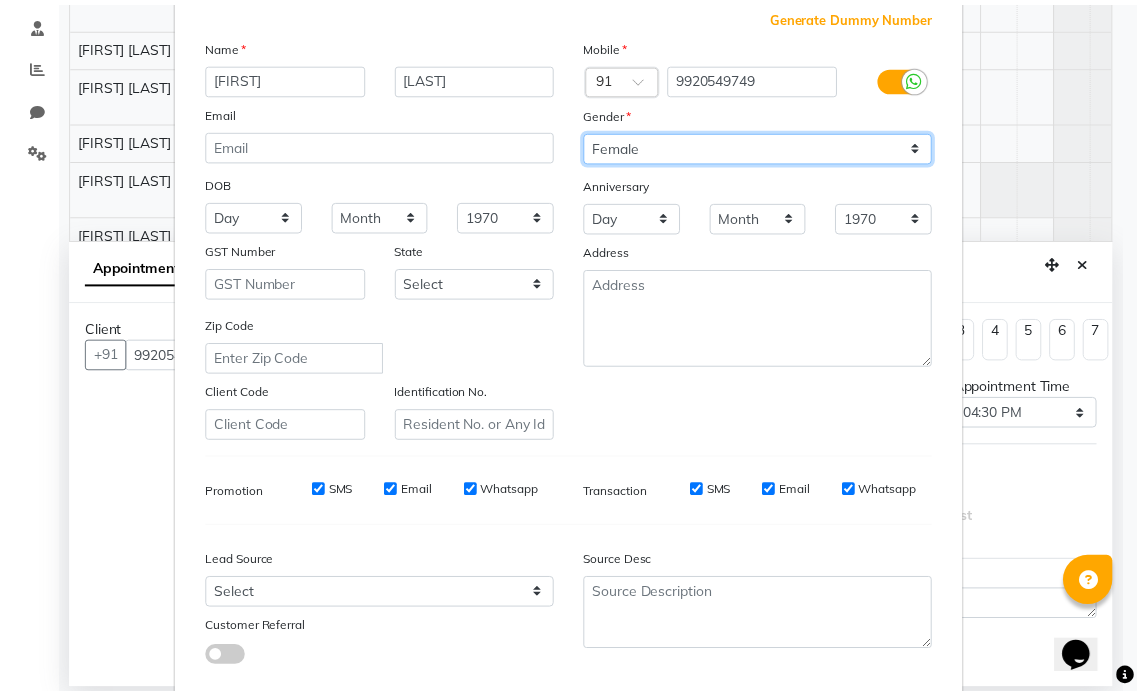 scroll, scrollTop: 228, scrollLeft: 0, axis: vertical 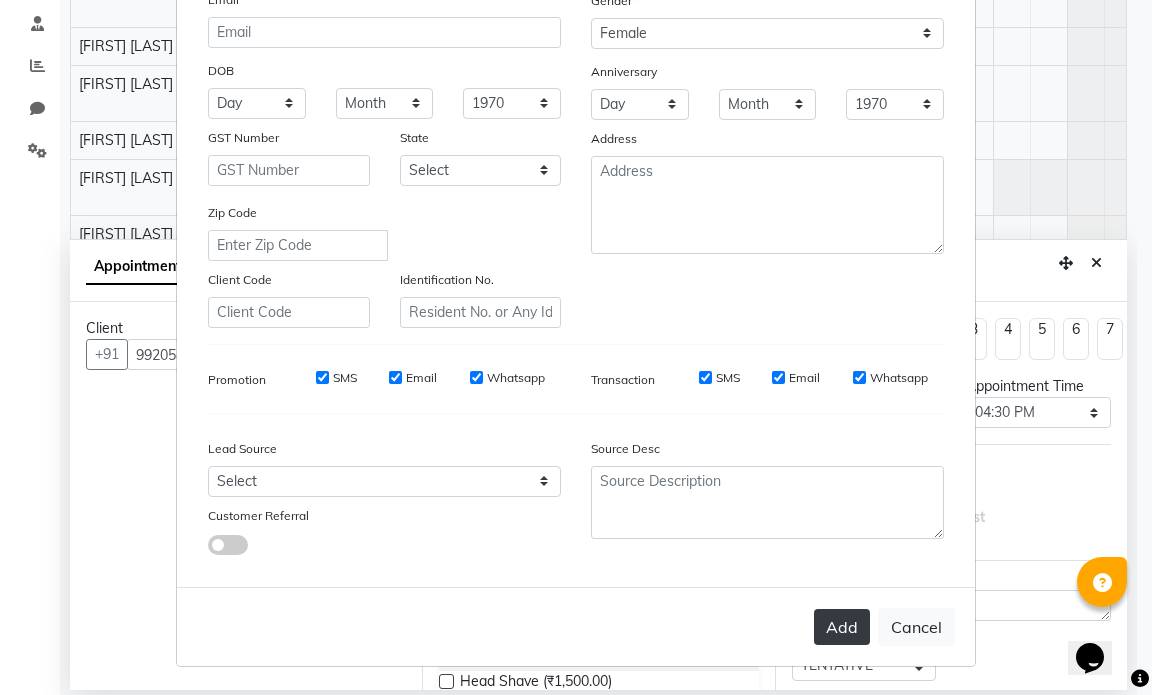 click on "Add" at bounding box center [842, 627] 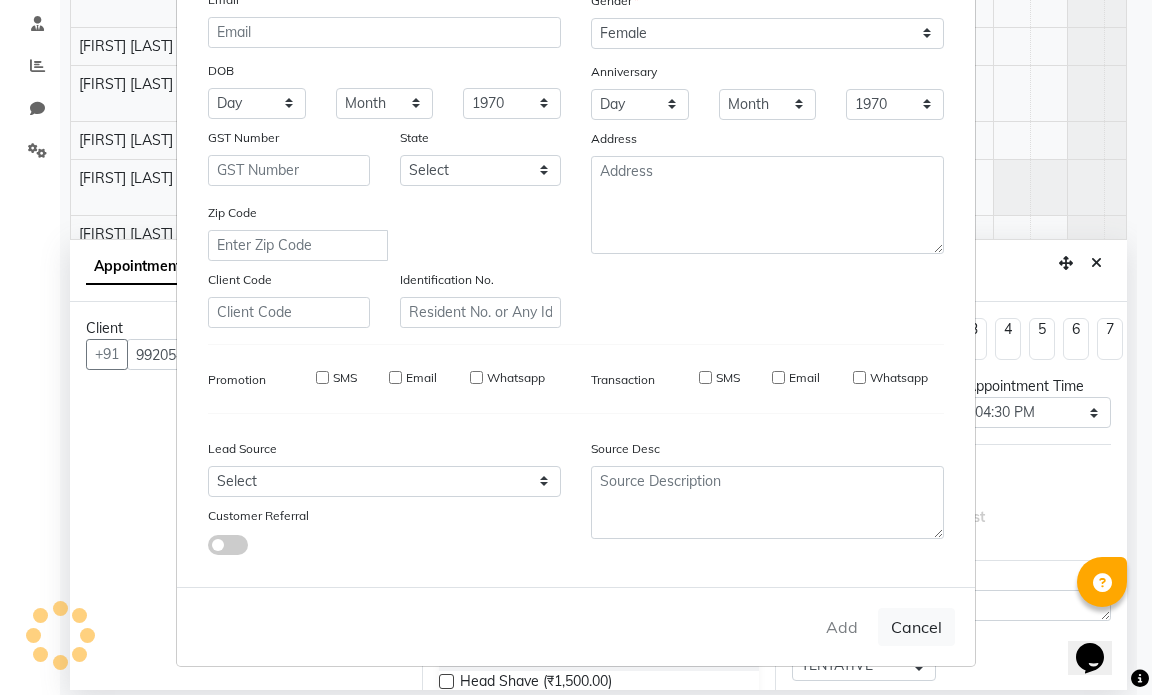type 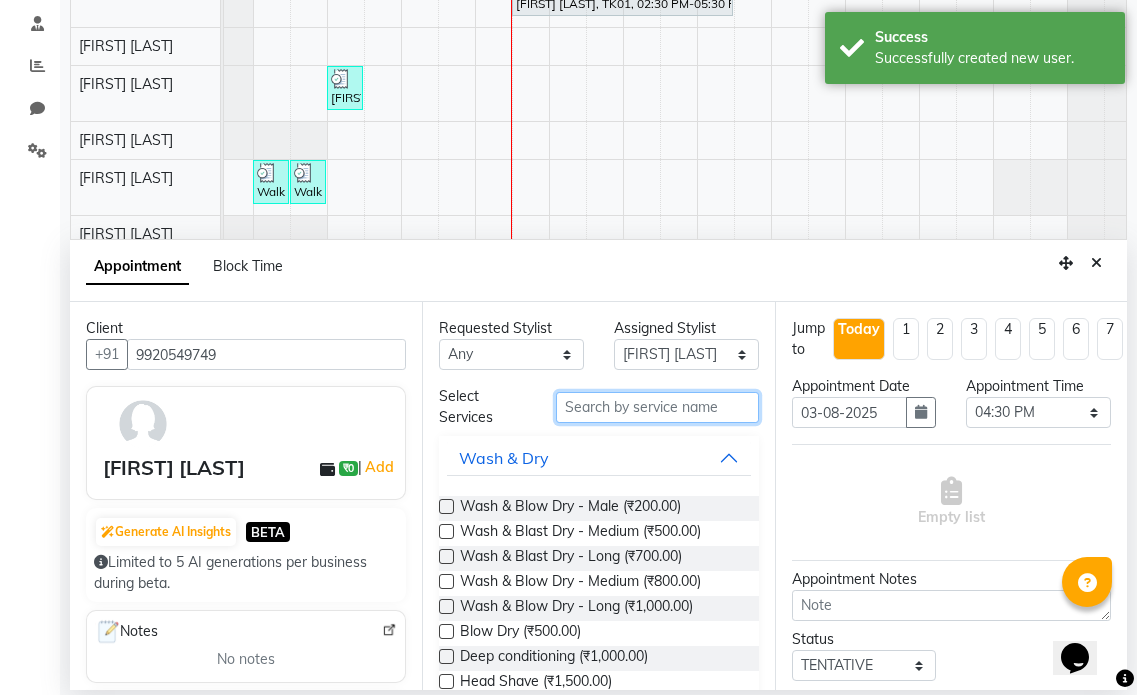 click at bounding box center (657, 407) 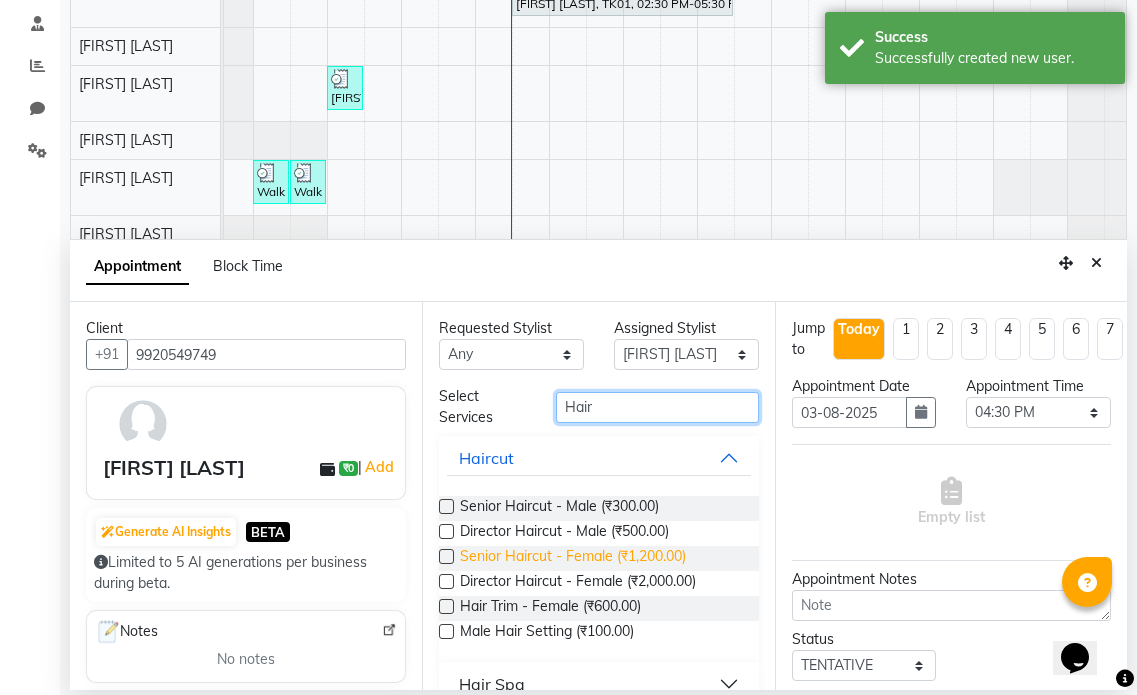 type on "Hair" 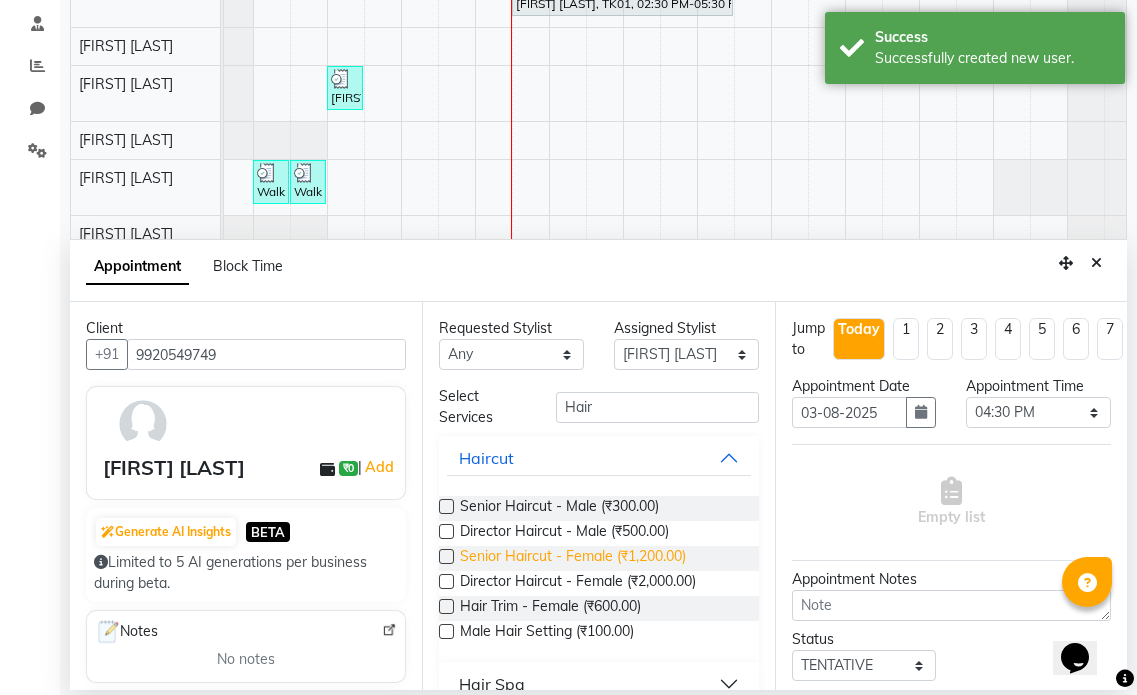 click on "Senior Haircut - Female (₹1,200.00)" at bounding box center (573, 558) 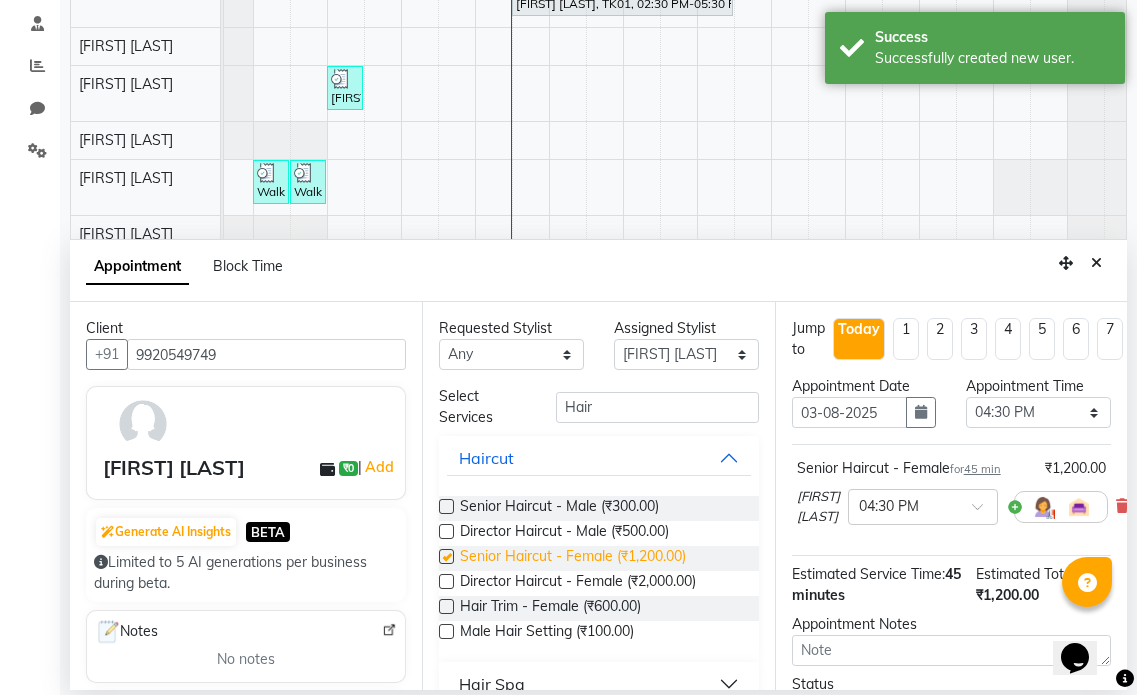 checkbox on "false" 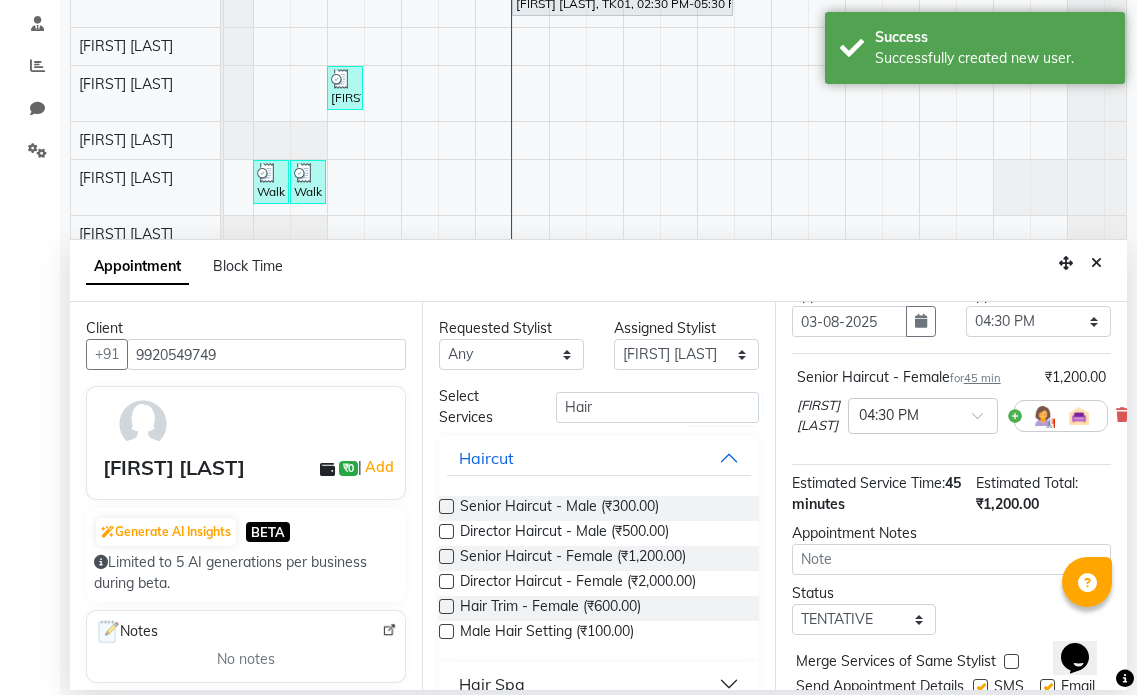 scroll, scrollTop: 194, scrollLeft: 0, axis: vertical 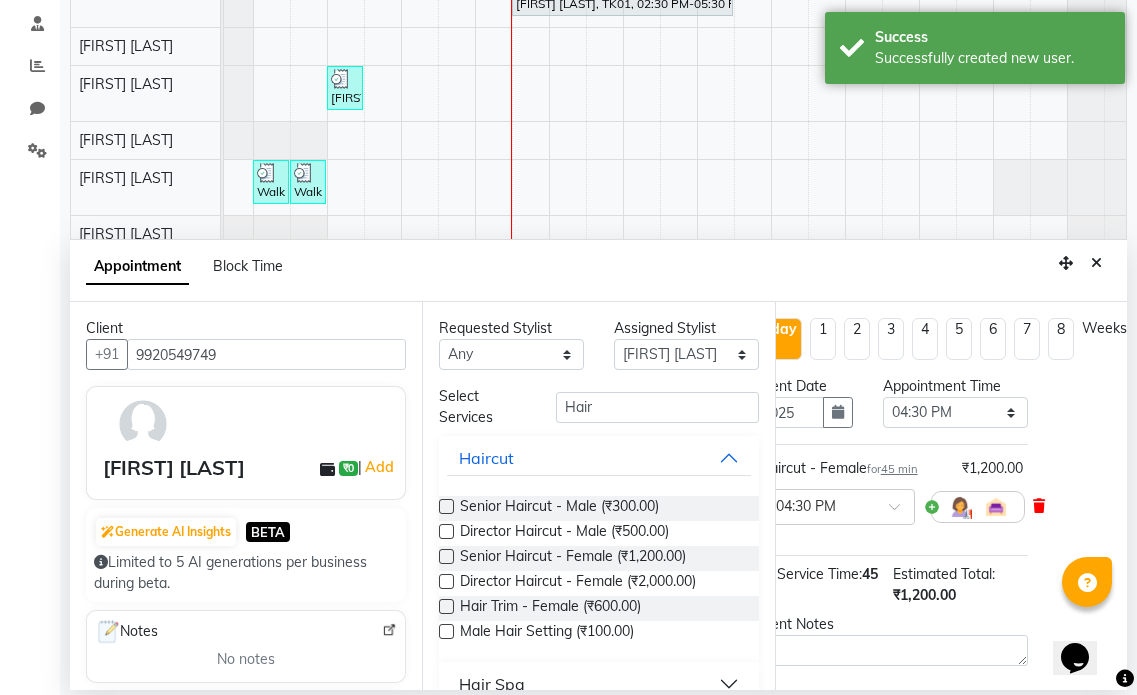 click at bounding box center (1039, 506) 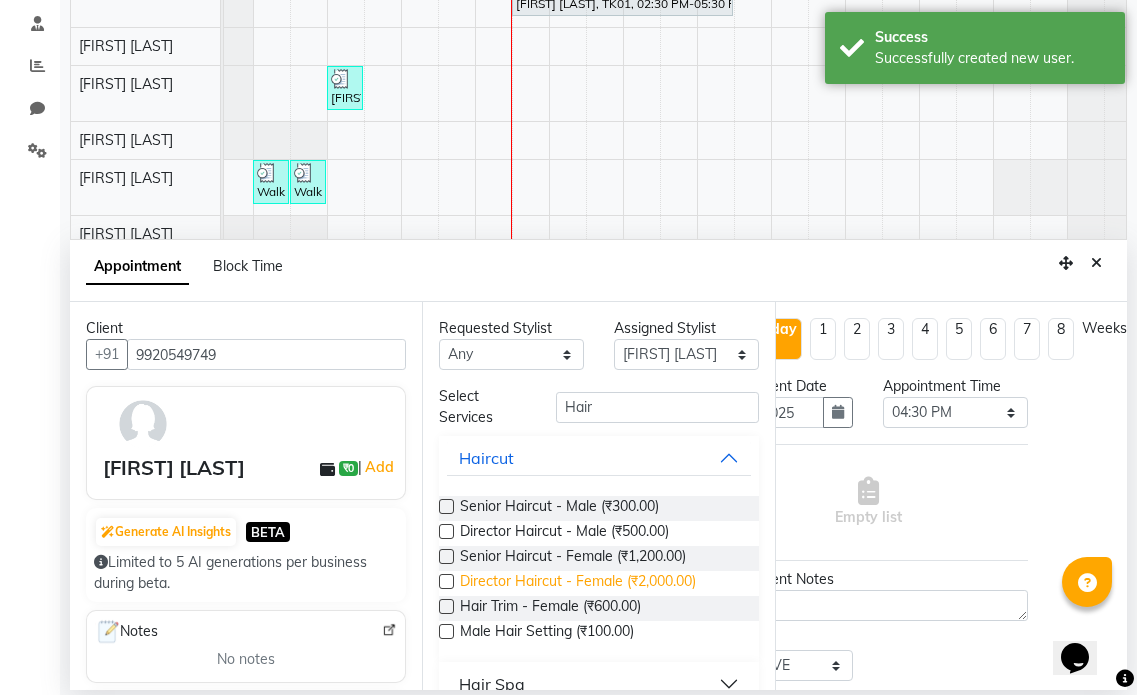 click on "Director Haircut - Female (₹2,000.00)" at bounding box center (578, 583) 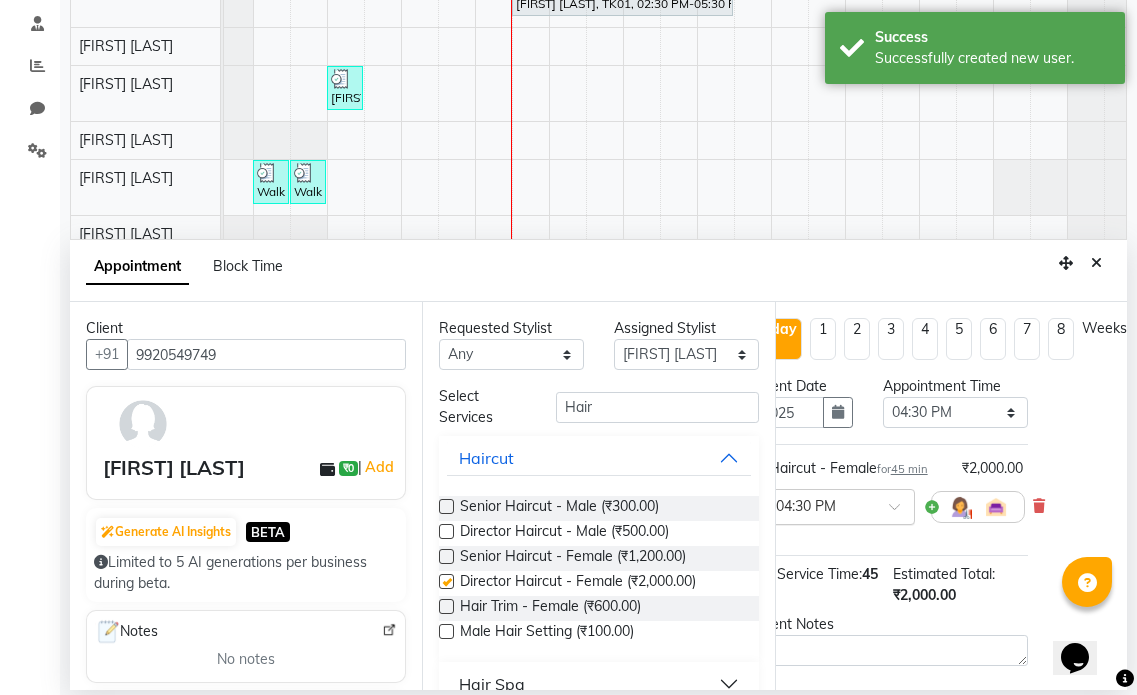 checkbox on "false" 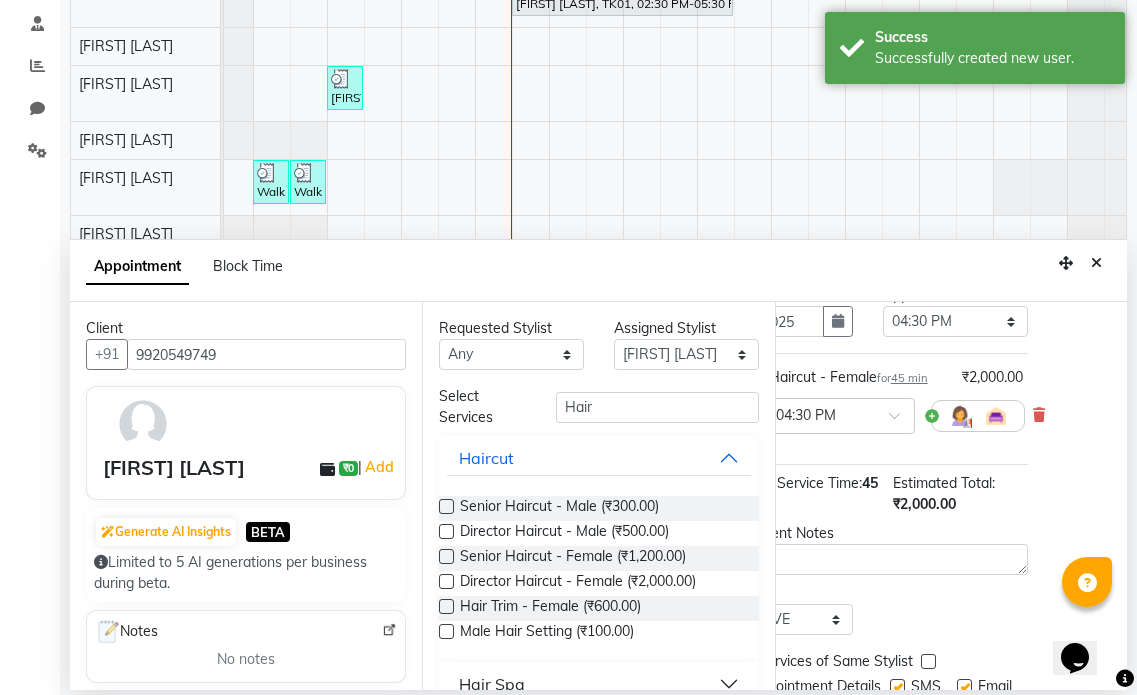 scroll, scrollTop: 194, scrollLeft: 99, axis: both 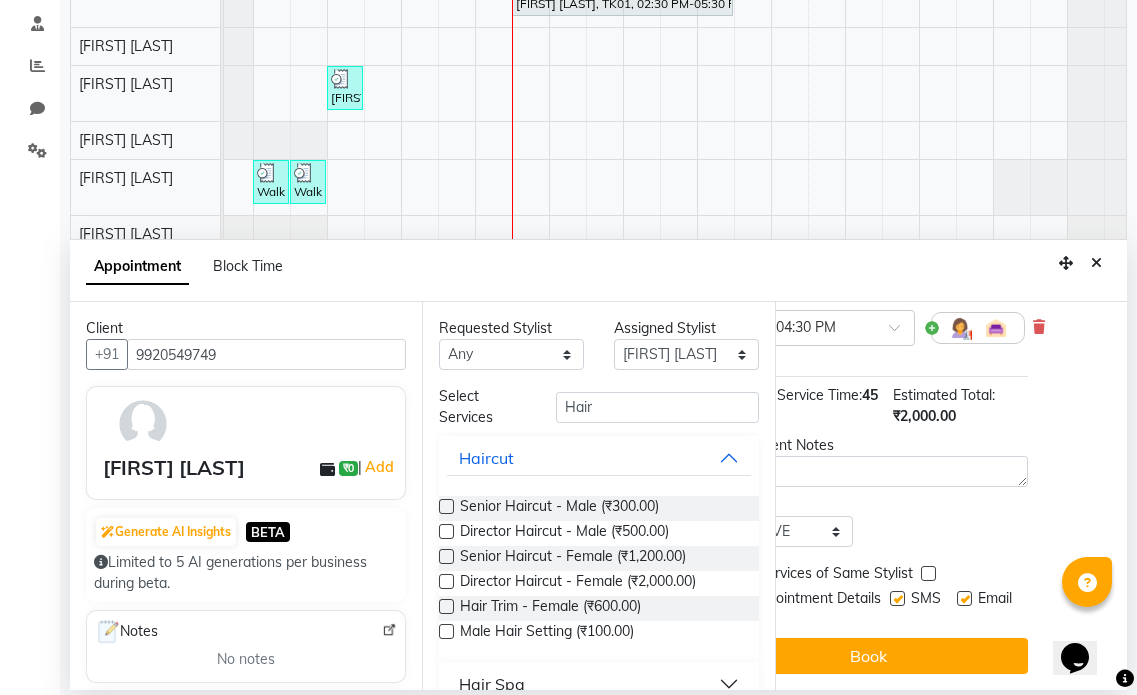 click at bounding box center (964, 598) 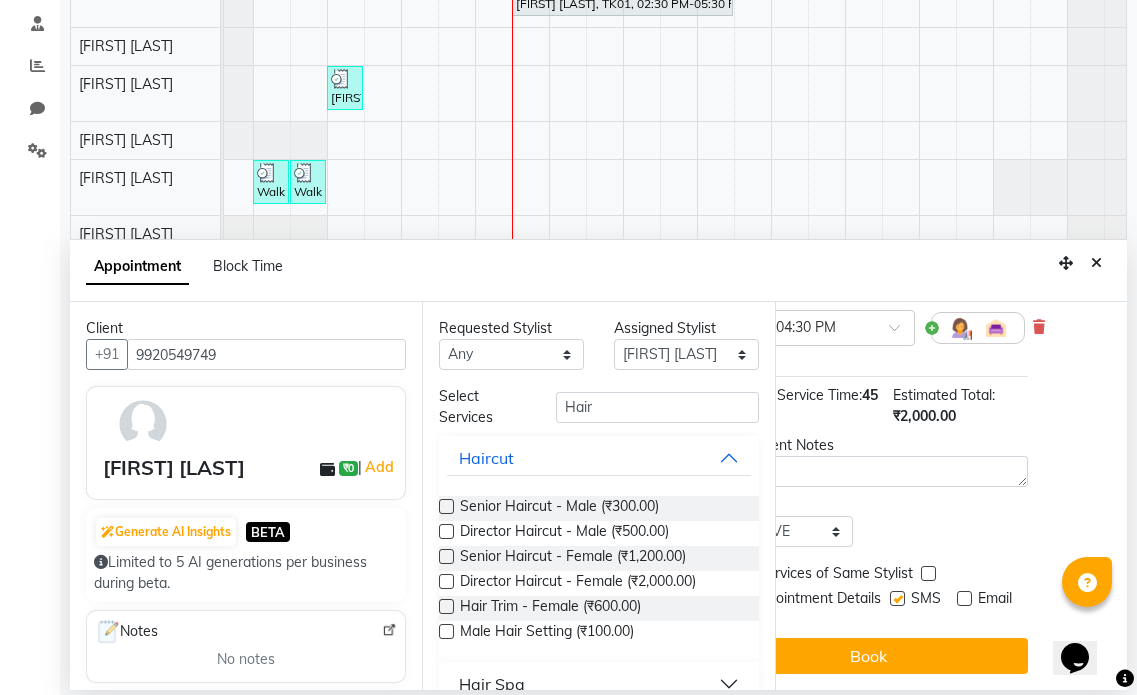 click at bounding box center [897, 598] 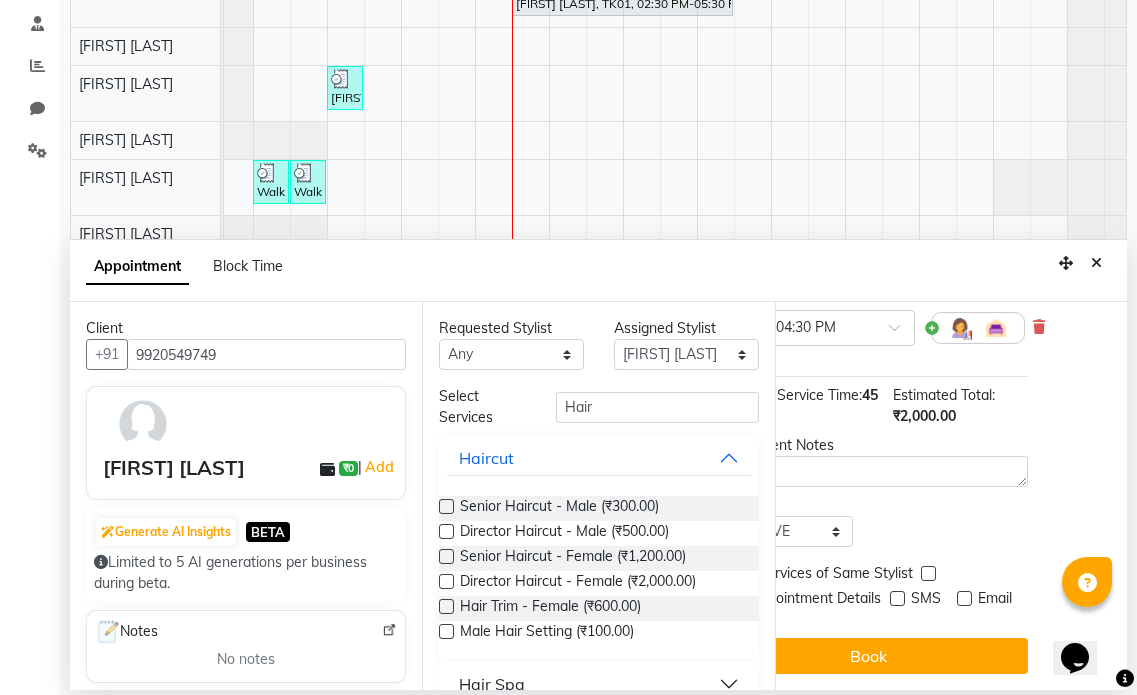 click at bounding box center (897, 598) 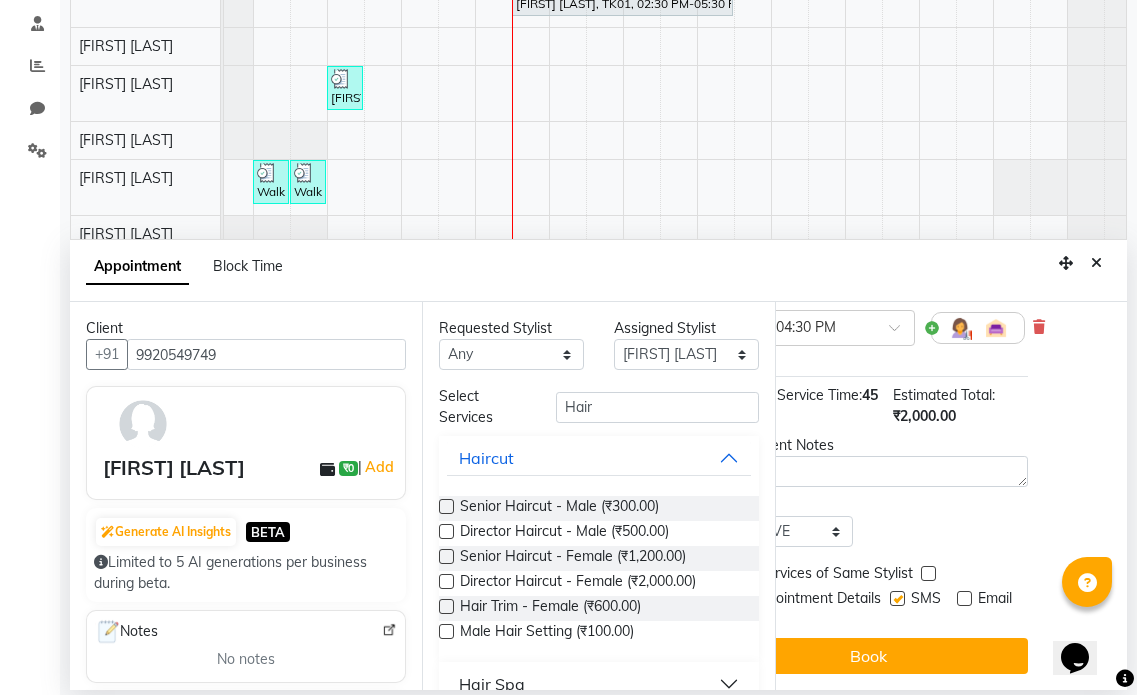 click on "Jump to Today 1 2 3 4 5 6 7 8 Weeks Appointment Date 03-08-2025 Appointment Time Select 10:00 AM 10:15 AM 10:30 AM 10:45 AM 11:00 AM 11:15 AM 11:30 AM 11:45 AM 12:00 PM 12:15 PM 12:30 PM 12:45 PM 01:00 PM 01:15 PM 01:30 PM 01:45 PM 02:00 PM 02:15 PM 02:30 PM 02:45 PM 03:00 PM 03:15 PM 03:30 PM 03:45 PM 04:00 PM 04:15 PM 04:30 PM 04:45 PM 05:00 PM 05:15 PM 05:30 PM 05:45 PM 06:00 PM 06:15 PM 06:30 PM 06:45 PM 07:00 PM 07:15 PM 07:30 PM 07:45 PM 08:00 PM 08:15 PM 08:30 PM 08:45 PM 09:00 PM 09:15 PM 09:30 PM 09:45 PM 10:00 PM Director Haircut - Female   for  45 min ₹2,000.00 [FIRST] [LAST]  × 04:30 PM Estimated Service Time:  45 minutes Estimated Total:  ₹2,000.00 Appointment Notes Status Select TENTATIVE CONFIRM CHECK-IN UPCOMING Merge Services of Same Stylist Send Appointment Details On SMS Email  Book" at bounding box center (951, 496) 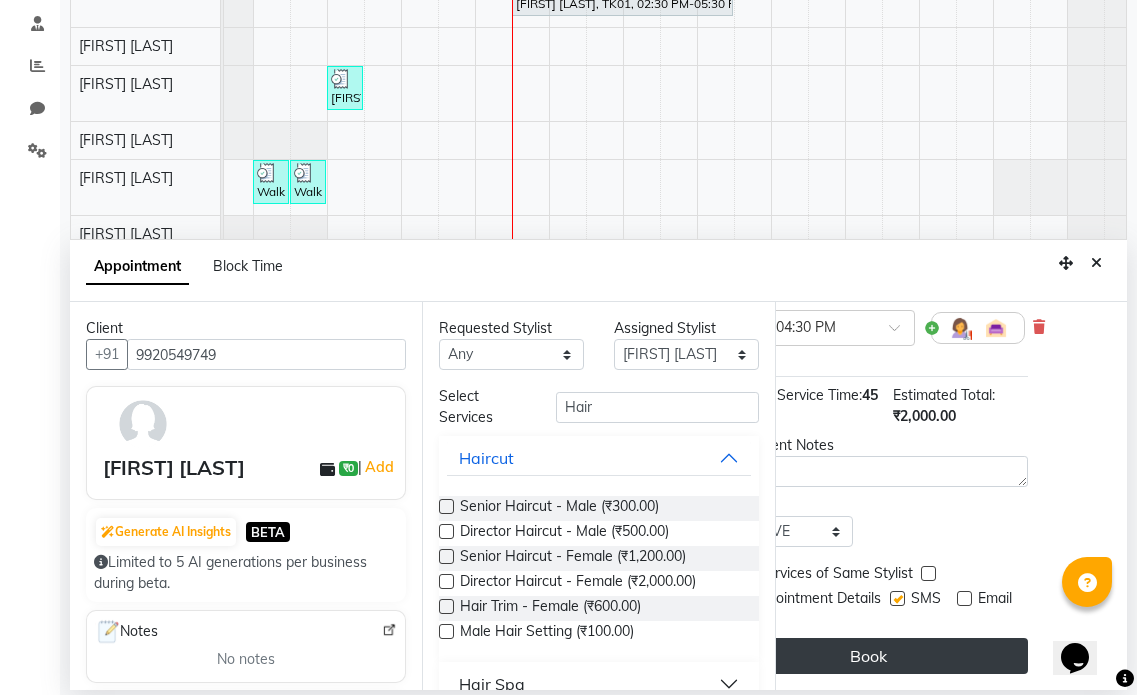 click on "Book" at bounding box center [868, 656] 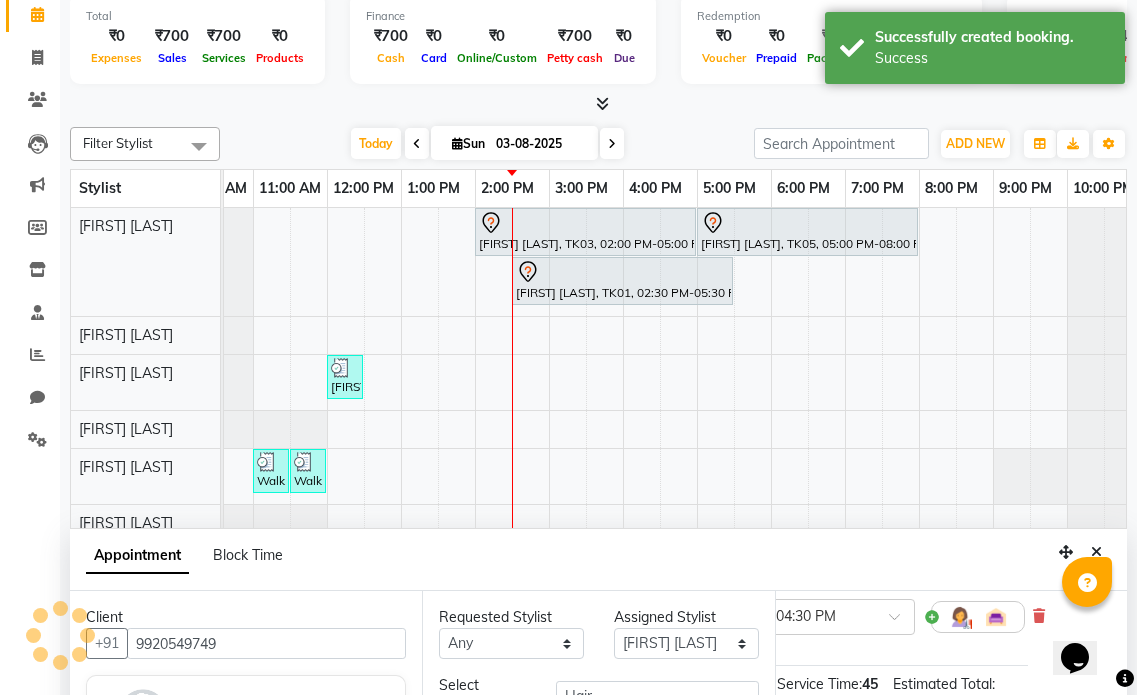 scroll, scrollTop: 0, scrollLeft: 0, axis: both 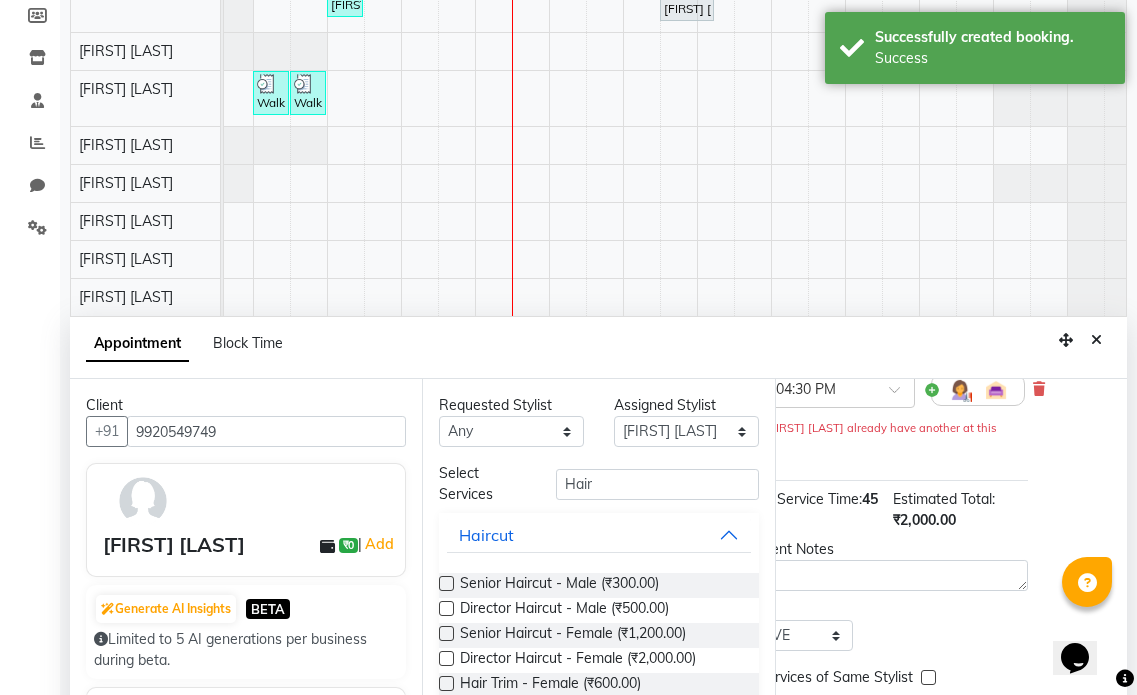 click at bounding box center [1096, 340] 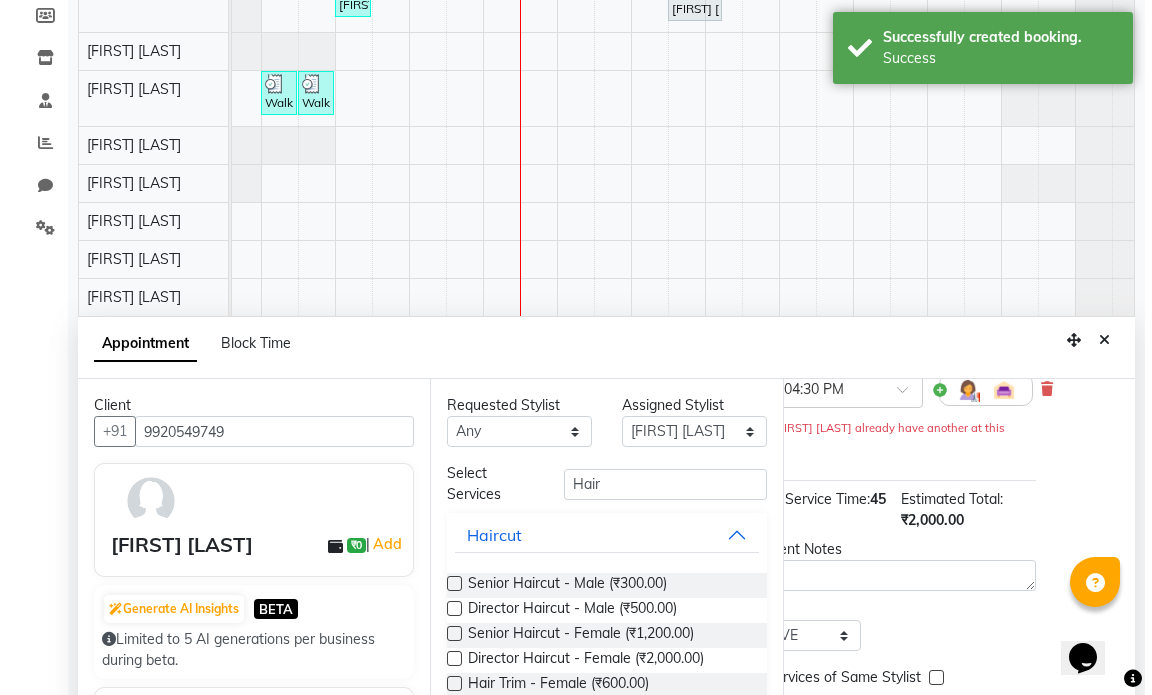 scroll, scrollTop: 0, scrollLeft: 0, axis: both 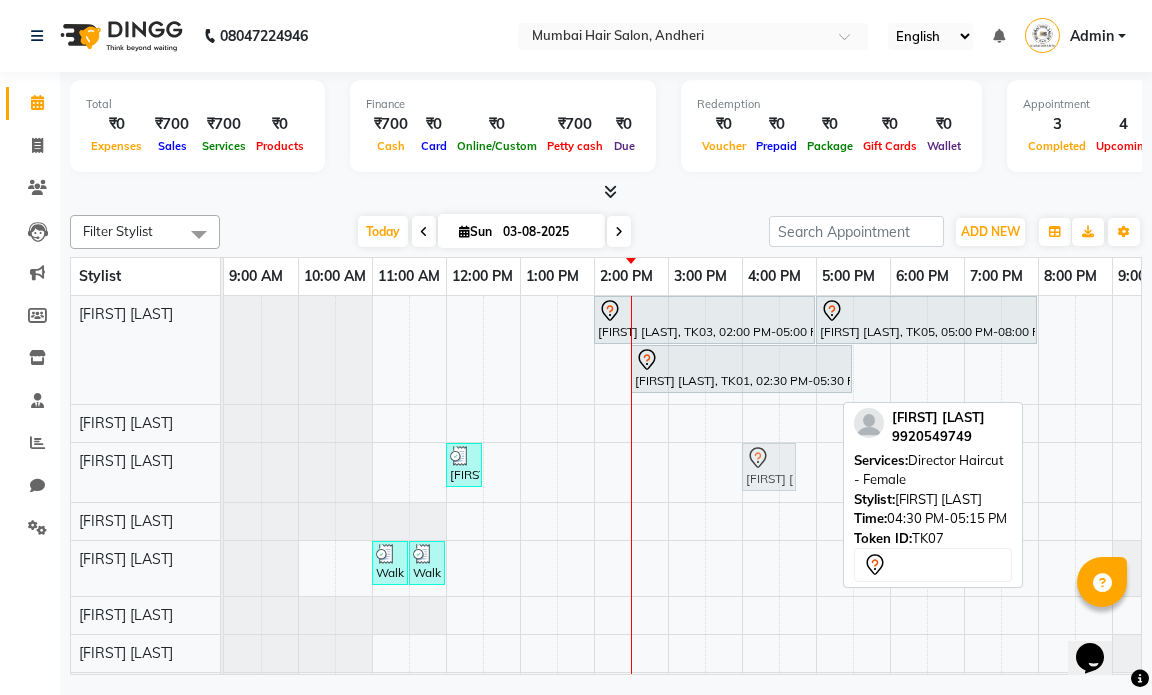 drag, startPoint x: 793, startPoint y: 461, endPoint x: 758, endPoint y: 473, distance: 37 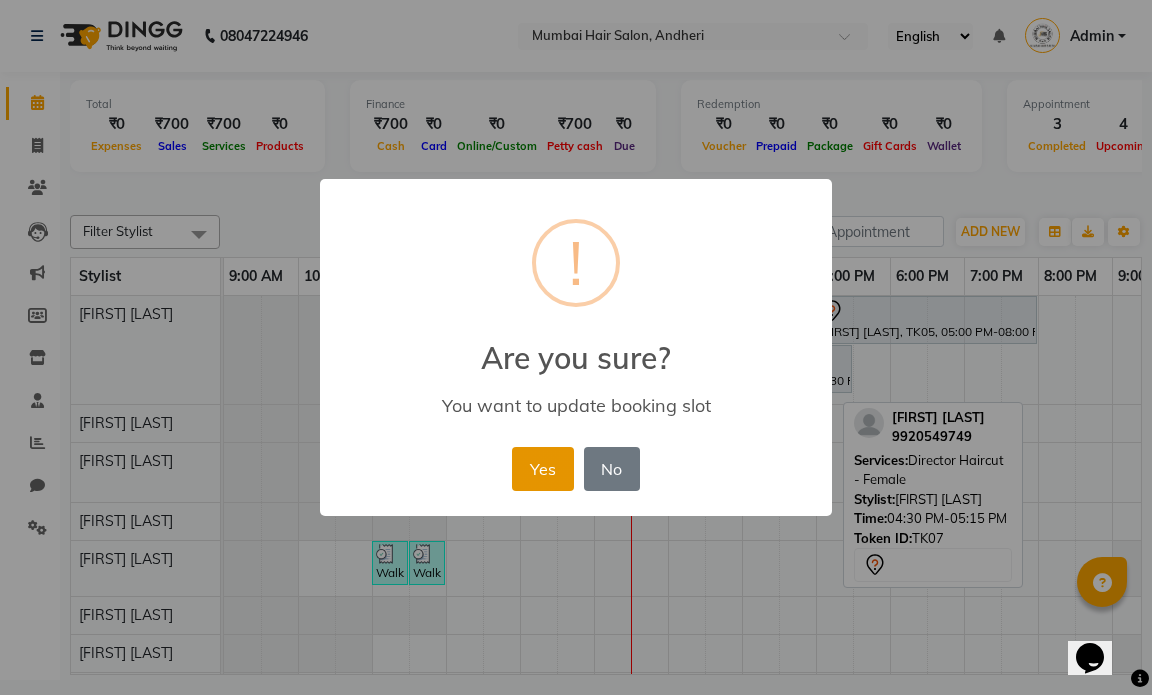 click on "Yes" at bounding box center [542, 469] 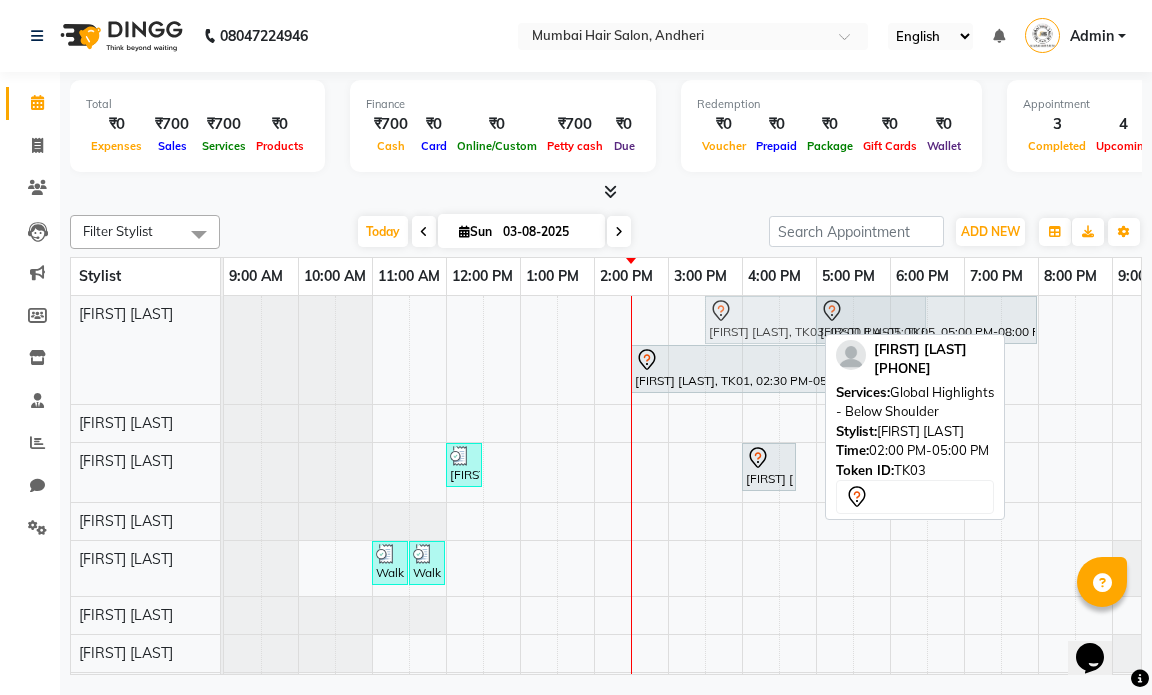drag, startPoint x: 687, startPoint y: 319, endPoint x: 796, endPoint y: 316, distance: 109.041275 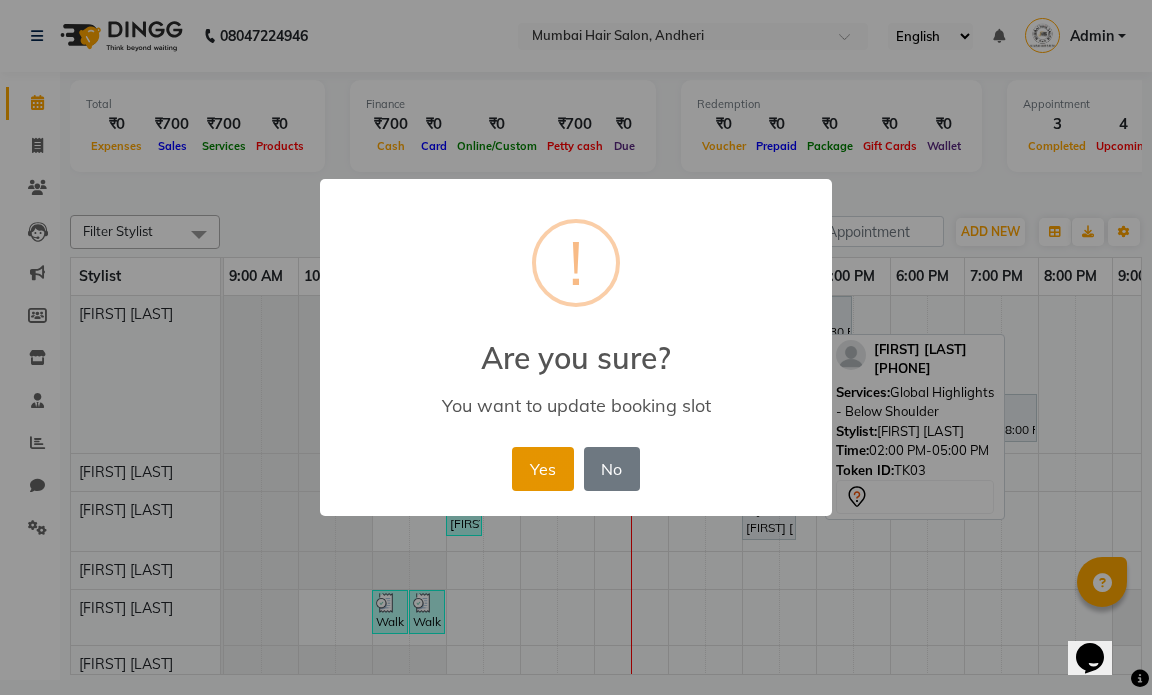 click on "Yes" at bounding box center (542, 469) 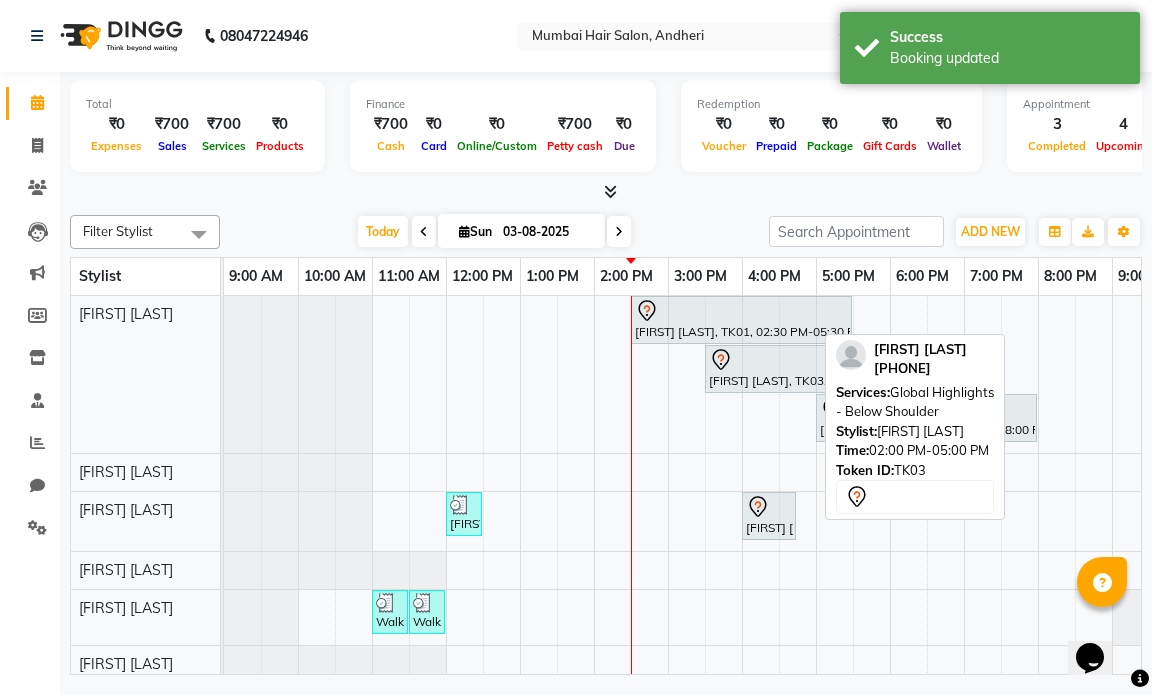 scroll, scrollTop: 0, scrollLeft: 134, axis: horizontal 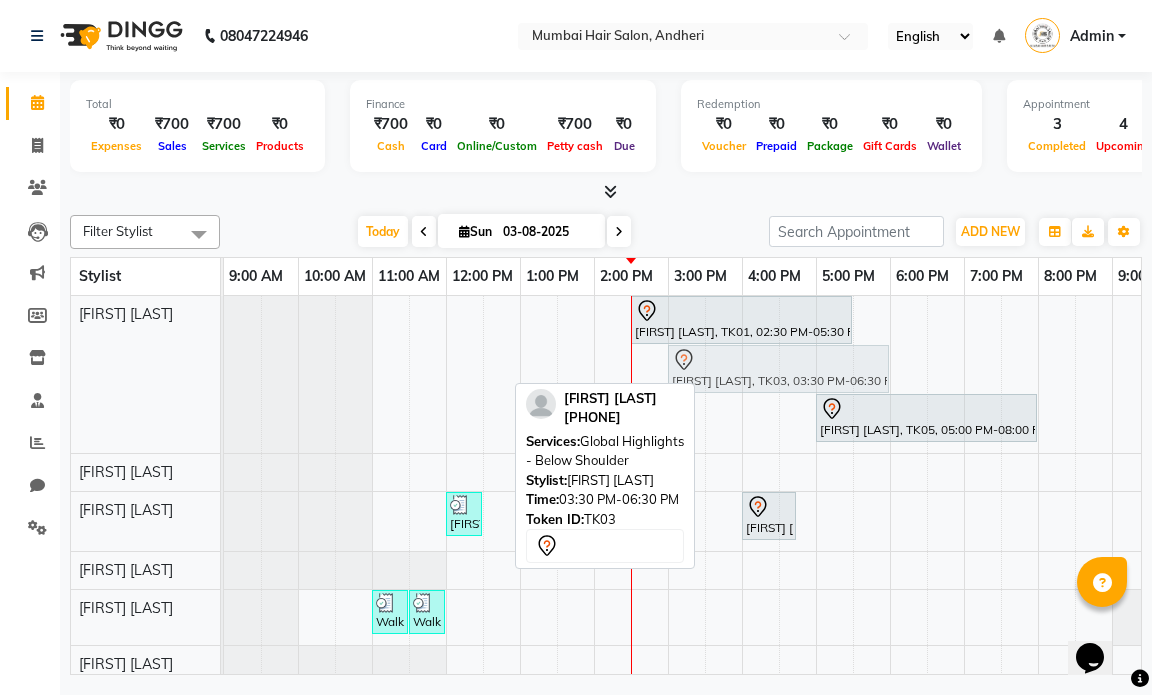 drag, startPoint x: 776, startPoint y: 374, endPoint x: 748, endPoint y: 377, distance: 28.160255 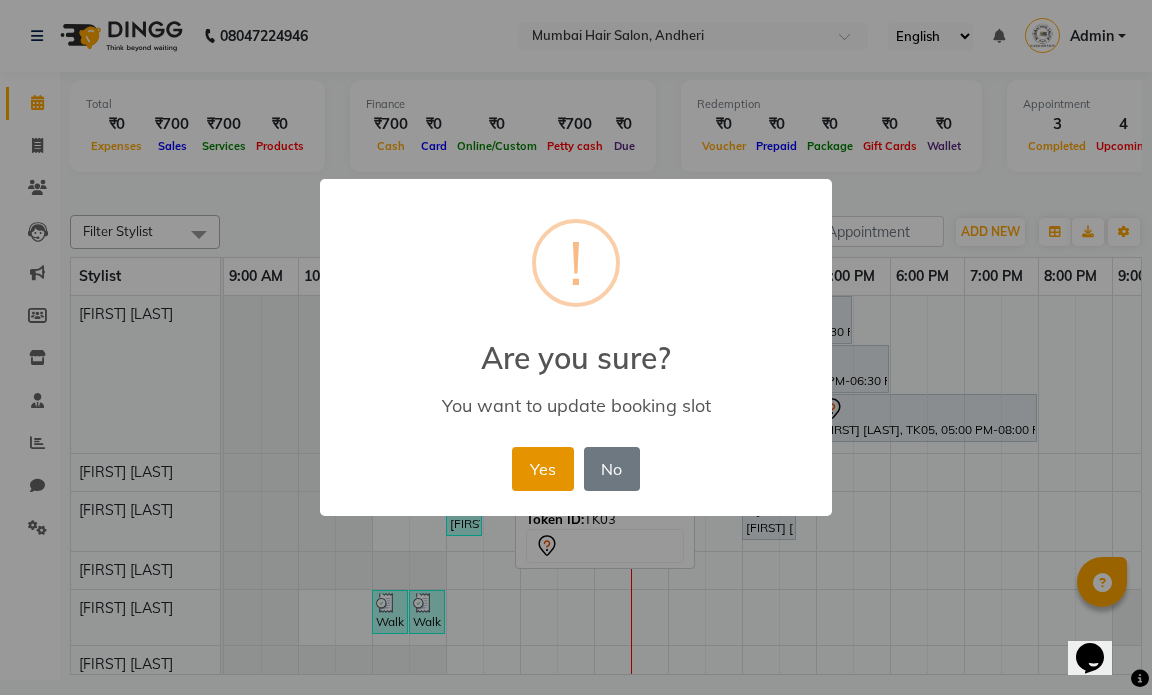 click on "Yes" at bounding box center [542, 469] 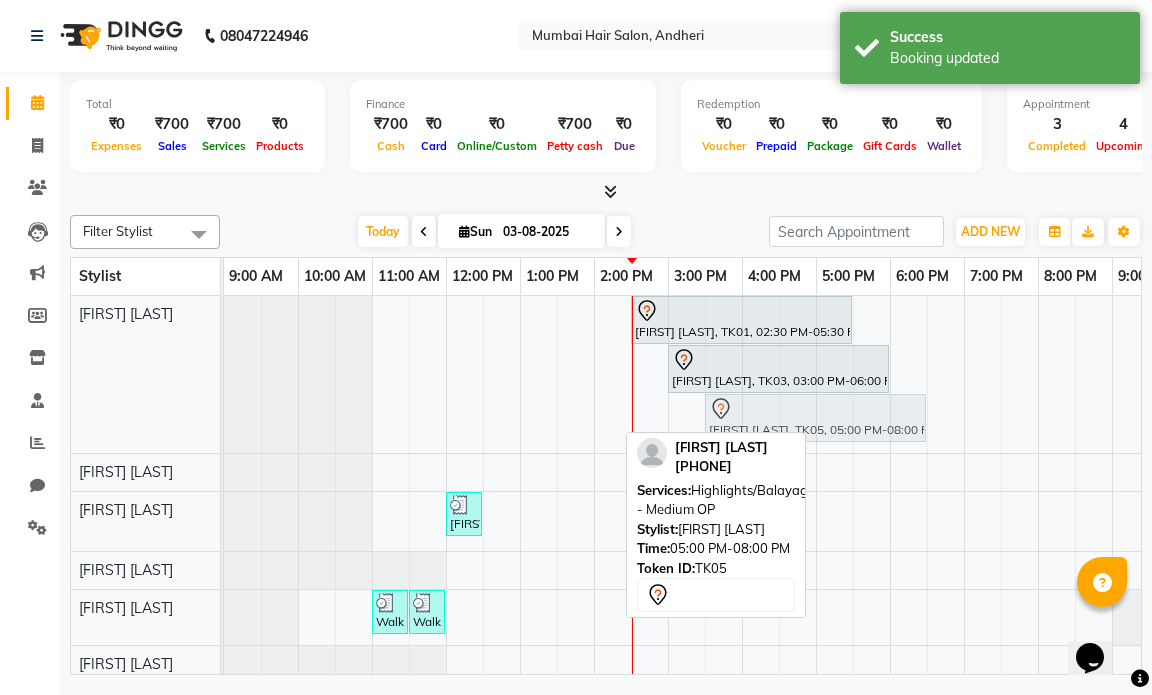 drag, startPoint x: 873, startPoint y: 415, endPoint x: 757, endPoint y: 428, distance: 116.72617 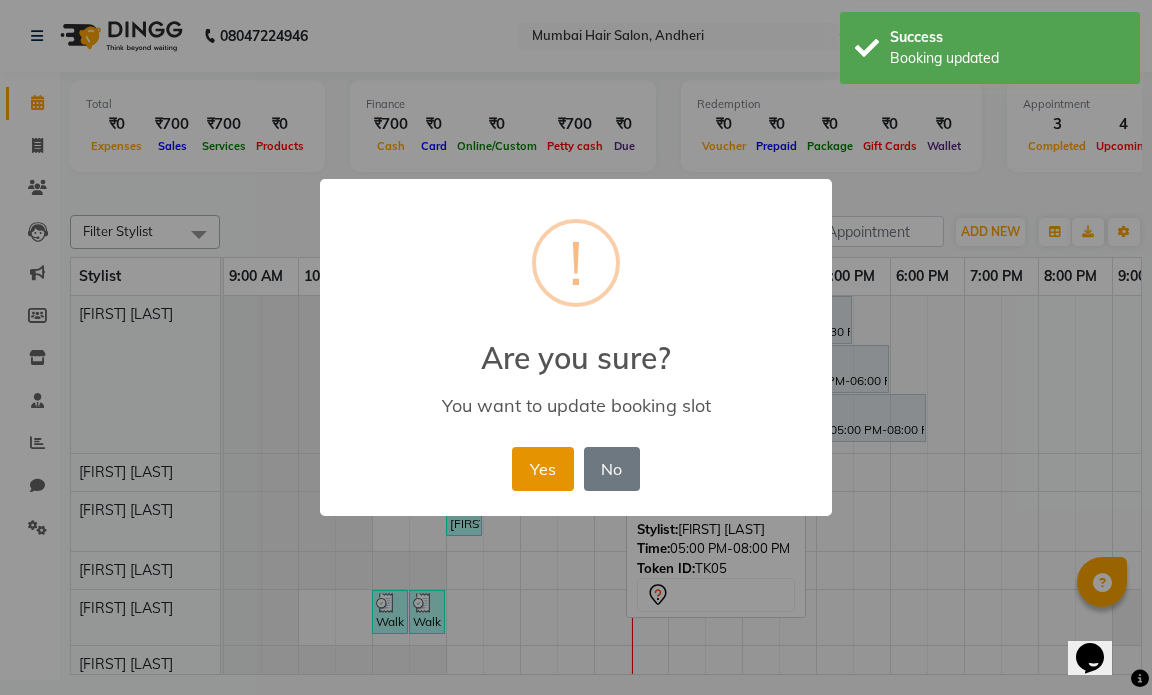 click on "Yes" at bounding box center [542, 469] 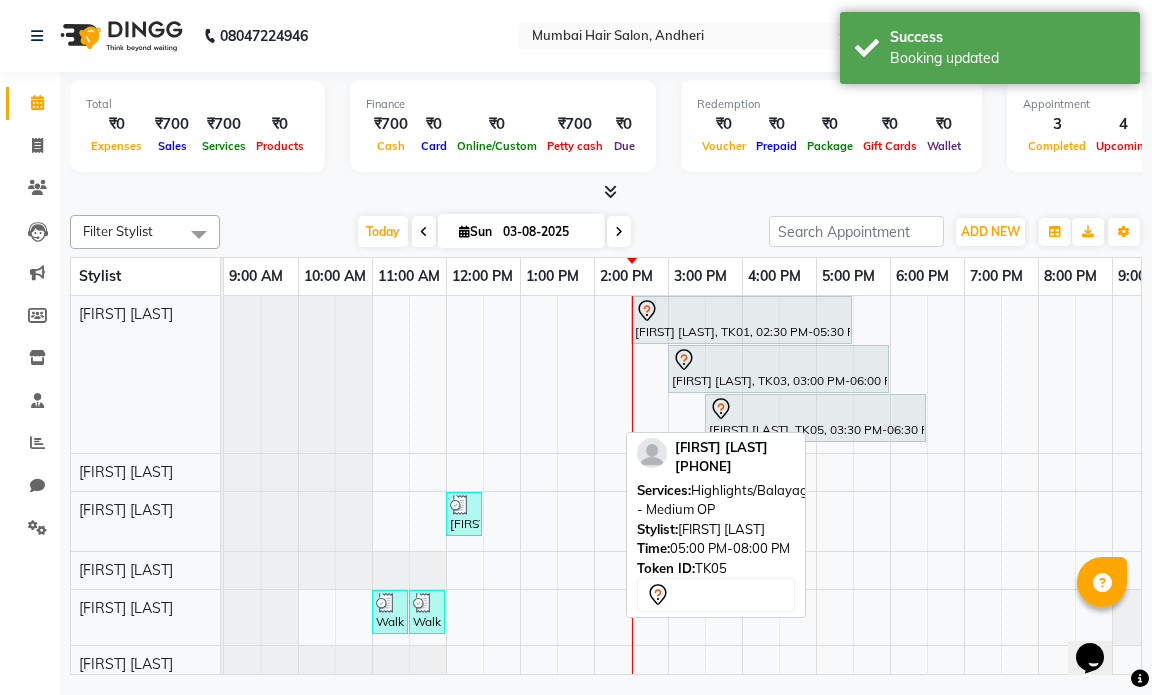 scroll, scrollTop: 0, scrollLeft: 134, axis: horizontal 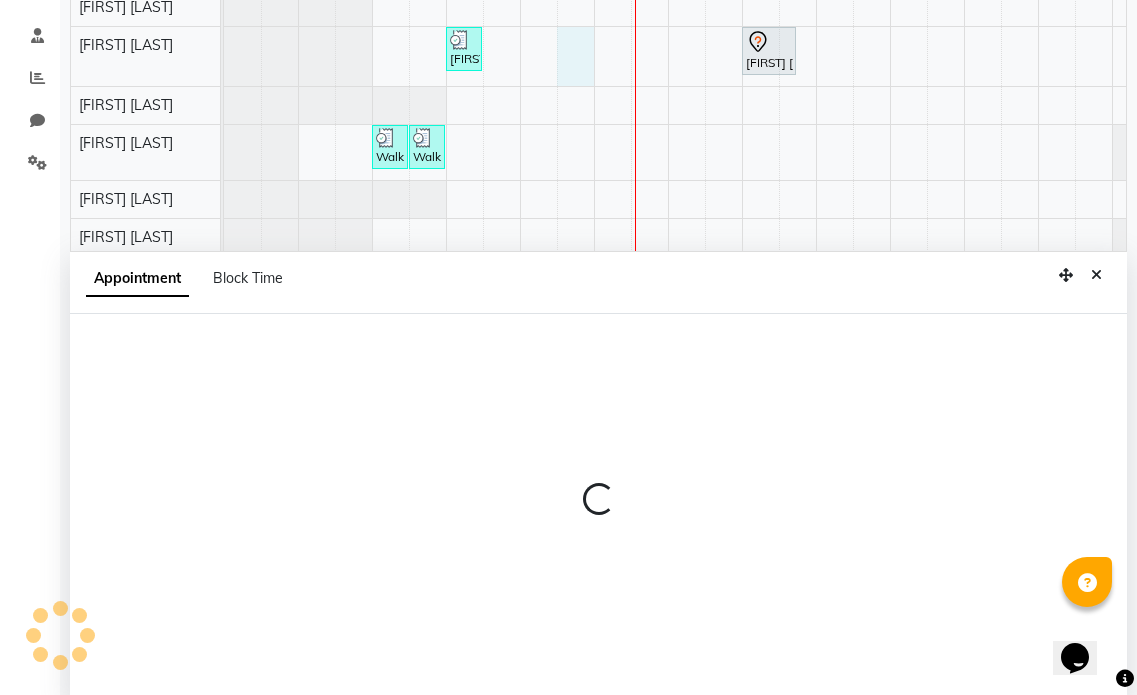 select on "66012" 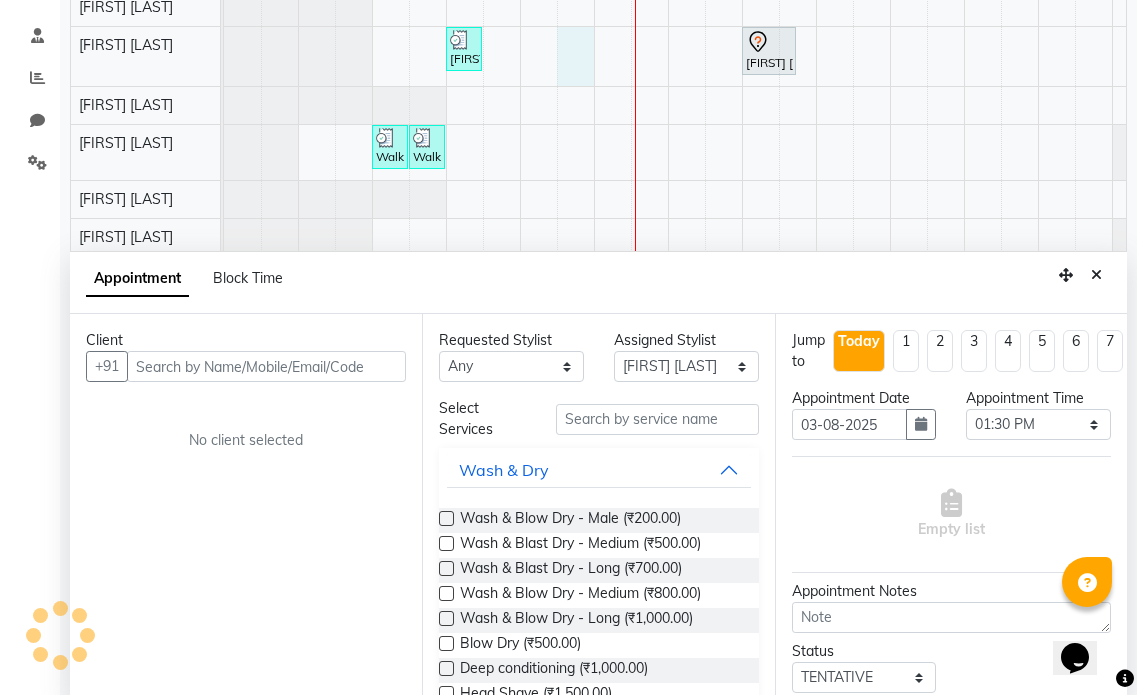 scroll, scrollTop: 377, scrollLeft: 0, axis: vertical 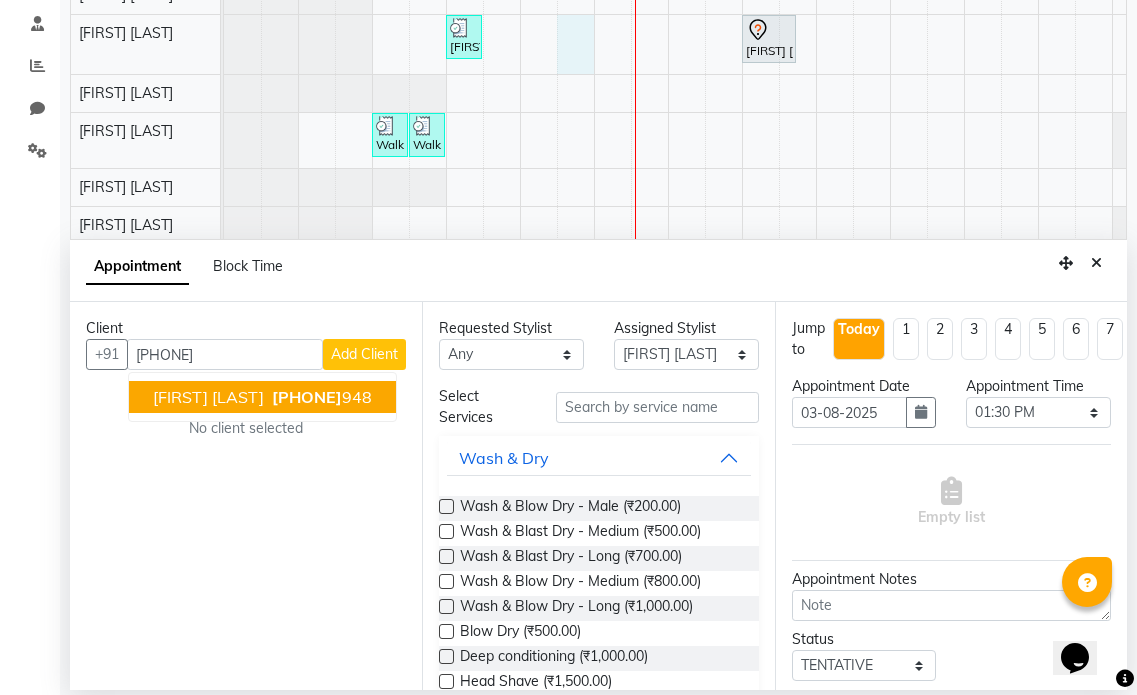 click on "[PHONE]" at bounding box center [307, 397] 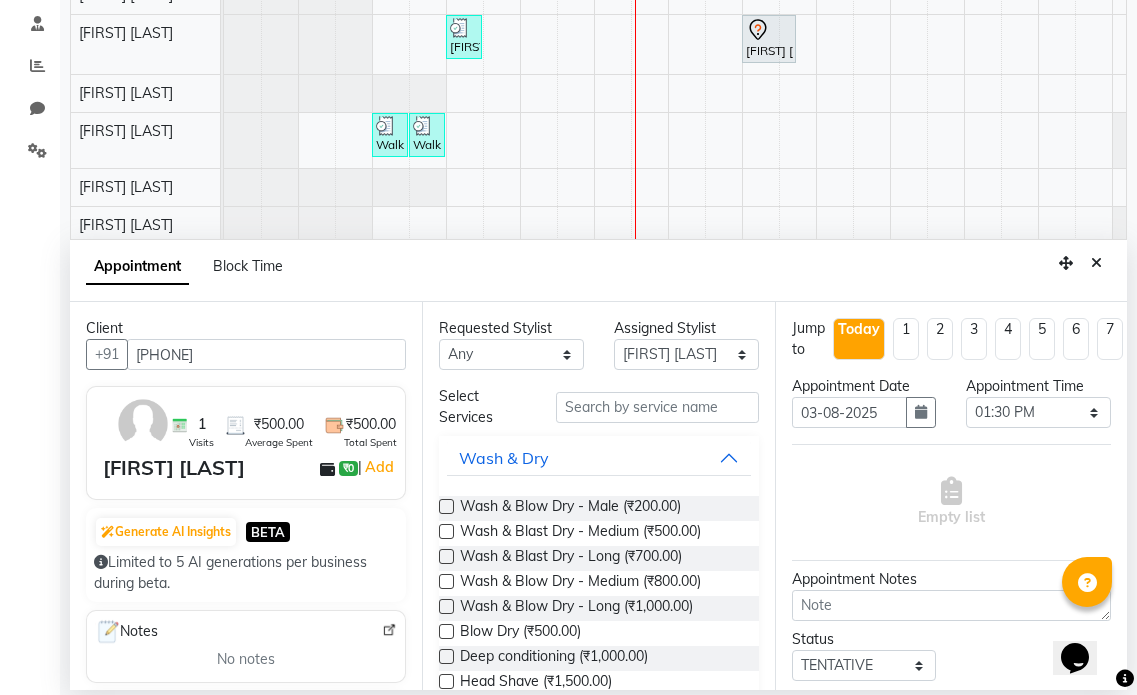 type on "[PHONE]" 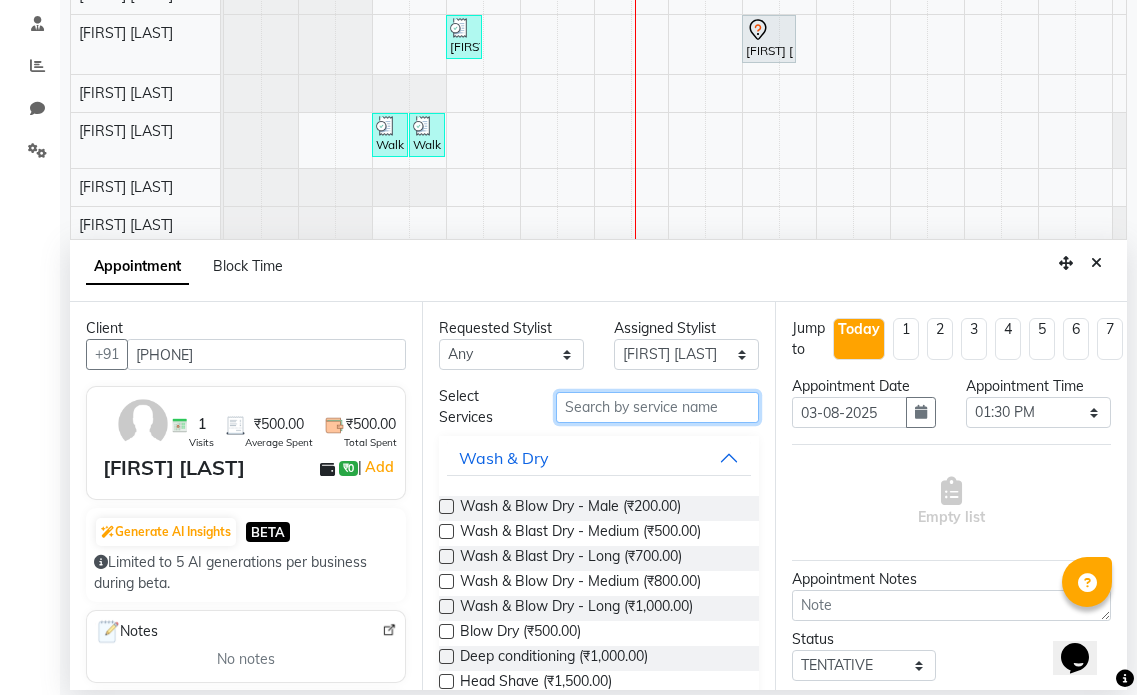 click at bounding box center (657, 407) 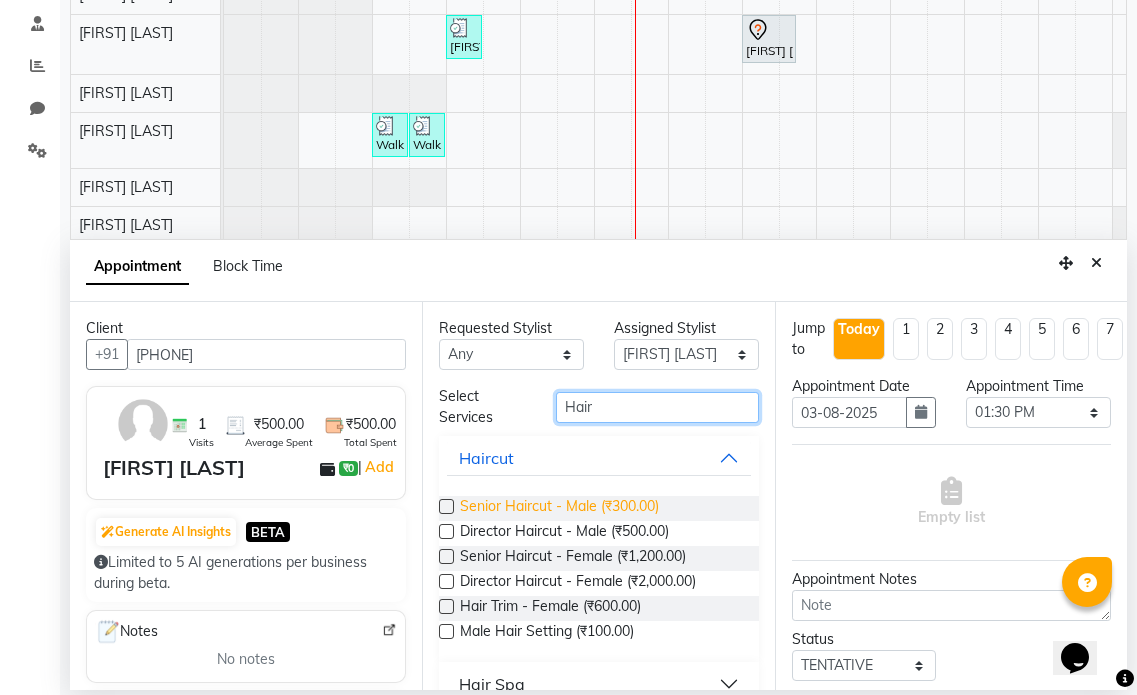 type on "Hair" 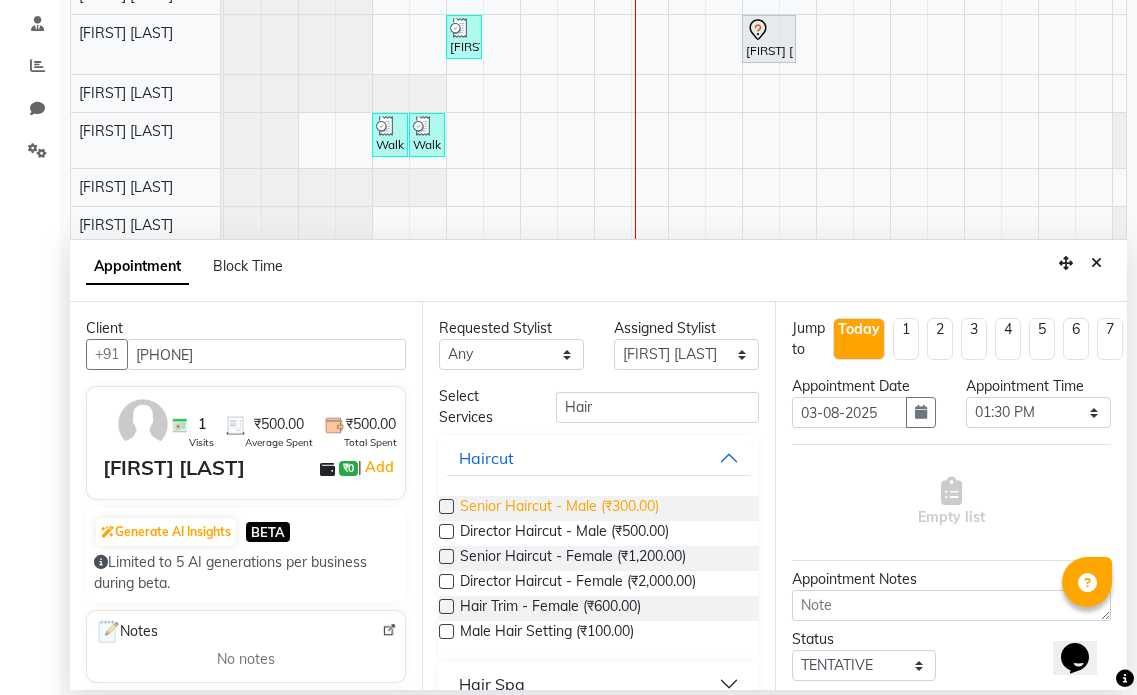 click on "Senior Haircut - Male (₹300.00)" at bounding box center (559, 508) 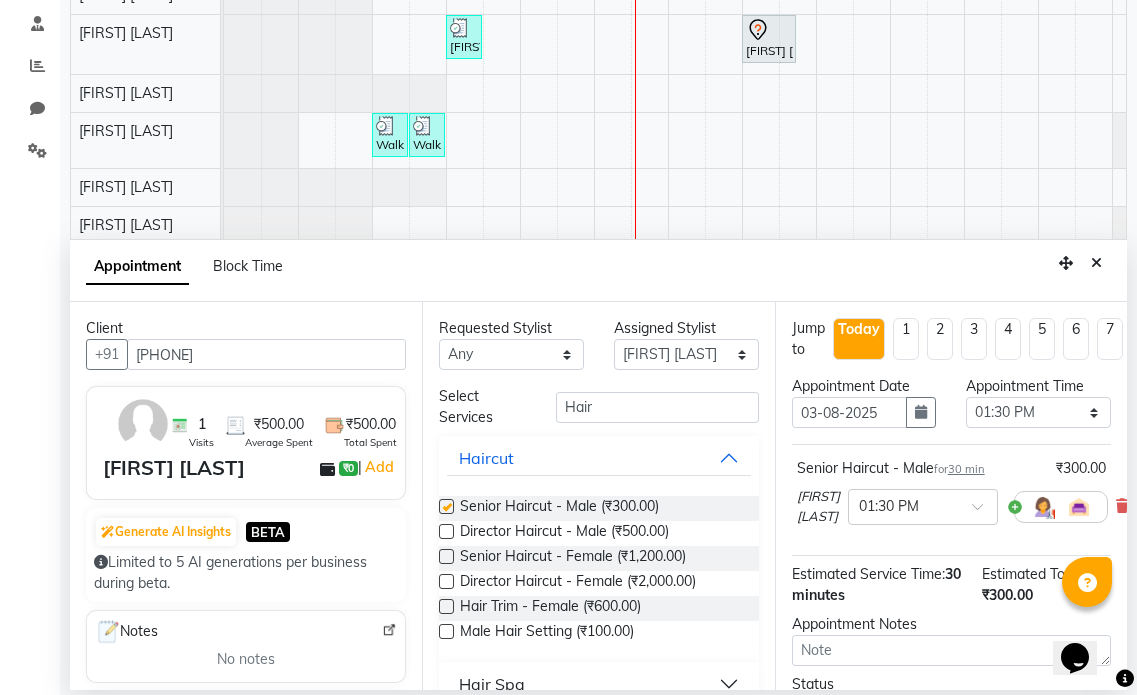 checkbox on "false" 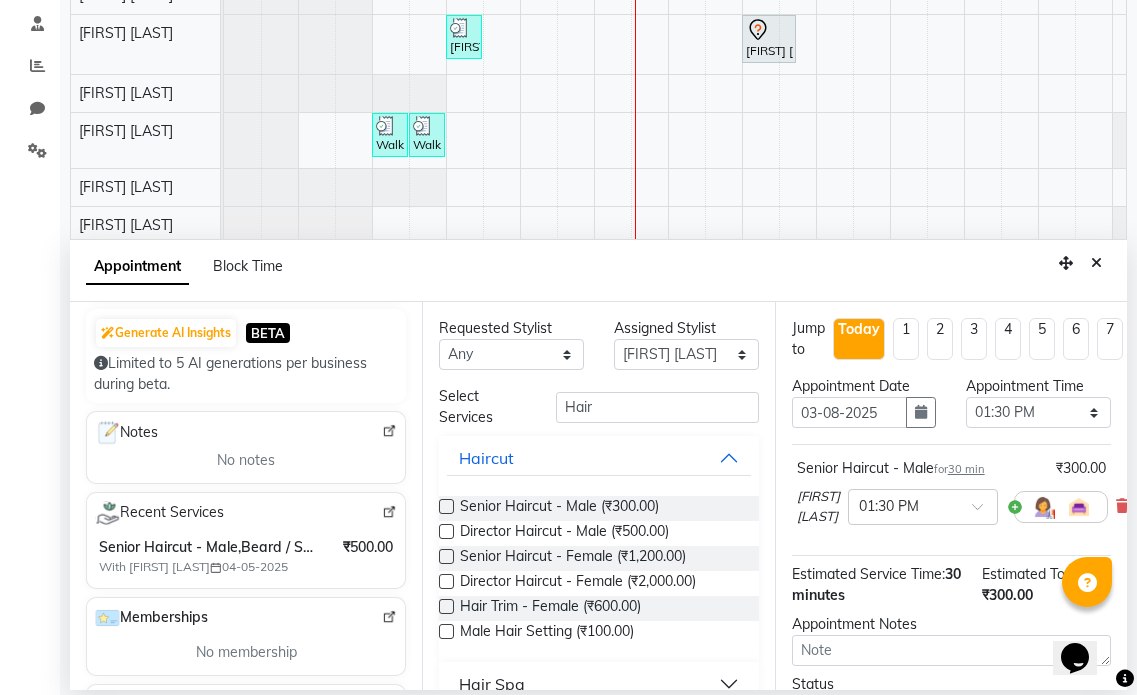 scroll, scrollTop: 200, scrollLeft: 0, axis: vertical 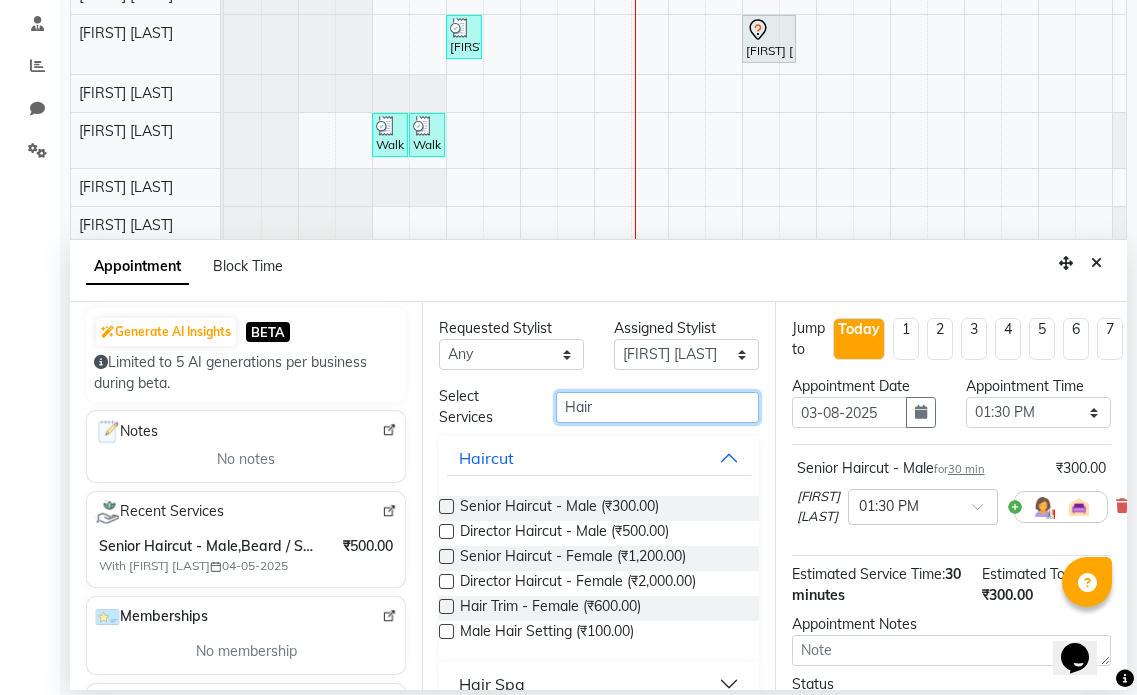 drag, startPoint x: 608, startPoint y: 406, endPoint x: 468, endPoint y: 410, distance: 140.05713 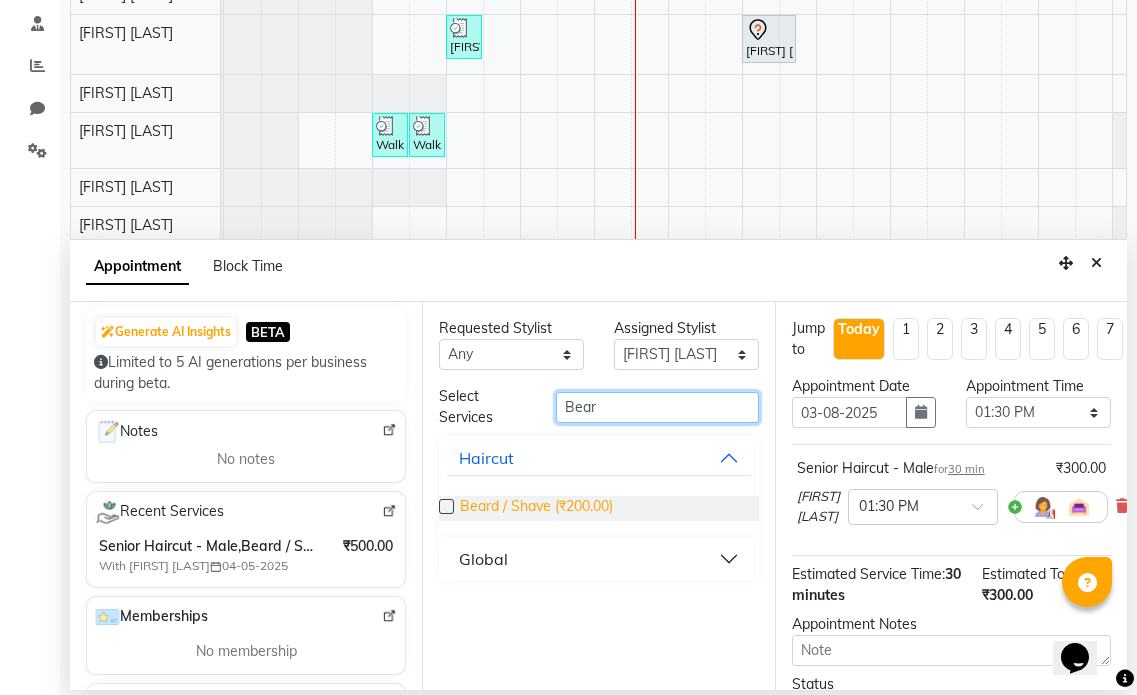 type on "Bear" 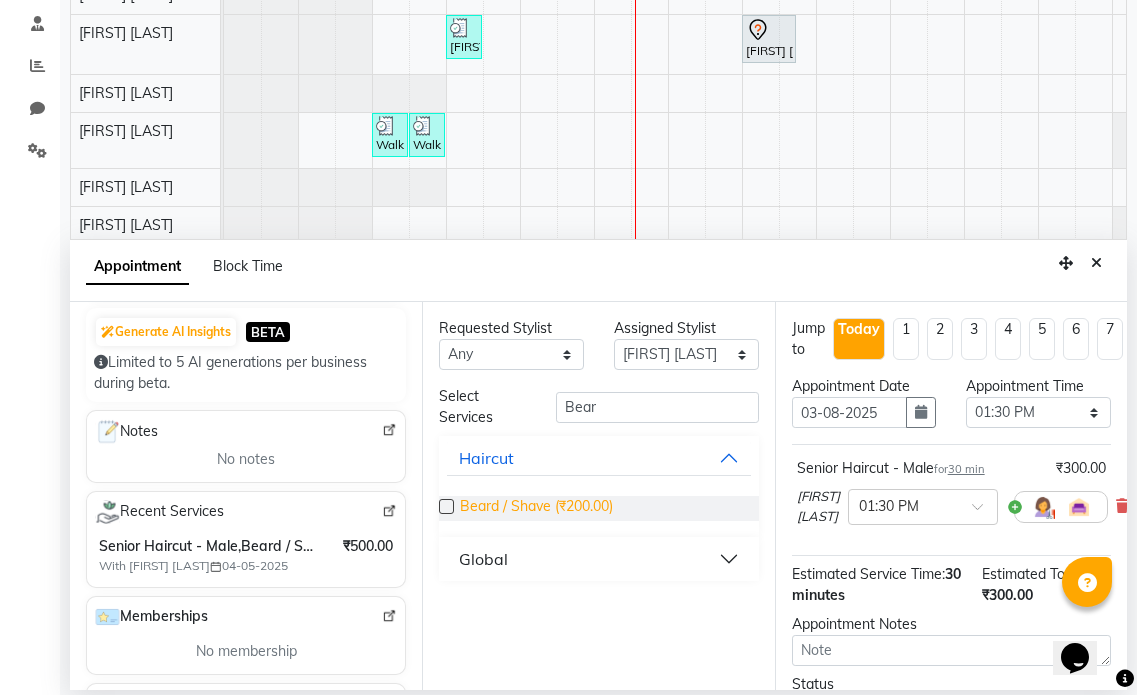 click on "Beard / Shave (₹200.00)" at bounding box center (536, 508) 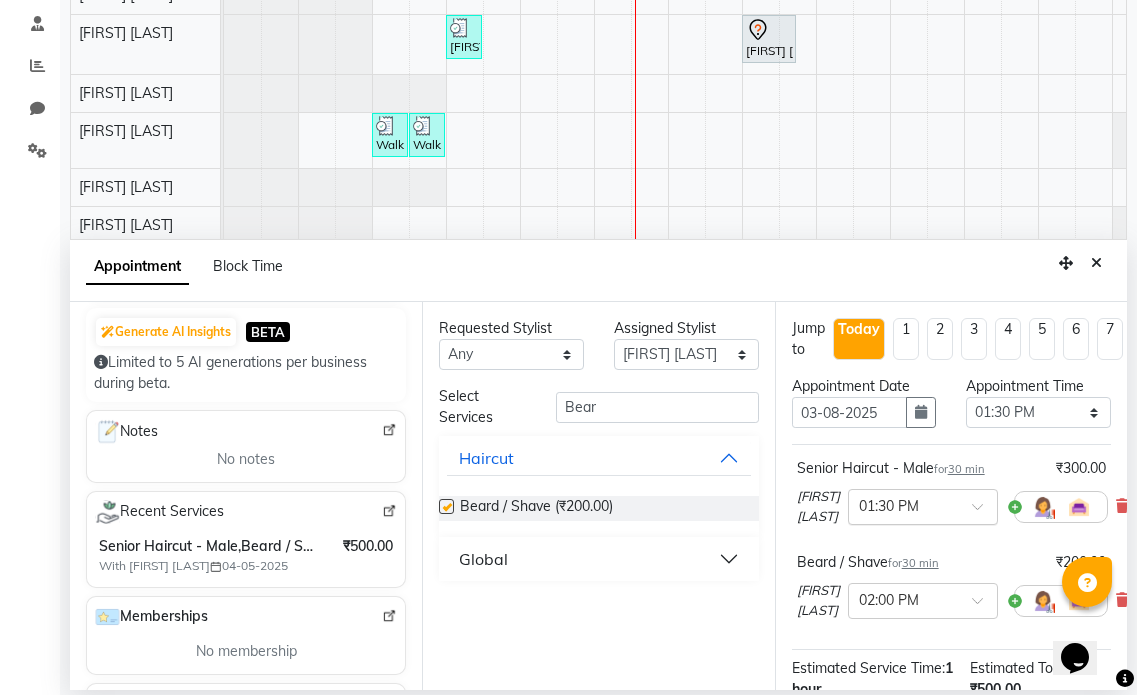 checkbox on "false" 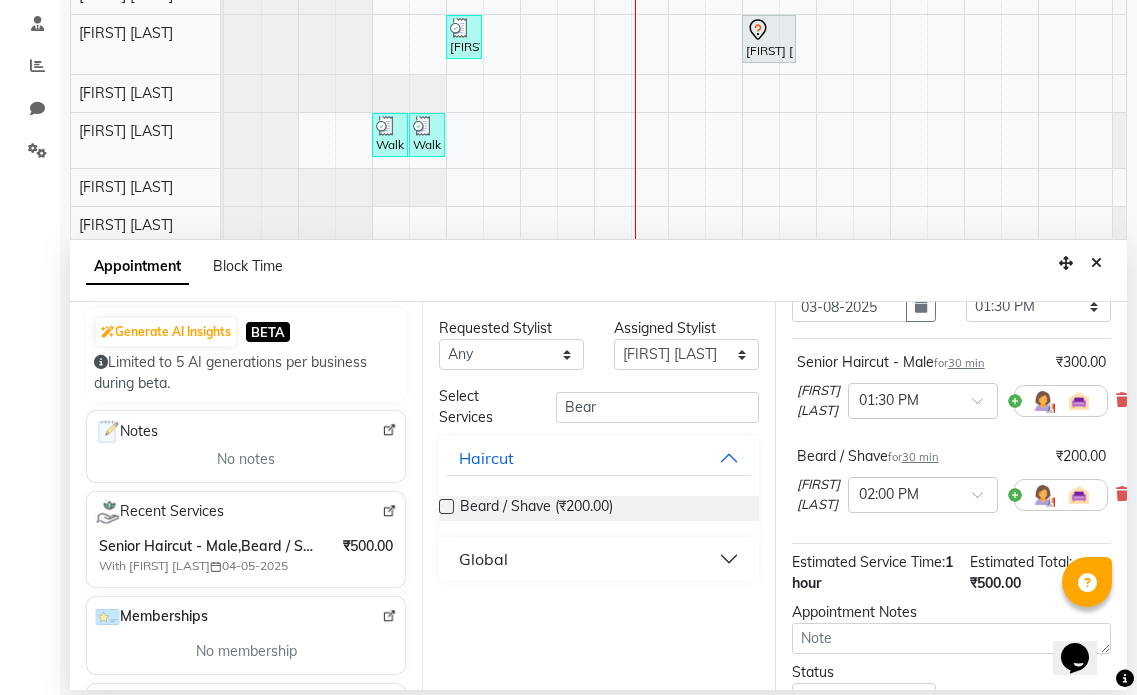 scroll, scrollTop: 288, scrollLeft: 0, axis: vertical 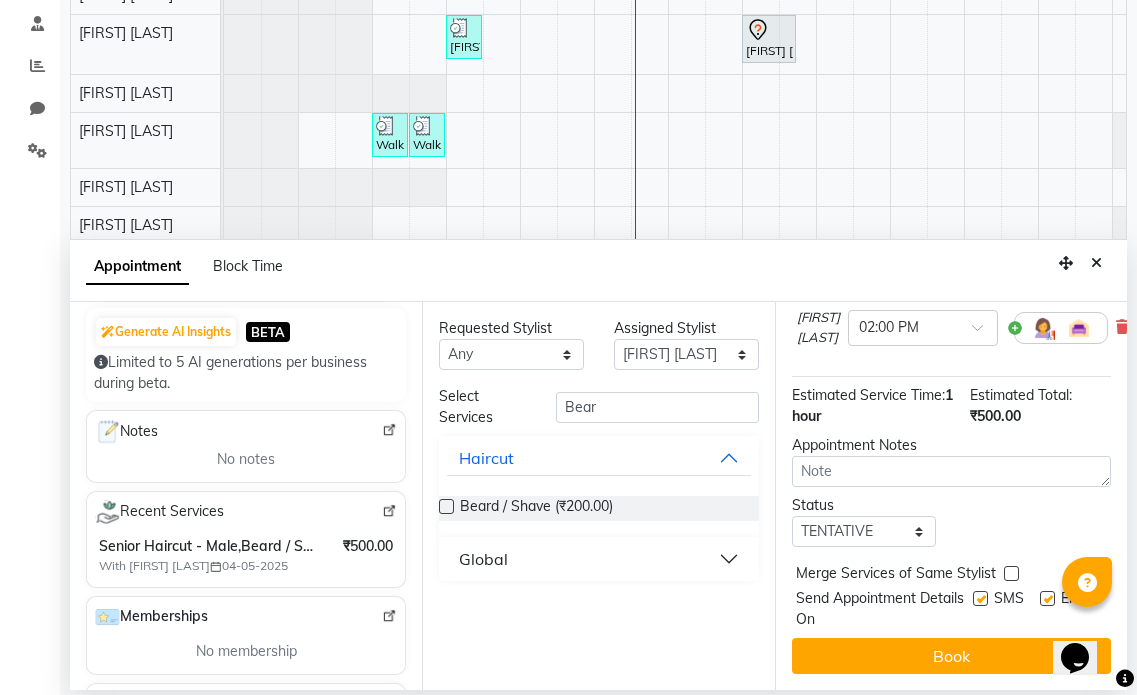 click at bounding box center (1047, 598) 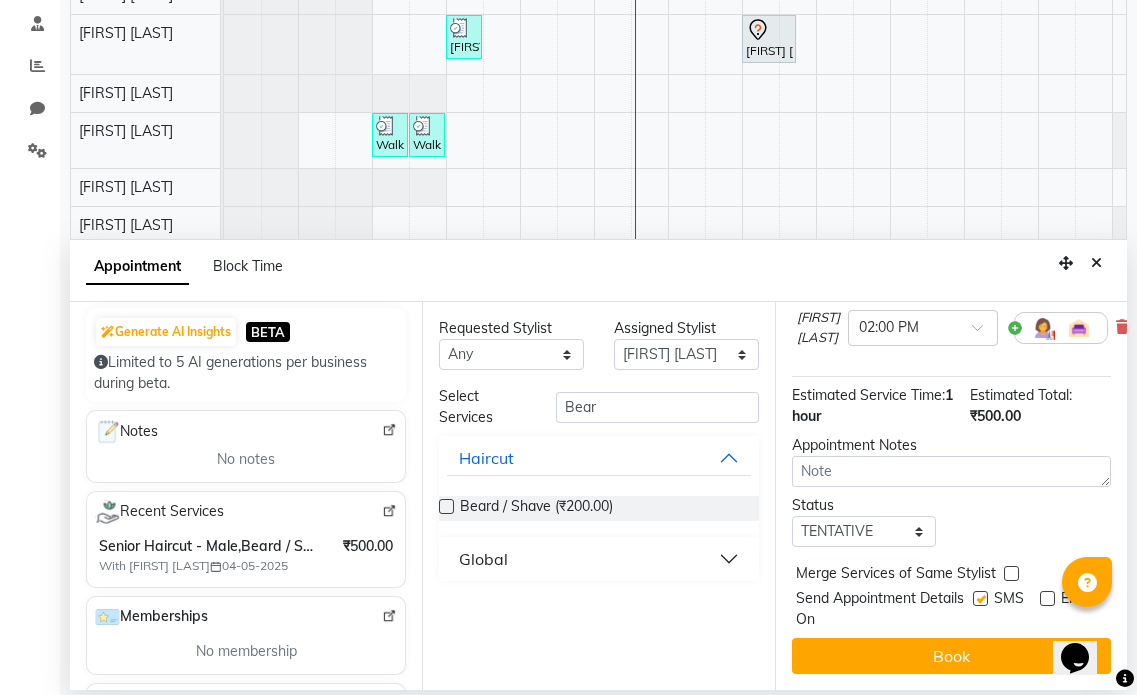 click on "Send Appointment Details On SMS Email" at bounding box center [953, 609] 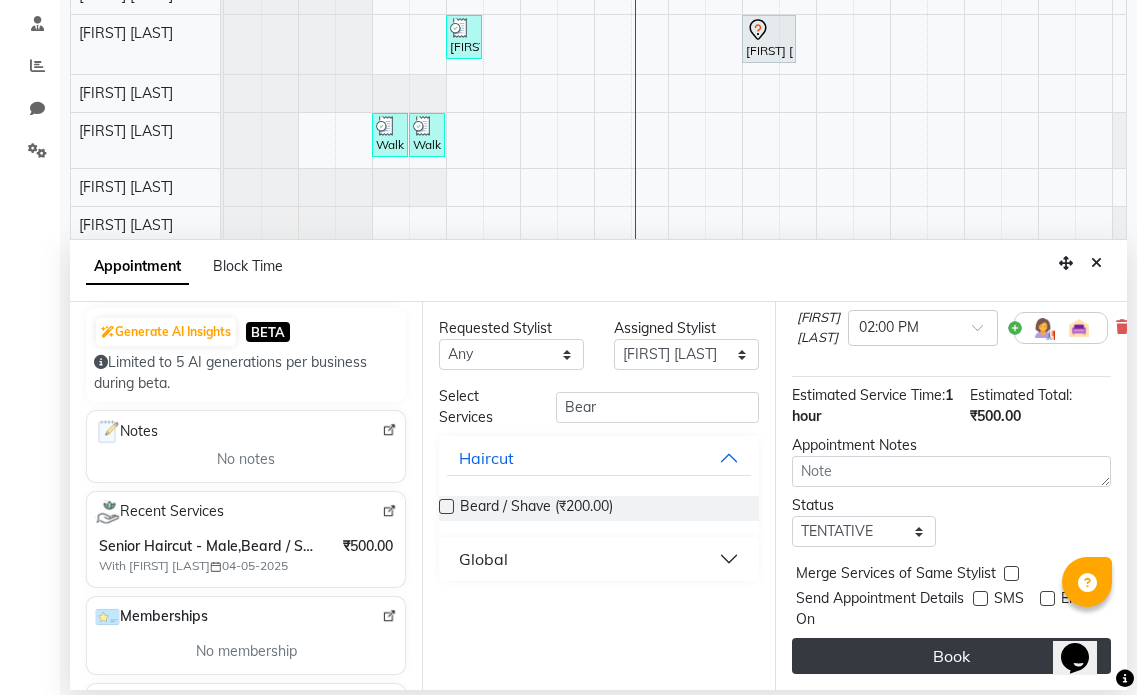 click on "Book" at bounding box center (951, 656) 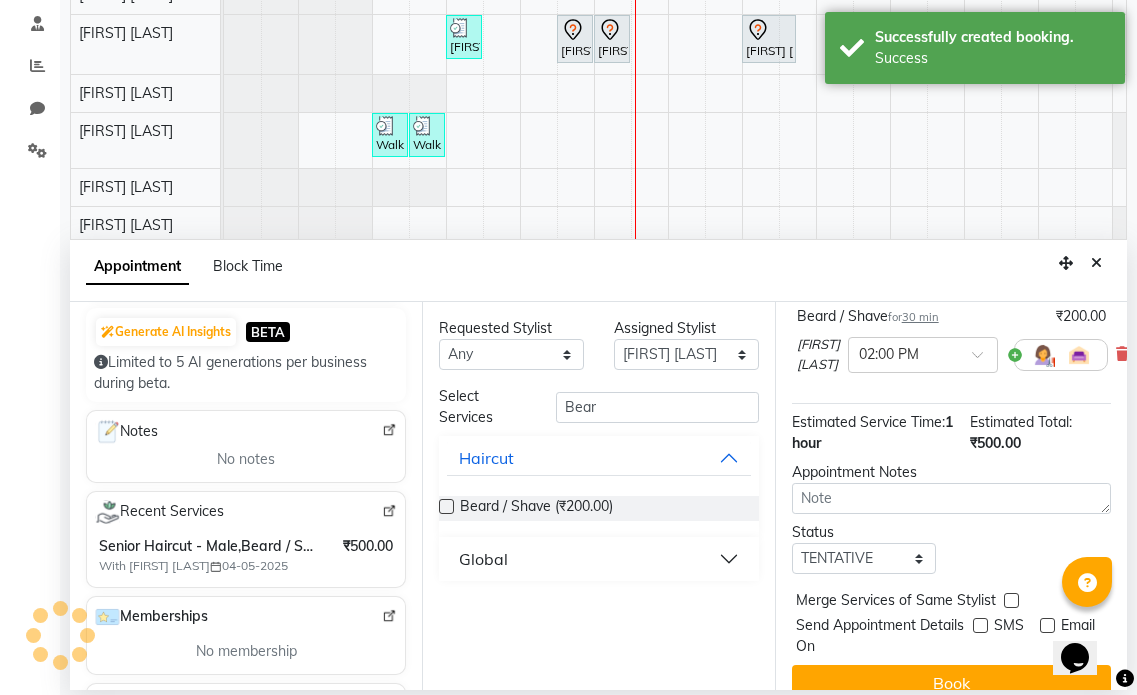 scroll, scrollTop: 87, scrollLeft: 0, axis: vertical 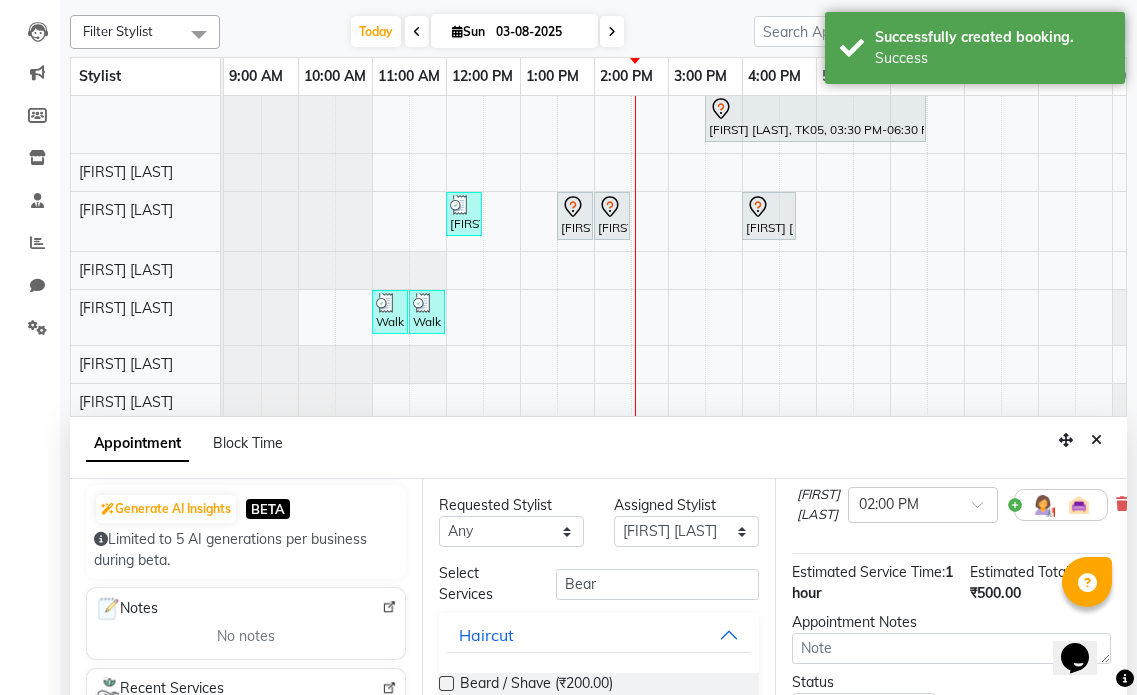 click on "Appointment Block Time" at bounding box center [598, 448] 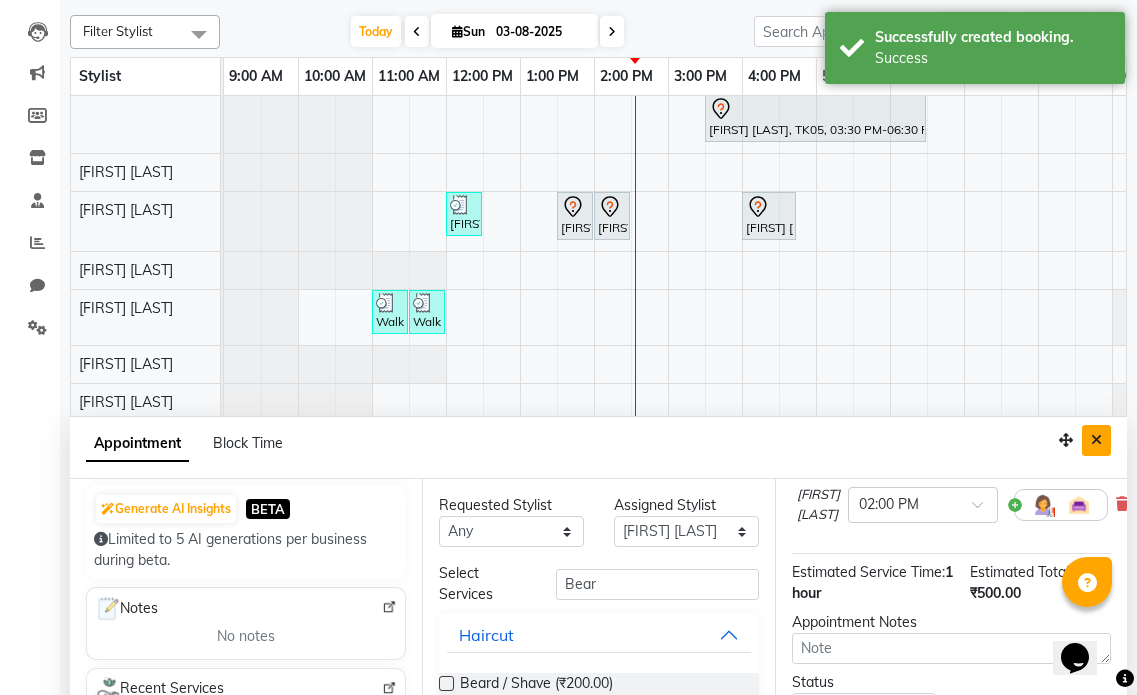 click at bounding box center (1096, 440) 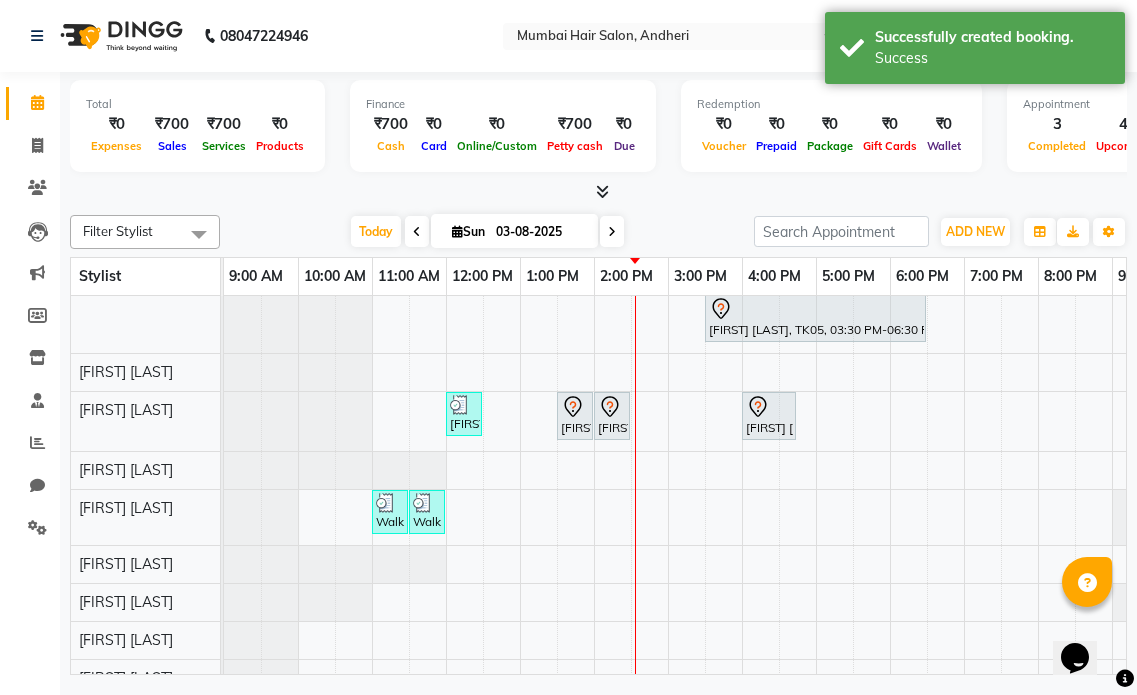 scroll, scrollTop: 0, scrollLeft: 0, axis: both 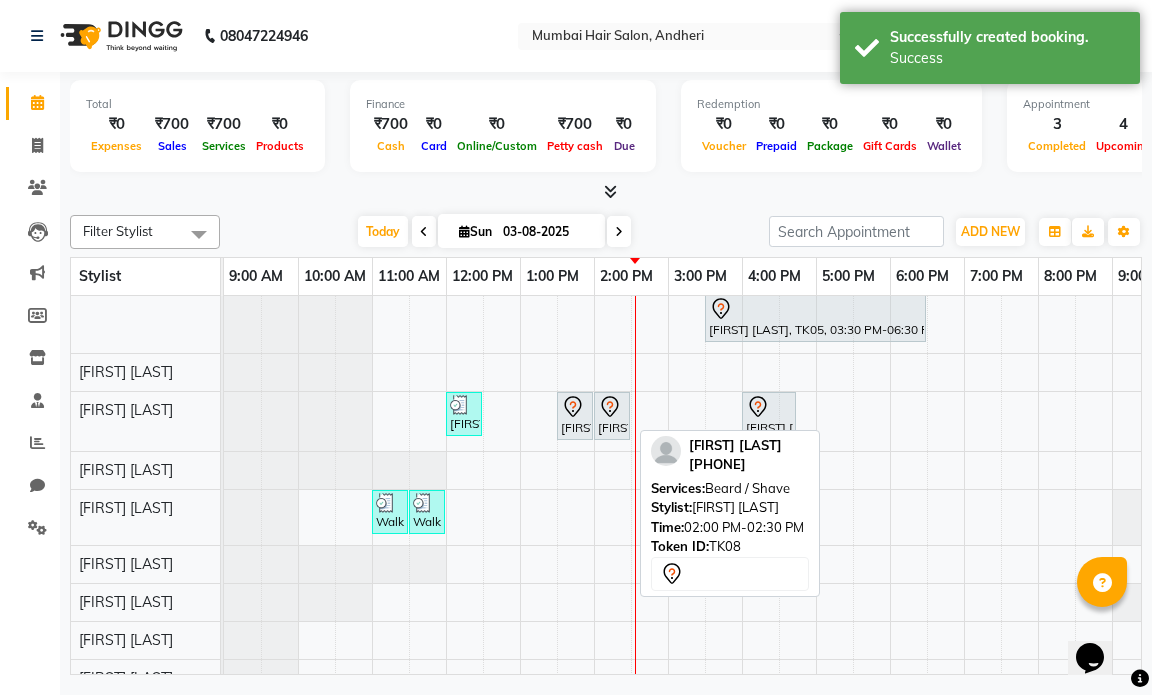 click at bounding box center (629, 416) 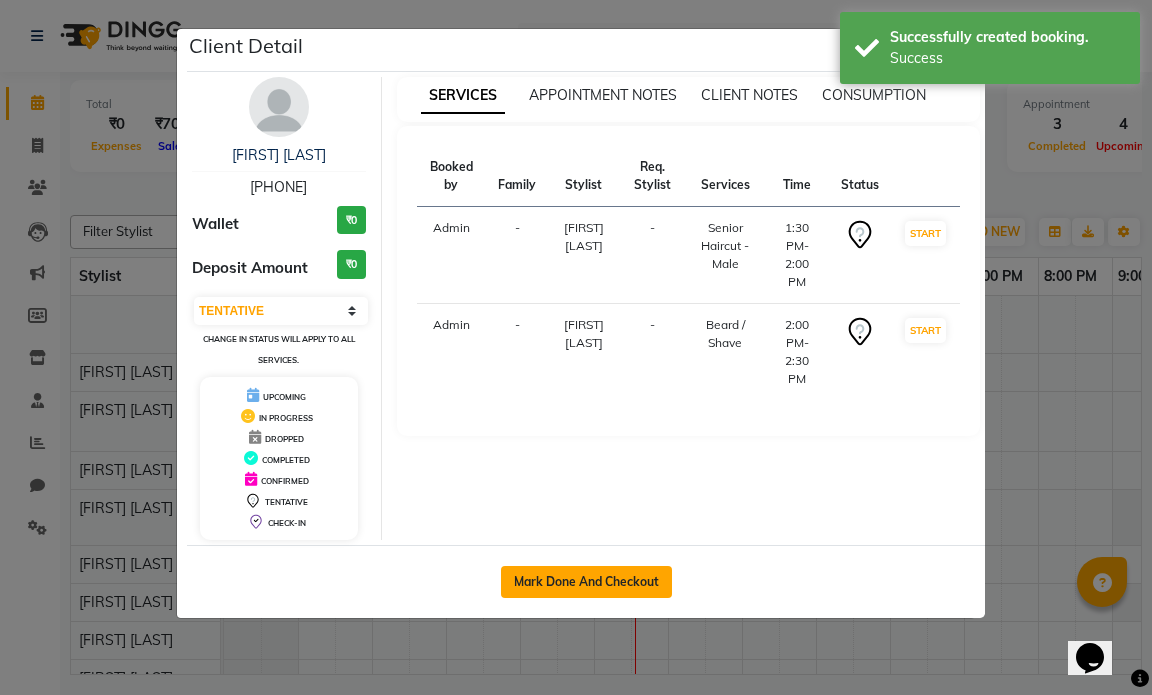 click on "Mark Done And Checkout" 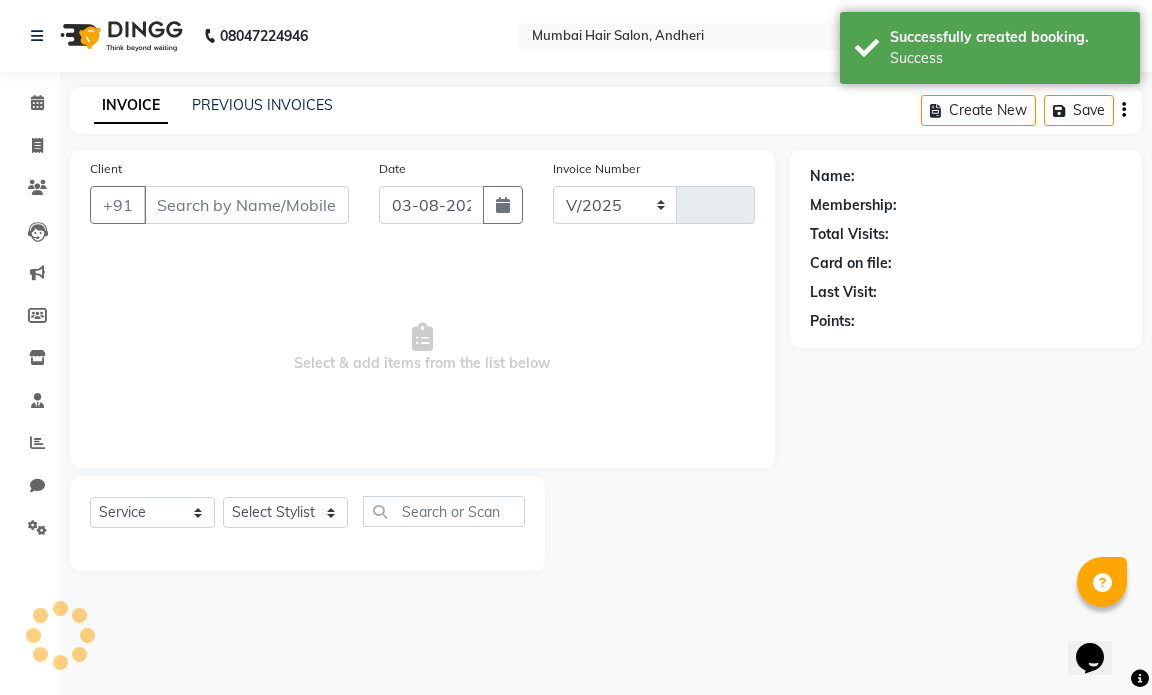 select on "7487" 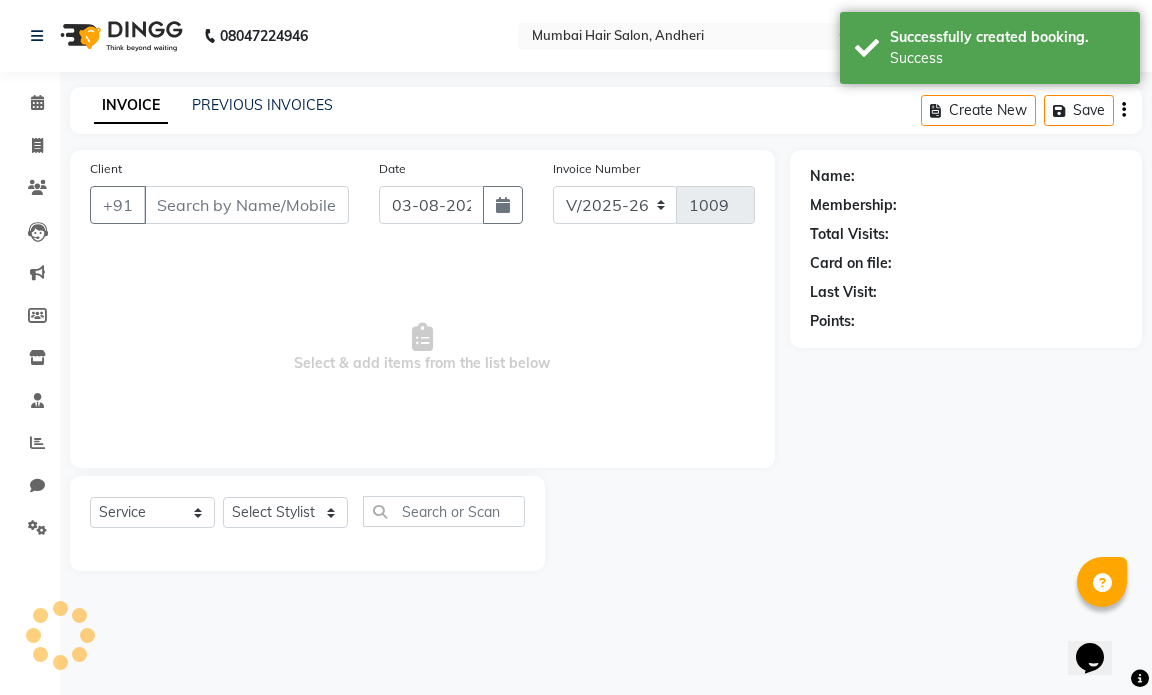 type on "[PHONE]" 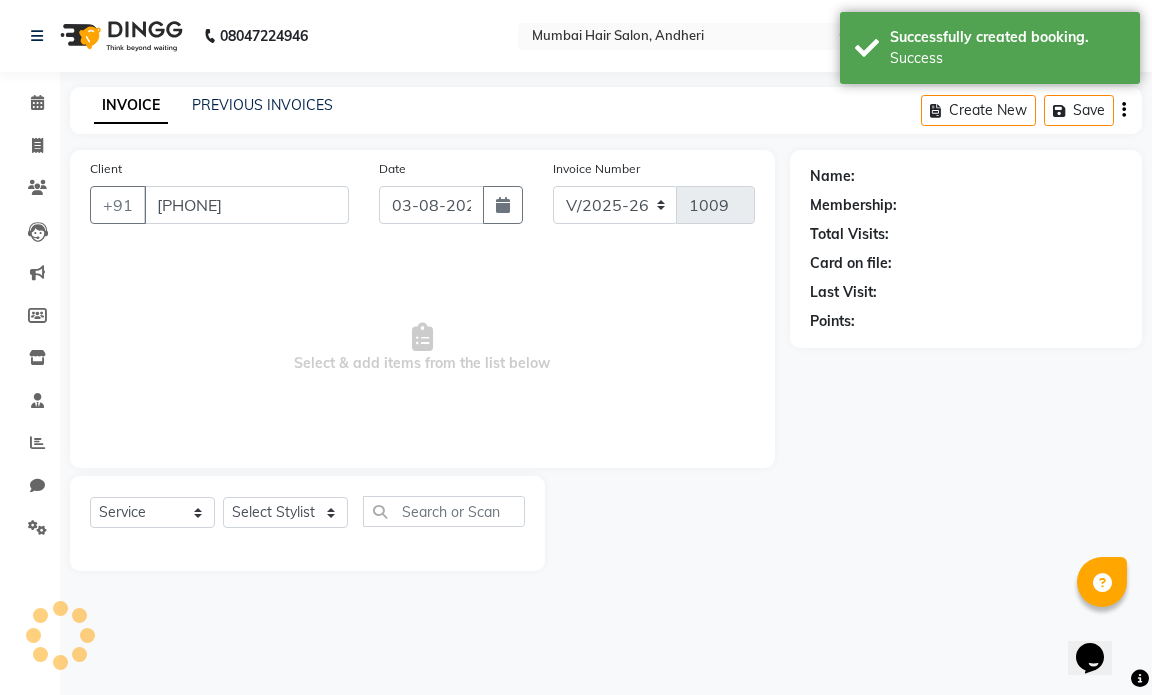 select on "66012" 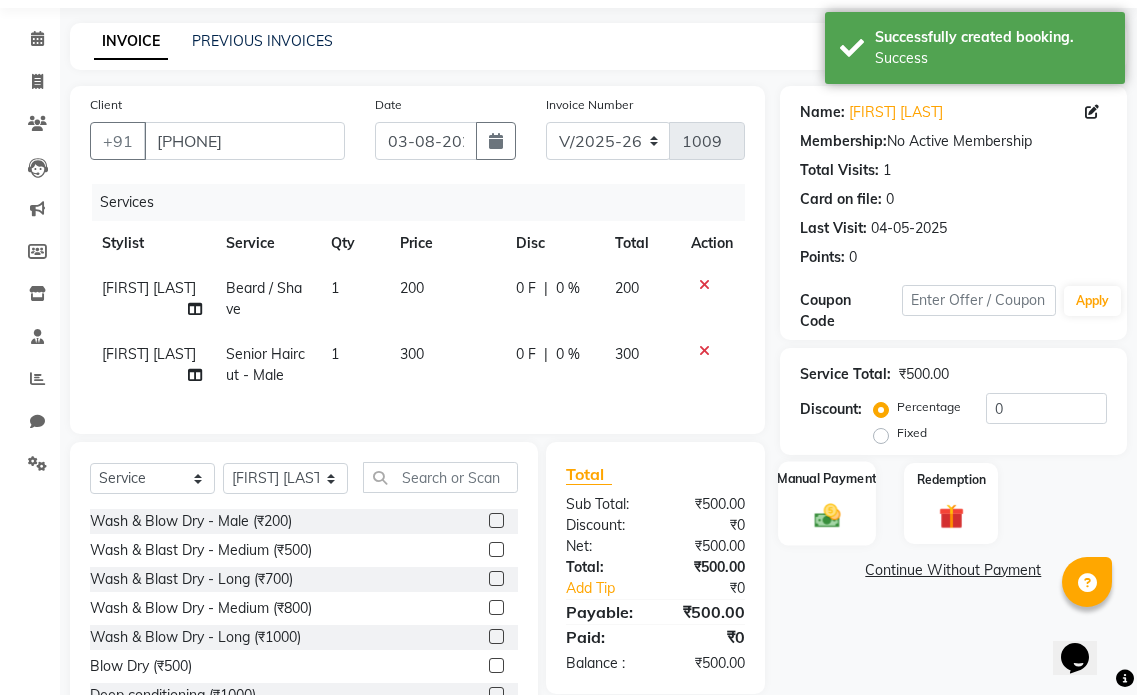scroll, scrollTop: 100, scrollLeft: 0, axis: vertical 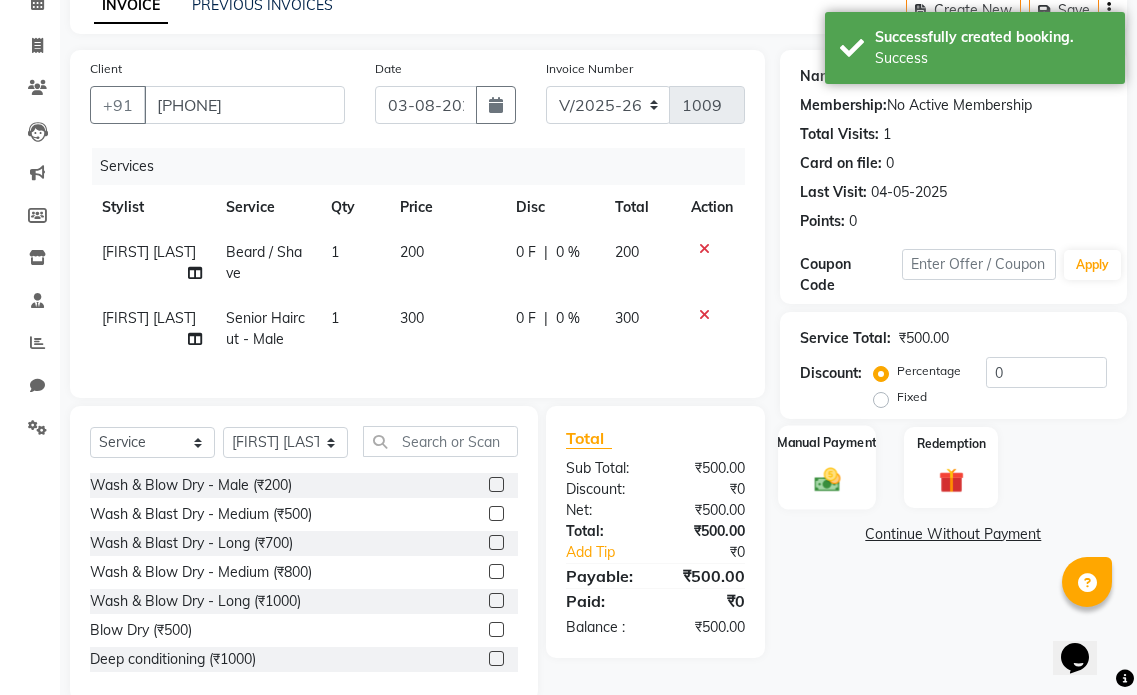 click on "Manual Payment" 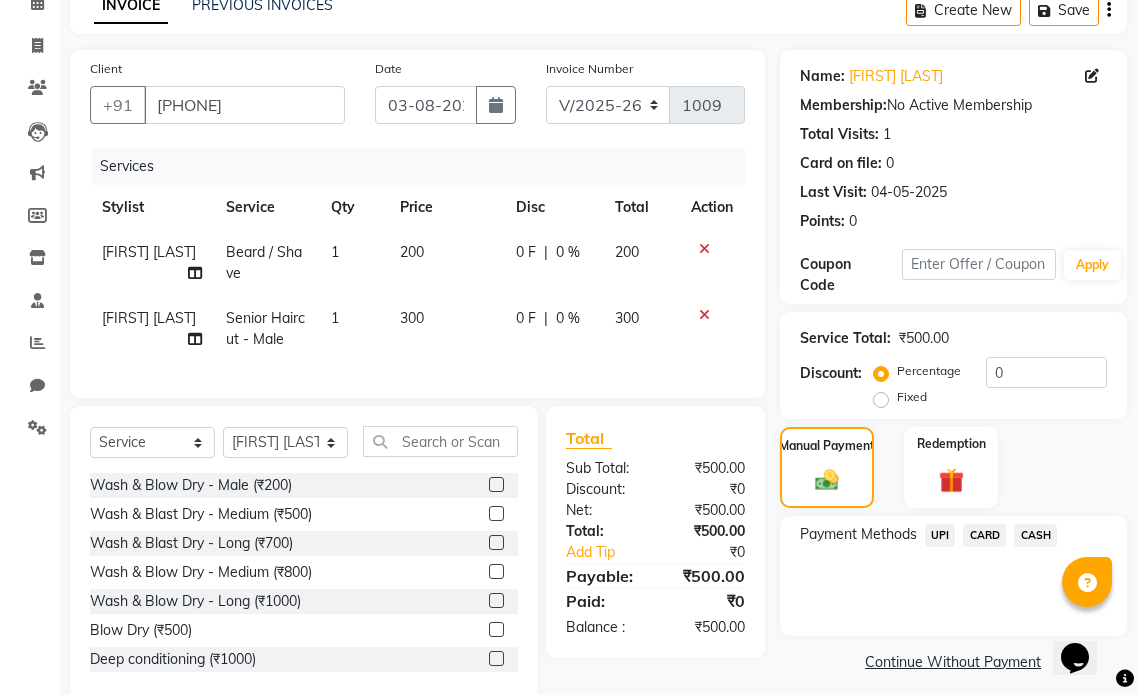 click on "UPI" 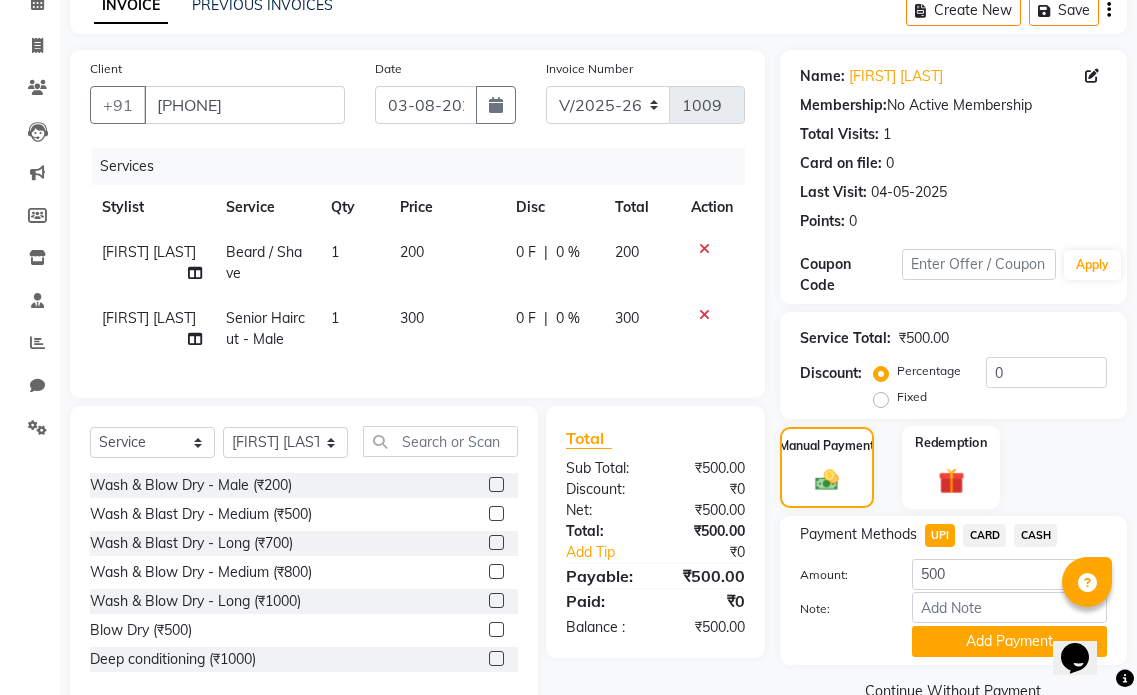 scroll, scrollTop: 151, scrollLeft: 0, axis: vertical 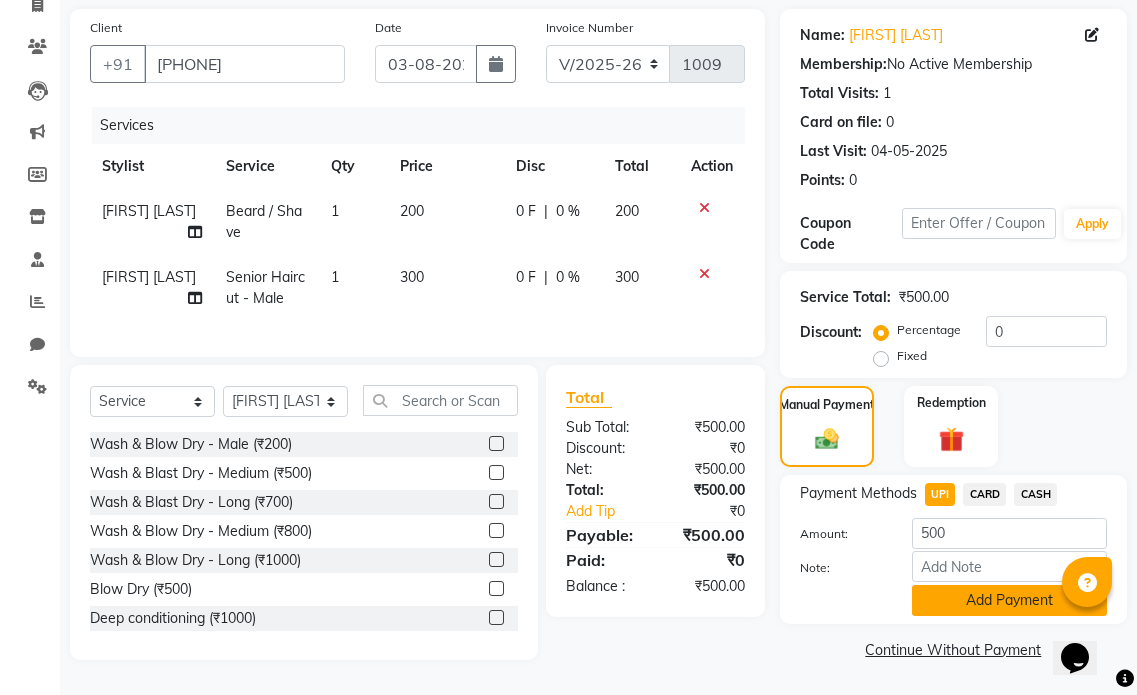 click on "Add Payment" 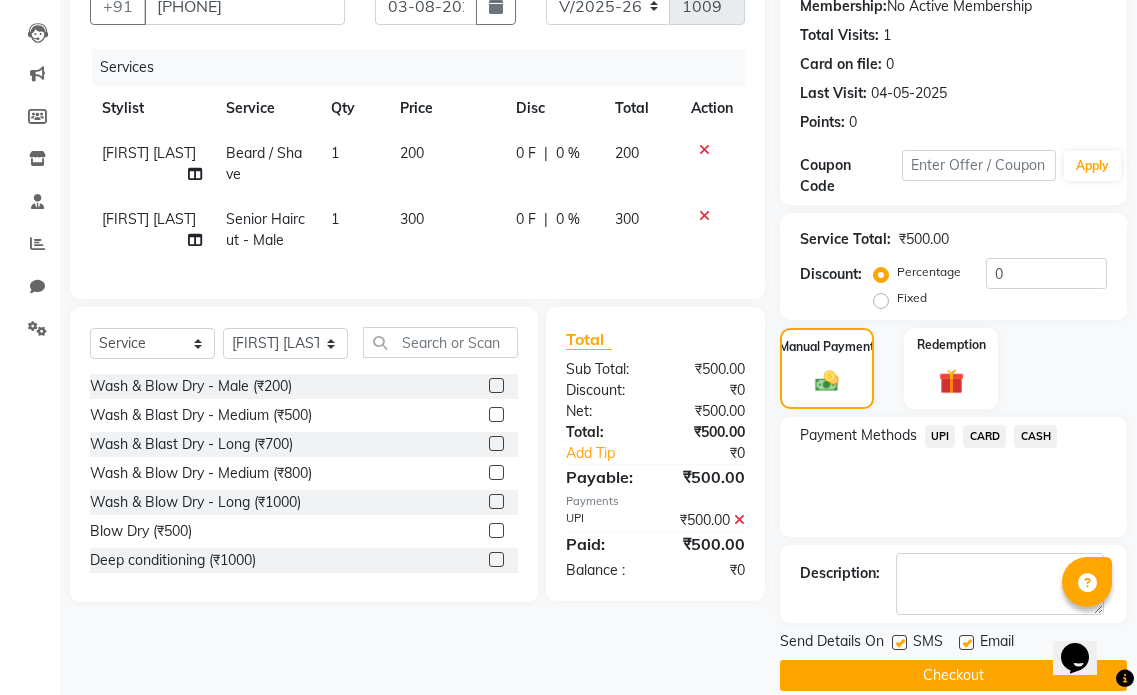 scroll, scrollTop: 225, scrollLeft: 0, axis: vertical 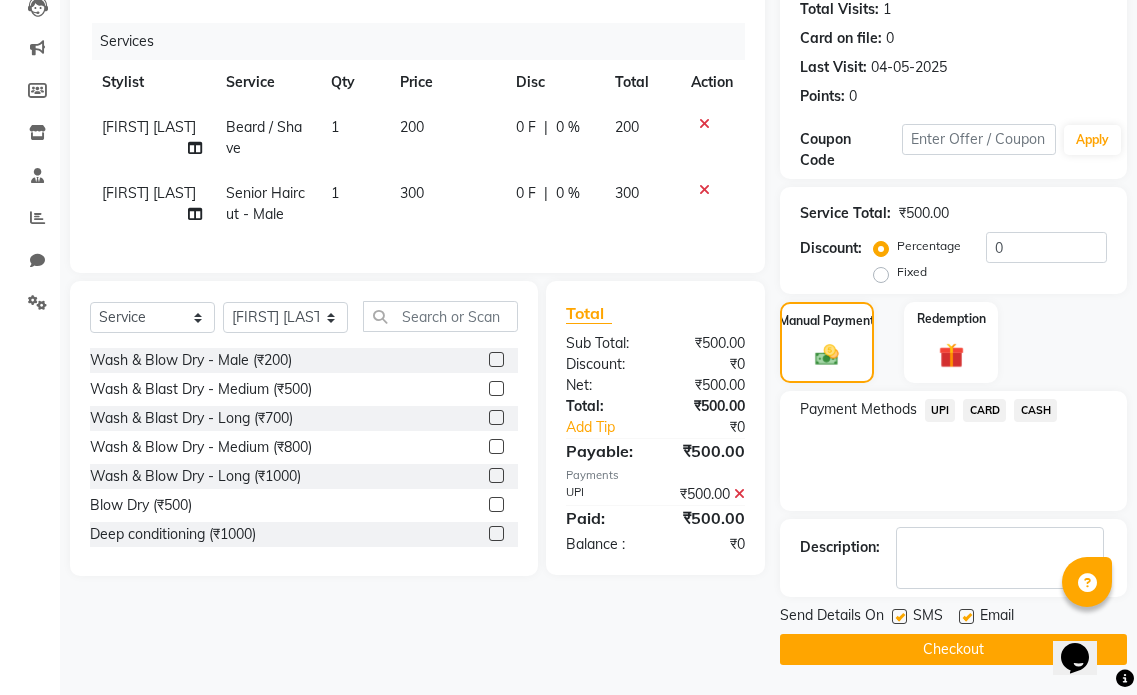 click 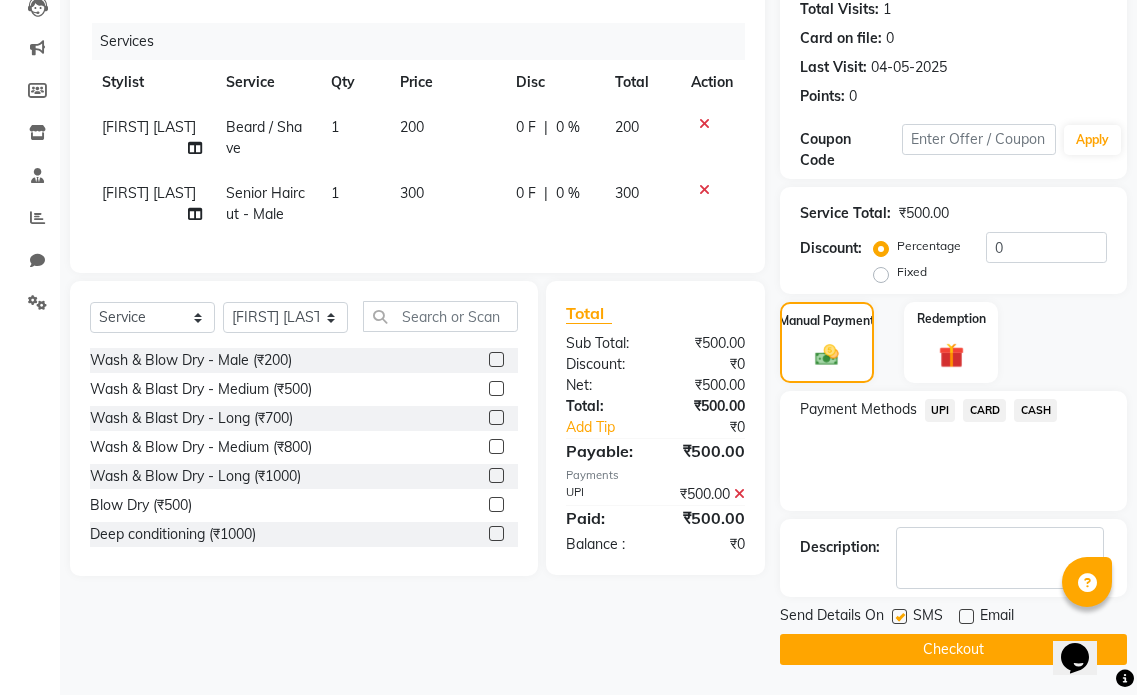 click on "Checkout" 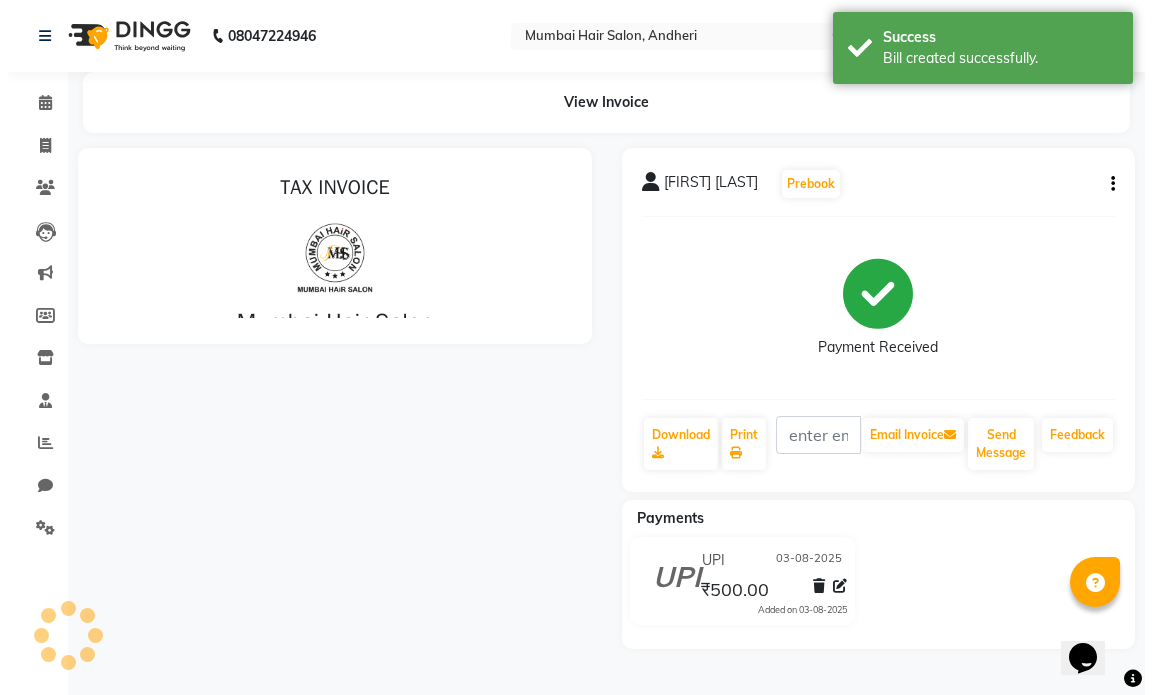 scroll, scrollTop: 0, scrollLeft: 0, axis: both 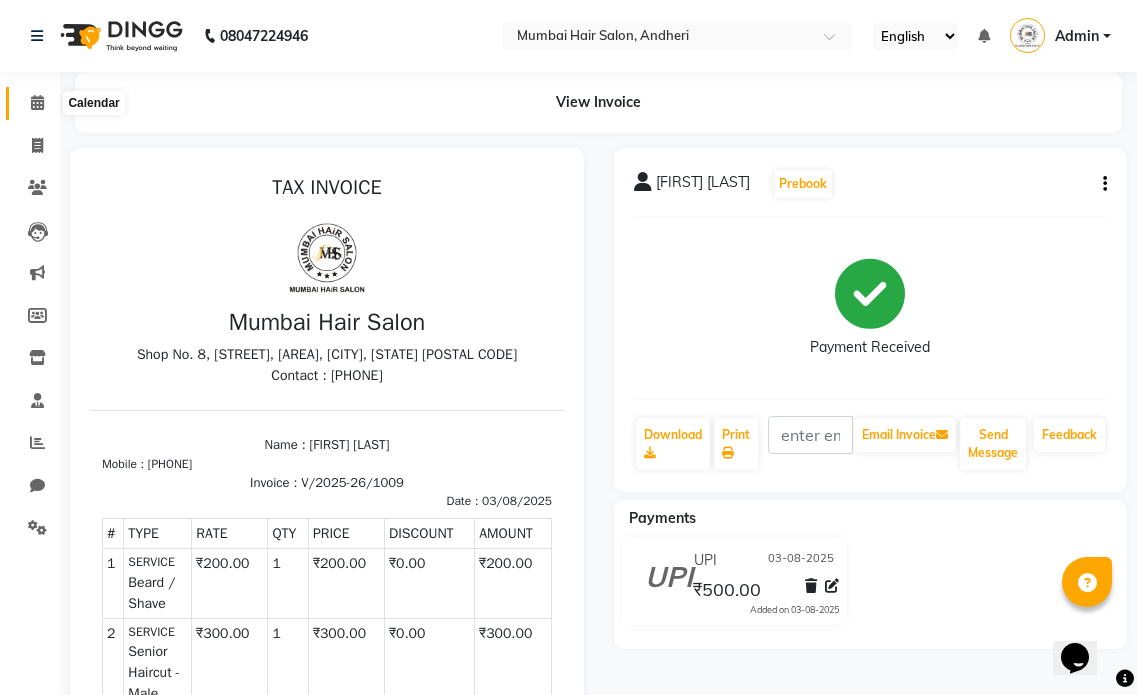 click 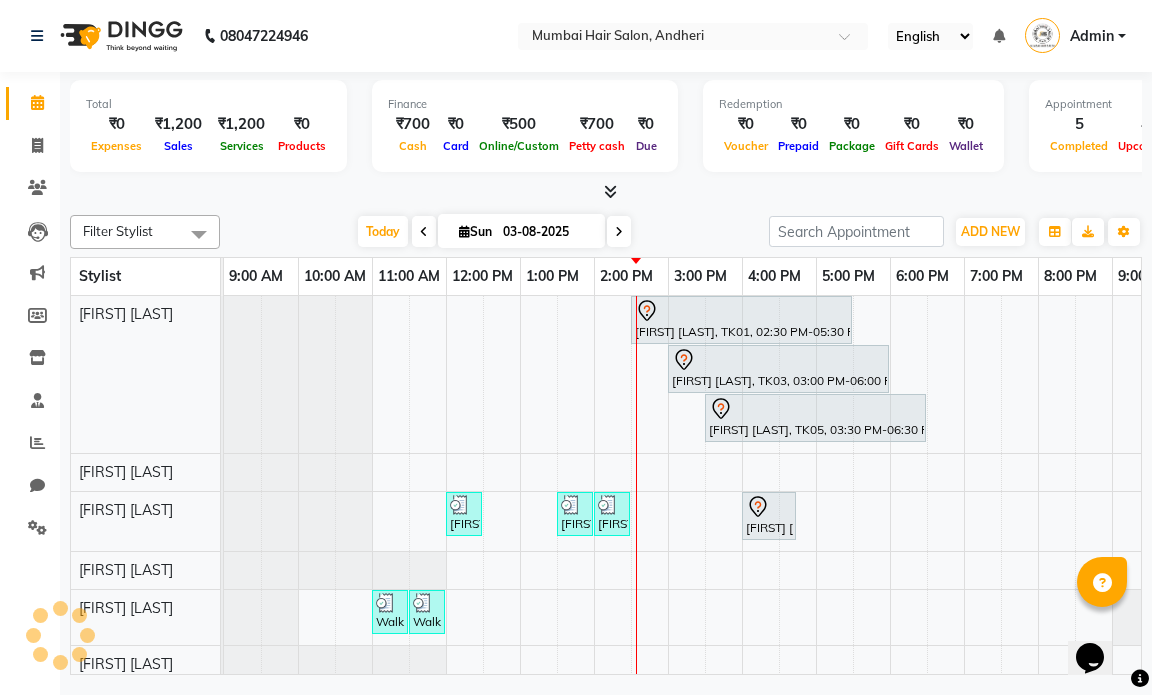 scroll, scrollTop: 0, scrollLeft: 119, axis: horizontal 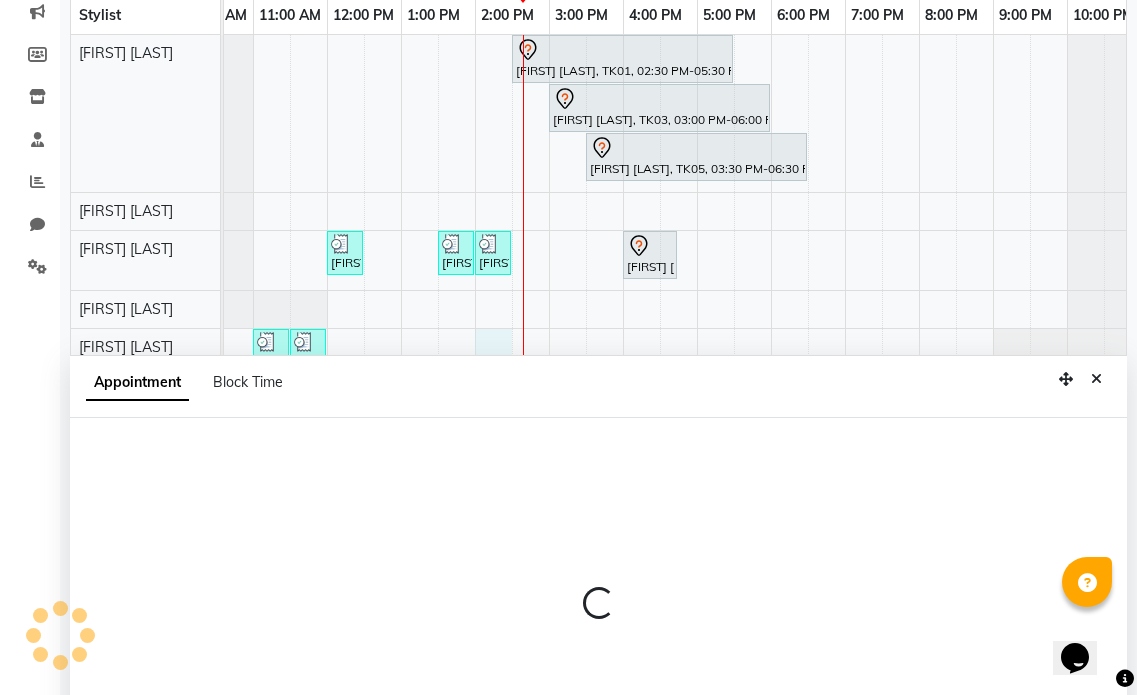 select on "66016" 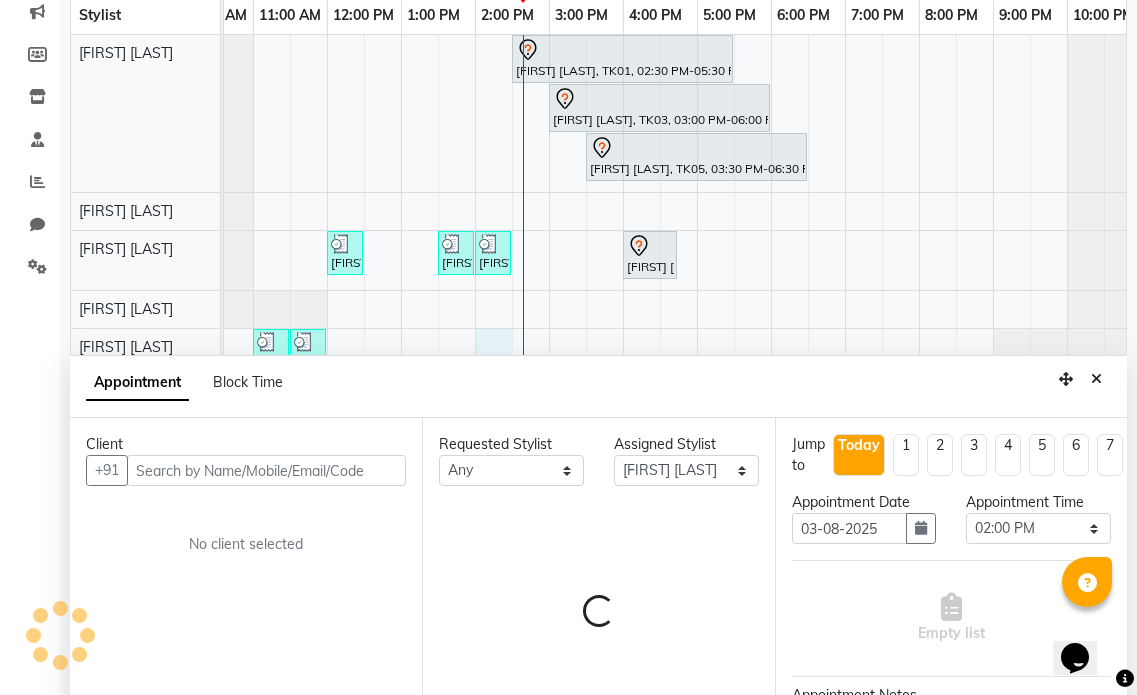 scroll, scrollTop: 377, scrollLeft: 0, axis: vertical 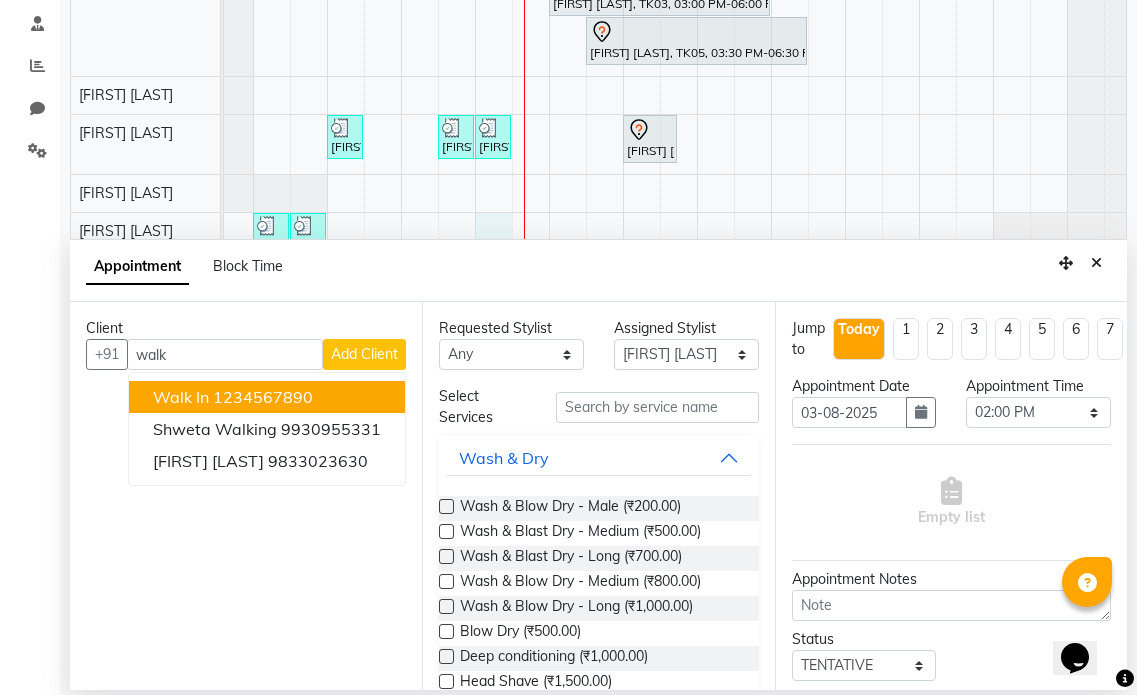click on "1234567890" at bounding box center [263, 397] 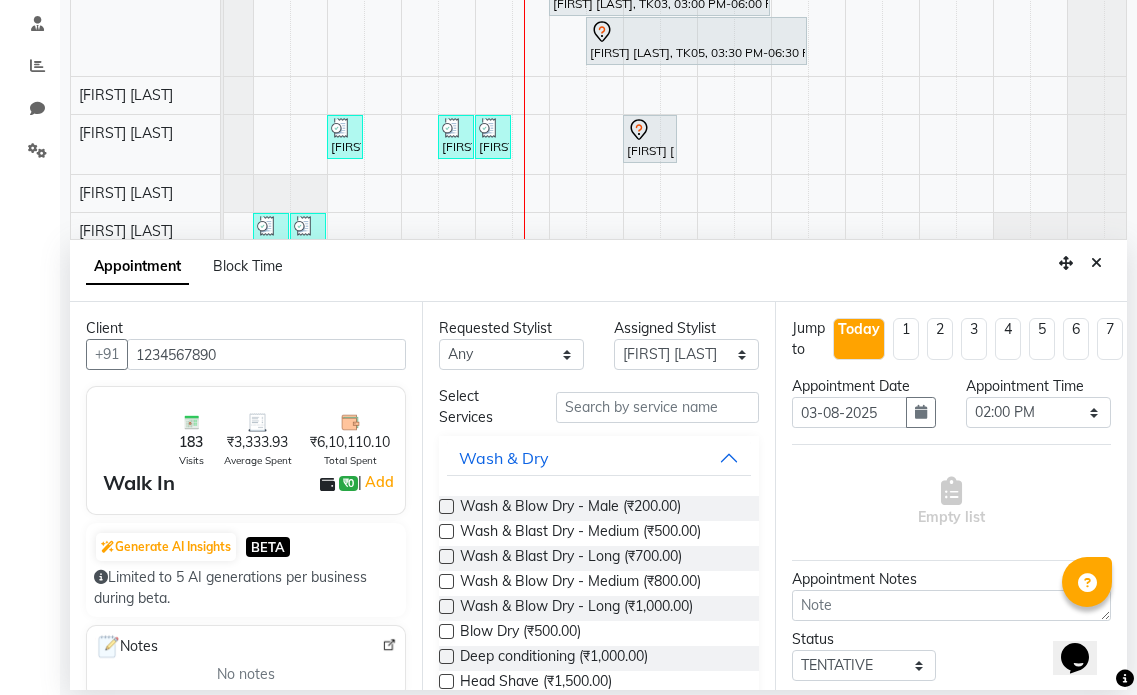type on "1234567890" 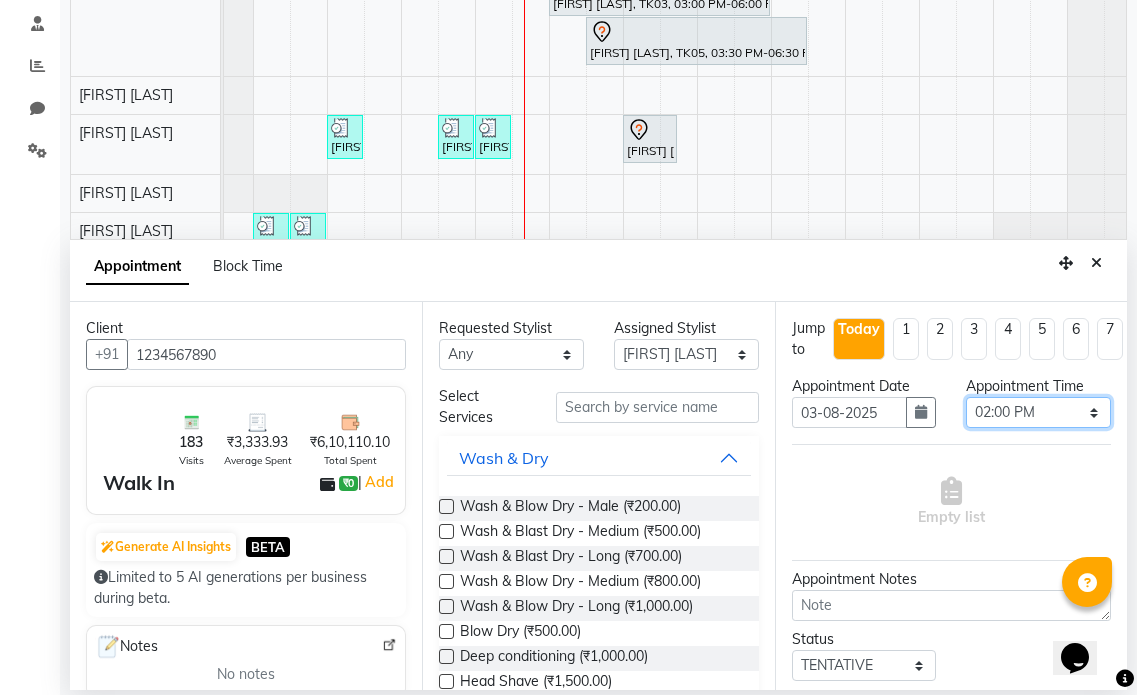 click on "Select 10:00 AM 10:15 AM 10:30 AM 10:45 AM 11:00 AM 11:15 AM 11:30 AM 11:45 AM 12:00 PM 12:15 PM 12:30 PM 12:45 PM 01:00 PM 01:15 PM 01:30 PM 01:45 PM 02:00 PM 02:15 PM 02:30 PM 02:45 PM 03:00 PM 03:15 PM 03:30 PM 03:45 PM 04:00 PM 04:15 PM 04:30 PM 04:45 PM 05:00 PM 05:15 PM 05:30 PM 05:45 PM 06:00 PM 06:15 PM 06:30 PM 06:45 PM 07:00 PM 07:15 PM 07:30 PM 07:45 PM 08:00 PM 08:15 PM 08:30 PM 08:45 PM 09:00 PM 09:15 PM 09:30 PM 09:45 PM 10:00 PM" at bounding box center [1038, 412] 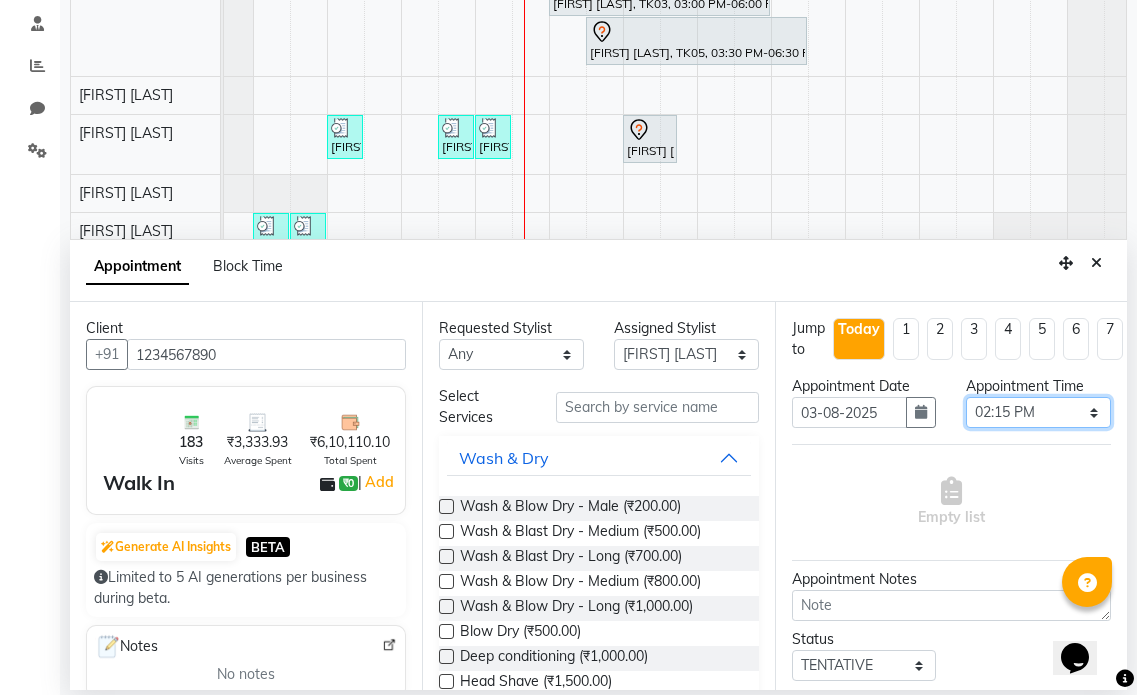 click on "Select 10:00 AM 10:15 AM 10:30 AM 10:45 AM 11:00 AM 11:15 AM 11:30 AM 11:45 AM 12:00 PM 12:15 PM 12:30 PM 12:45 PM 01:00 PM 01:15 PM 01:30 PM 01:45 PM 02:00 PM 02:15 PM 02:30 PM 02:45 PM 03:00 PM 03:15 PM 03:30 PM 03:45 PM 04:00 PM 04:15 PM 04:30 PM 04:45 PM 05:00 PM 05:15 PM 05:30 PM 05:45 PM 06:00 PM 06:15 PM 06:30 PM 06:45 PM 07:00 PM 07:15 PM 07:30 PM 07:45 PM 08:00 PM 08:15 PM 08:30 PM 08:45 PM 09:00 PM 09:15 PM 09:30 PM 09:45 PM 10:00 PM" at bounding box center [1038, 412] 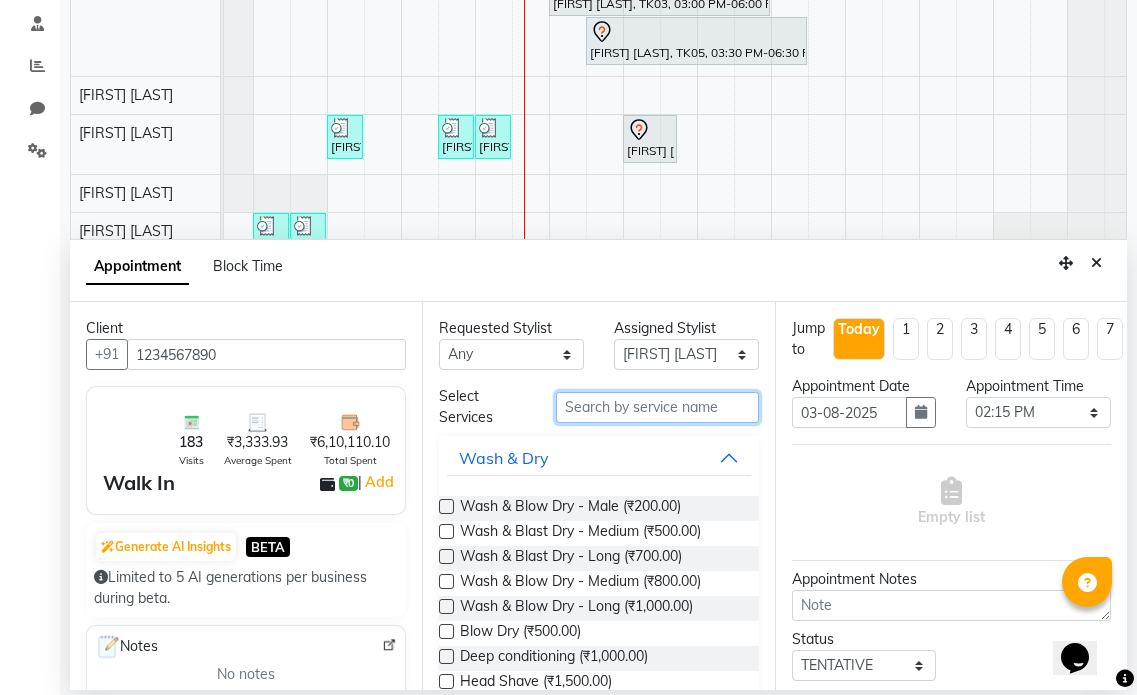 click at bounding box center (657, 407) 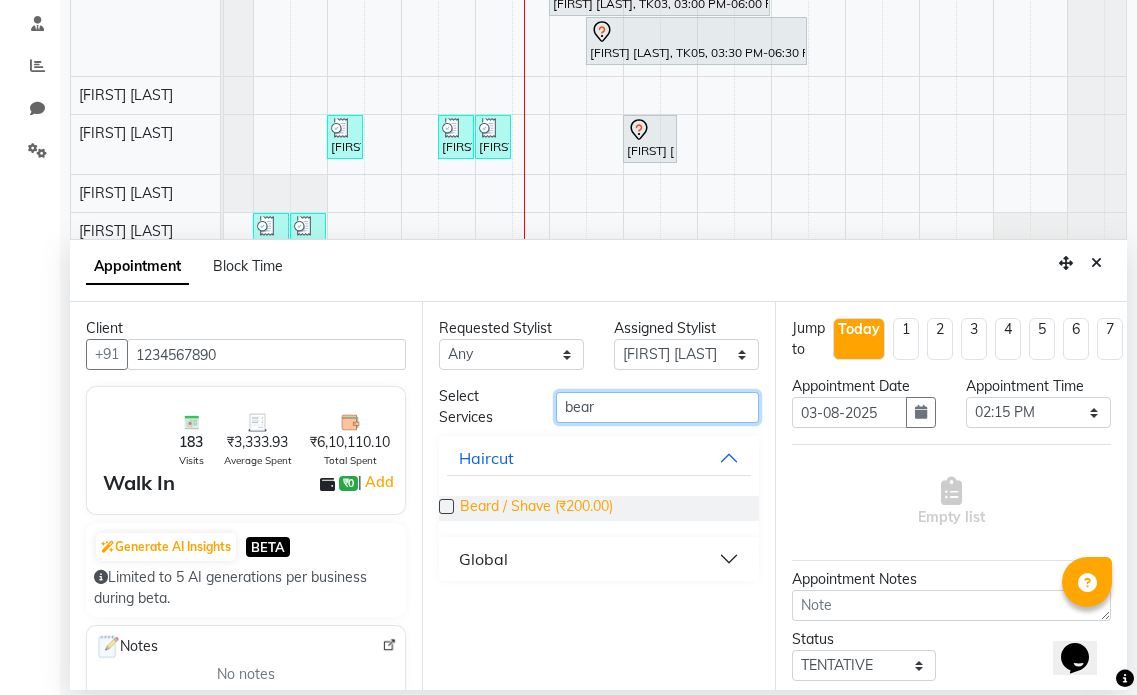 type on "bear" 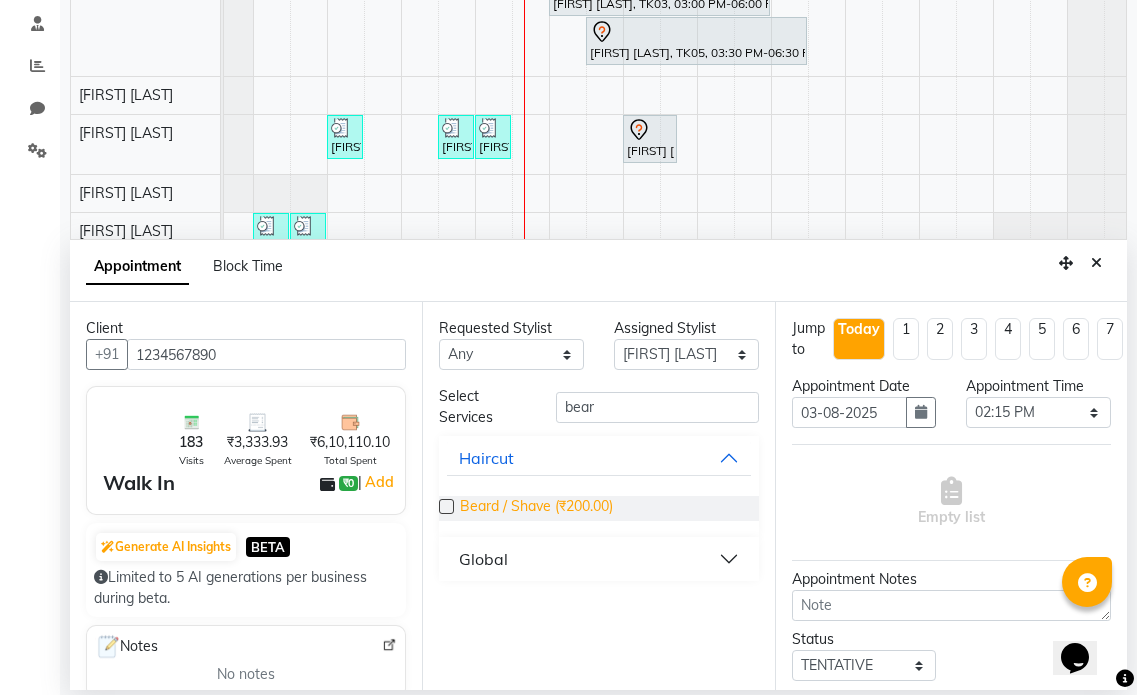 click on "Beard / Shave (₹200.00)" at bounding box center (536, 508) 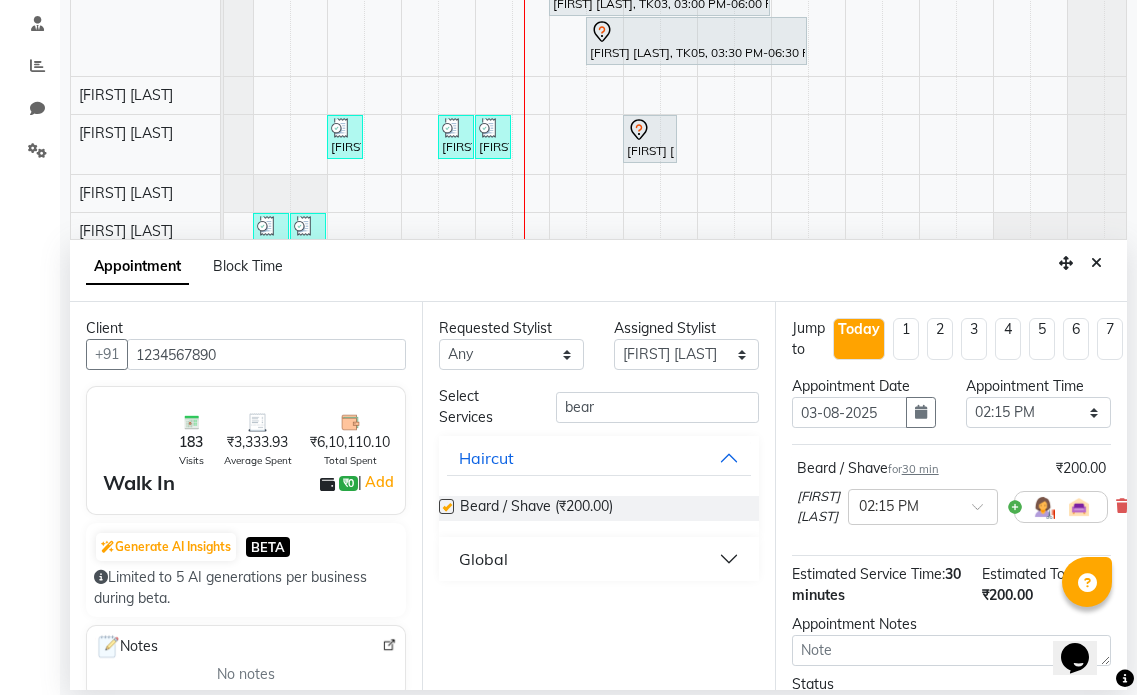 checkbox on "false" 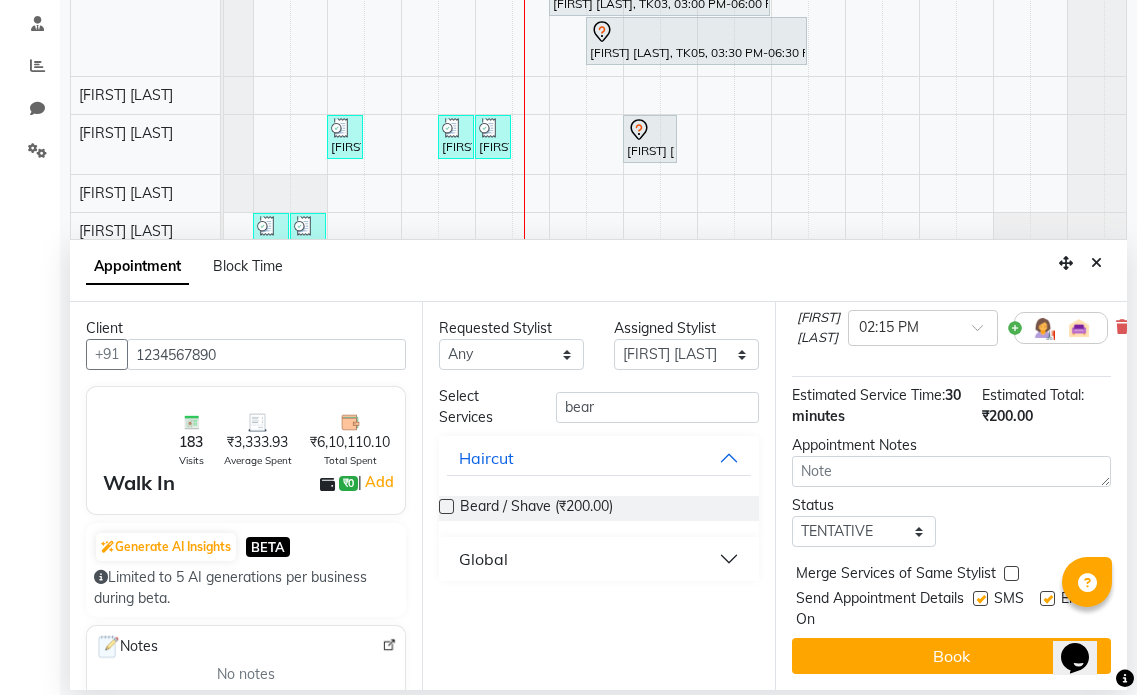 scroll, scrollTop: 214, scrollLeft: 0, axis: vertical 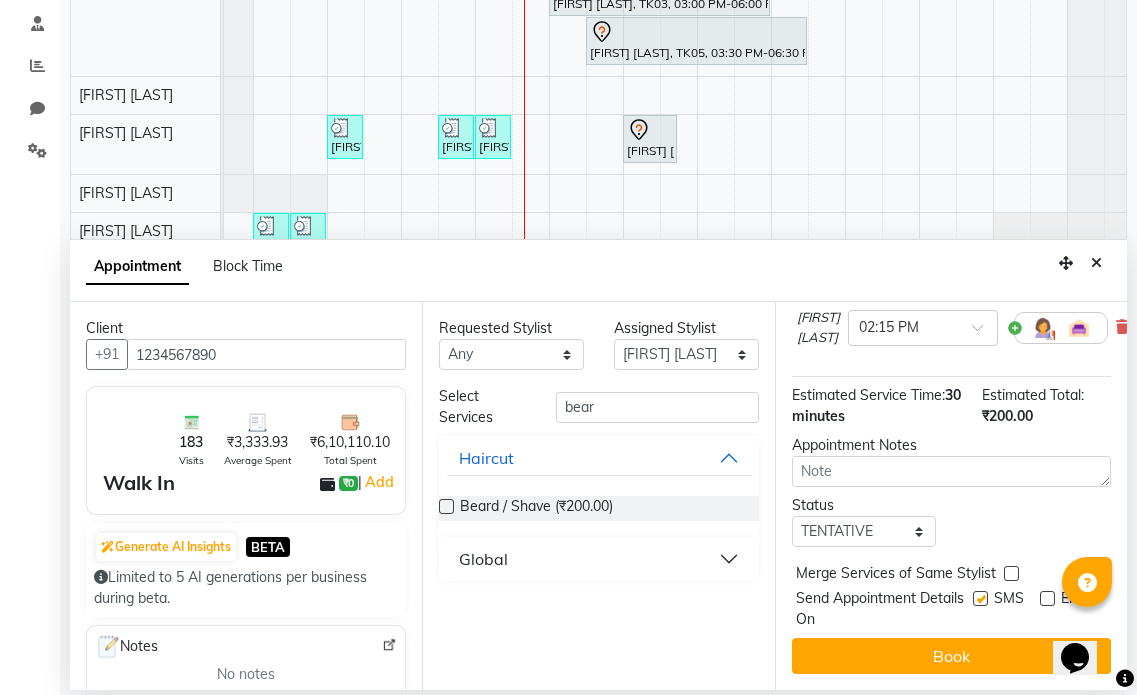 click at bounding box center [980, 598] 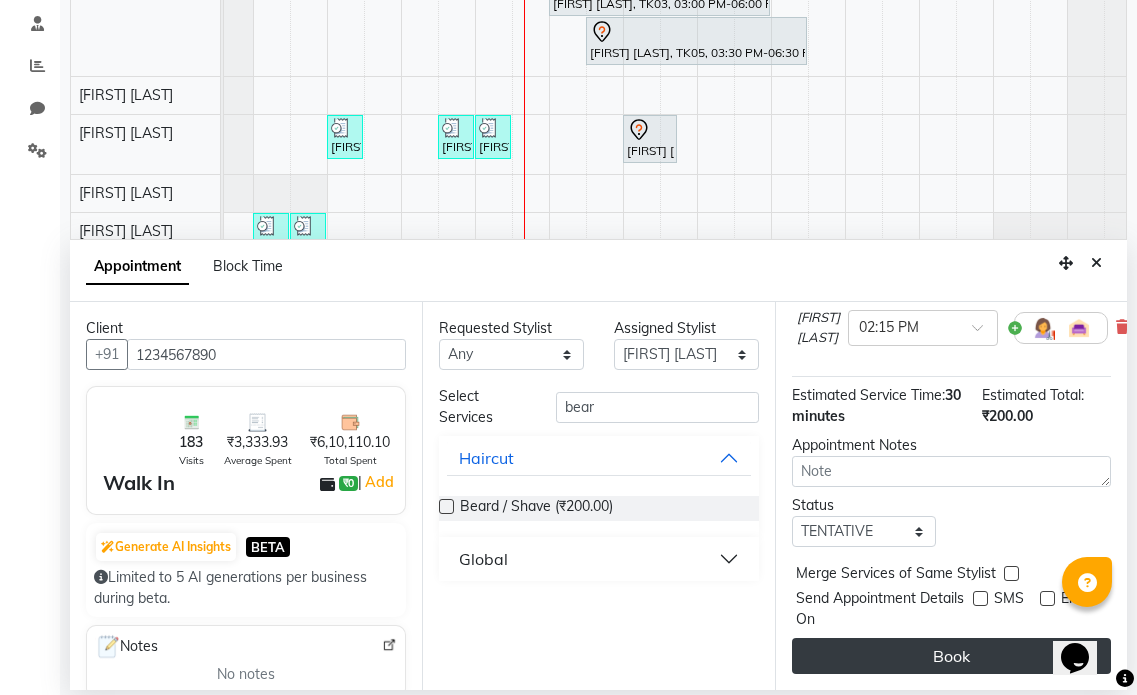 click on "Book" at bounding box center [951, 656] 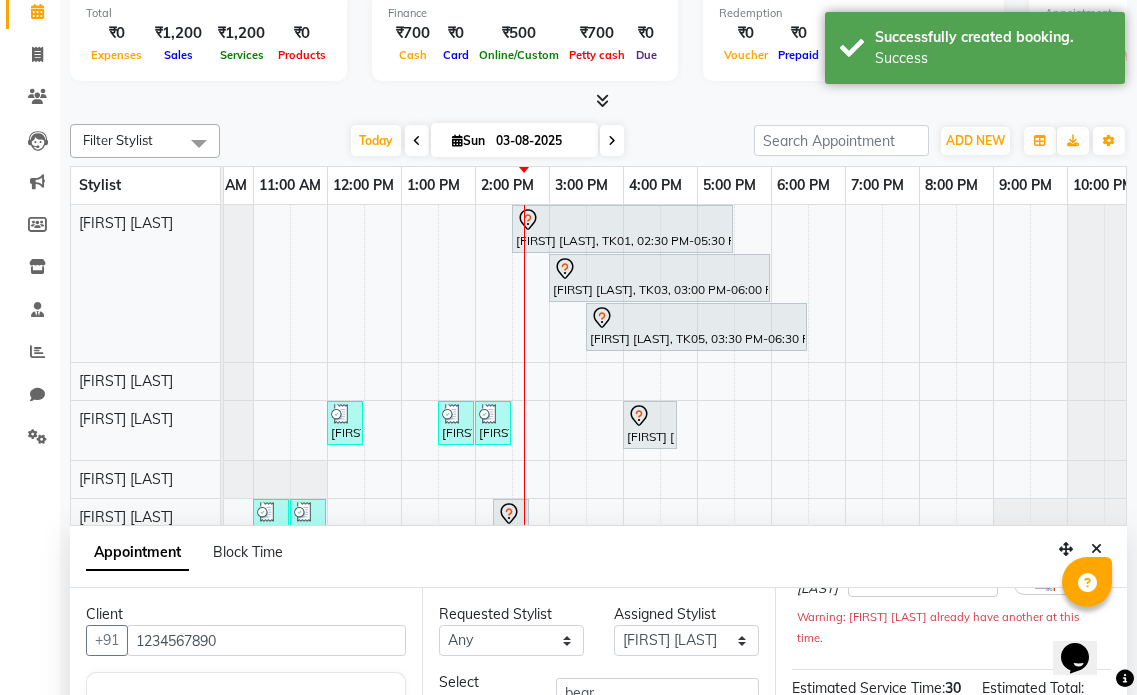 scroll, scrollTop: 200, scrollLeft: 0, axis: vertical 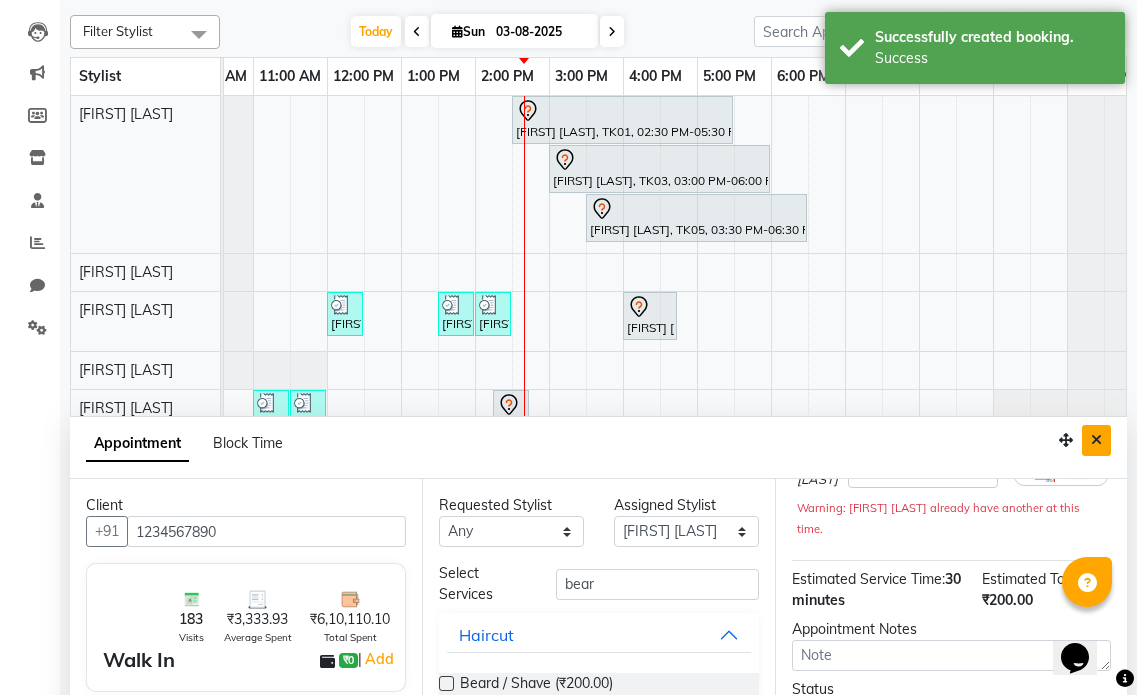 click at bounding box center [1096, 440] 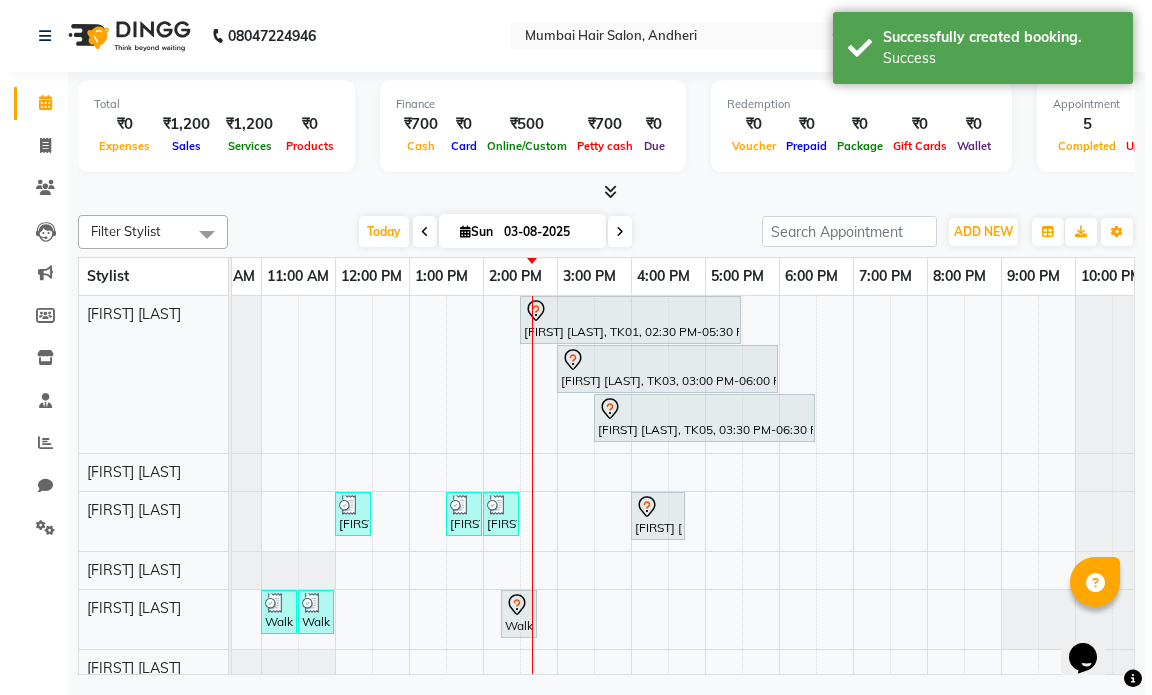 scroll, scrollTop: 0, scrollLeft: 0, axis: both 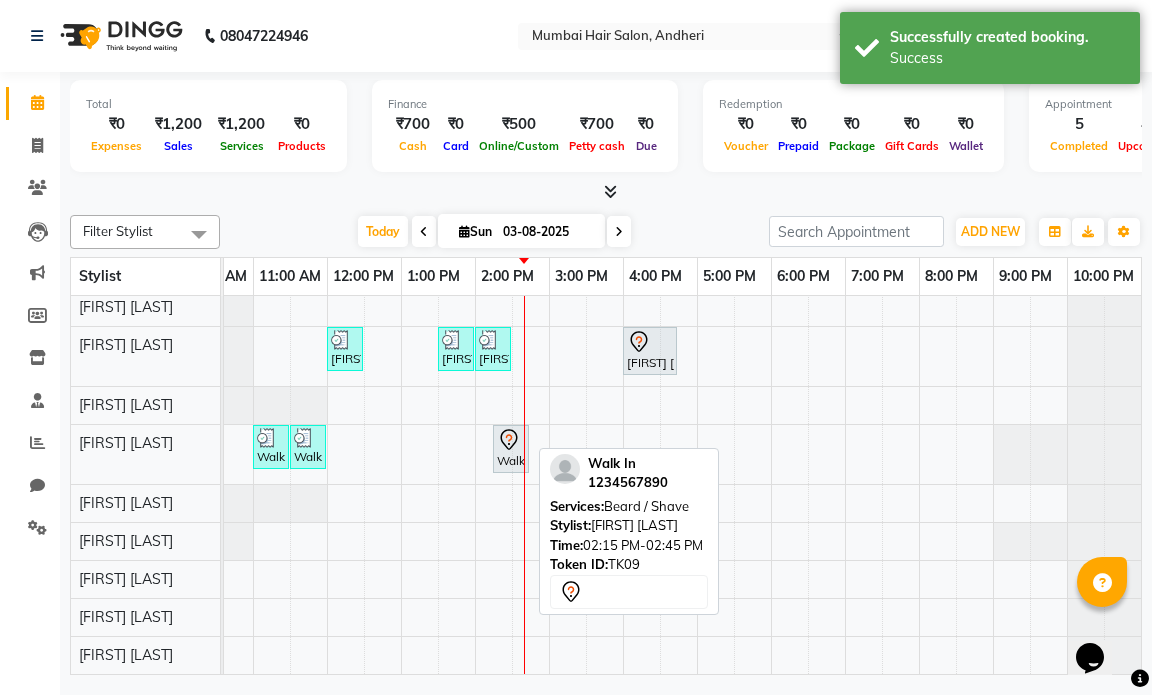 click on "Walk In, TK09, 02:15 PM-02:45 PM, Beard / Shave" at bounding box center (511, 449) 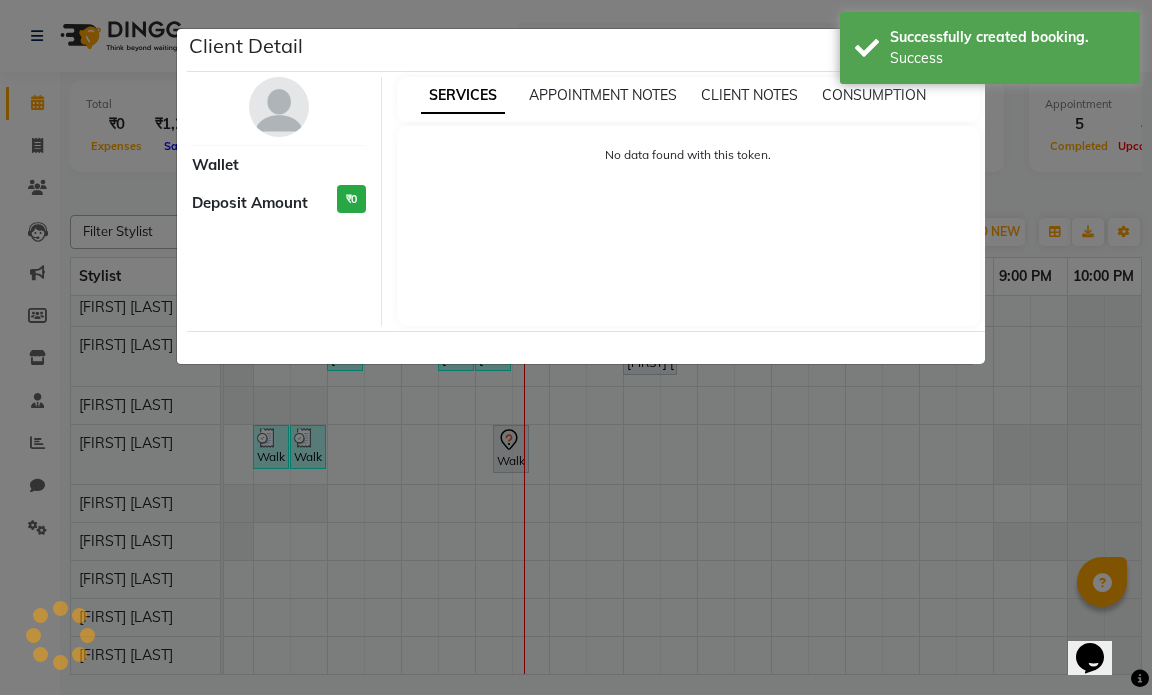 select on "7" 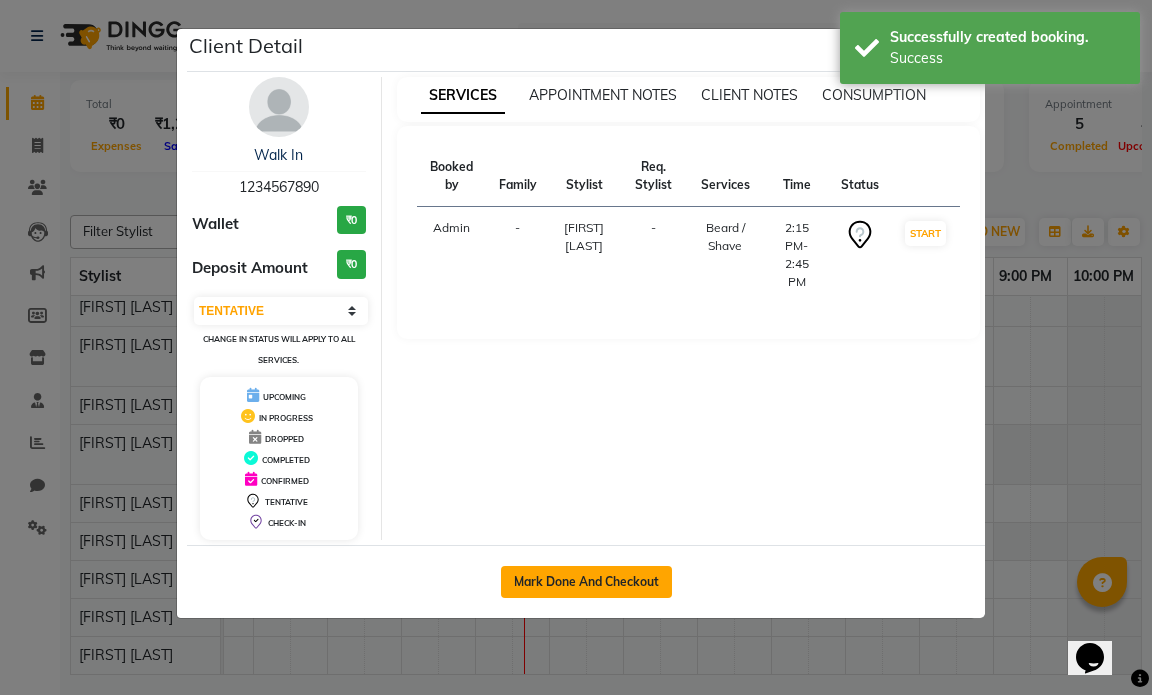 click on "Mark Done And Checkout" 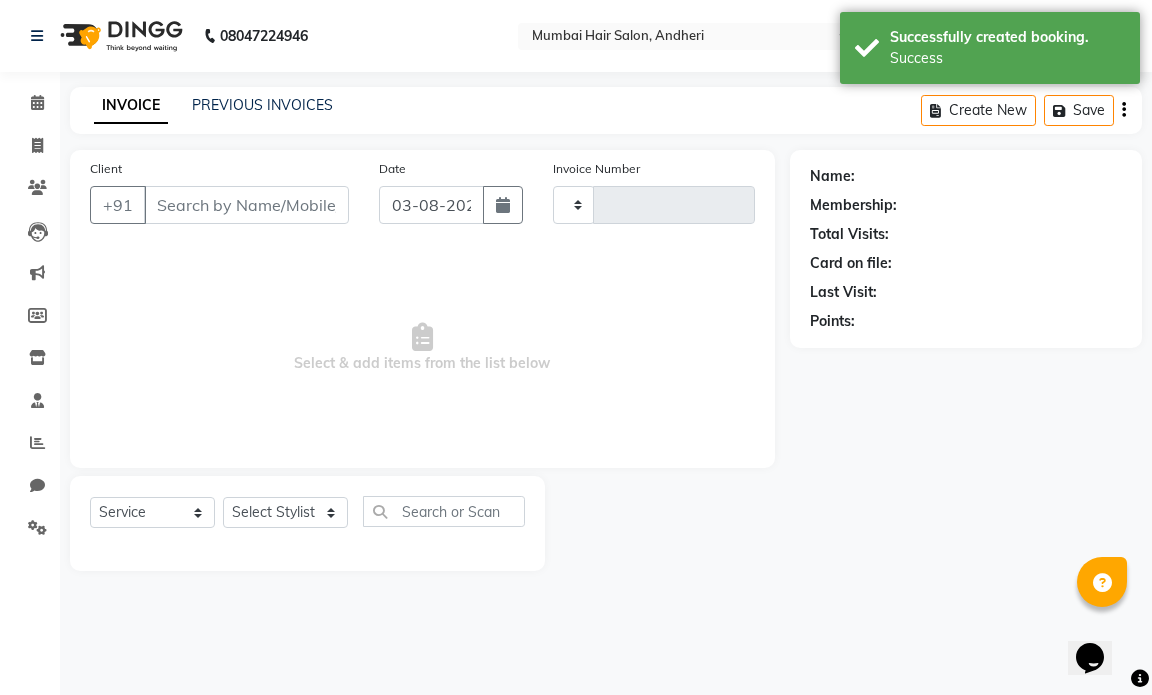 type on "1010" 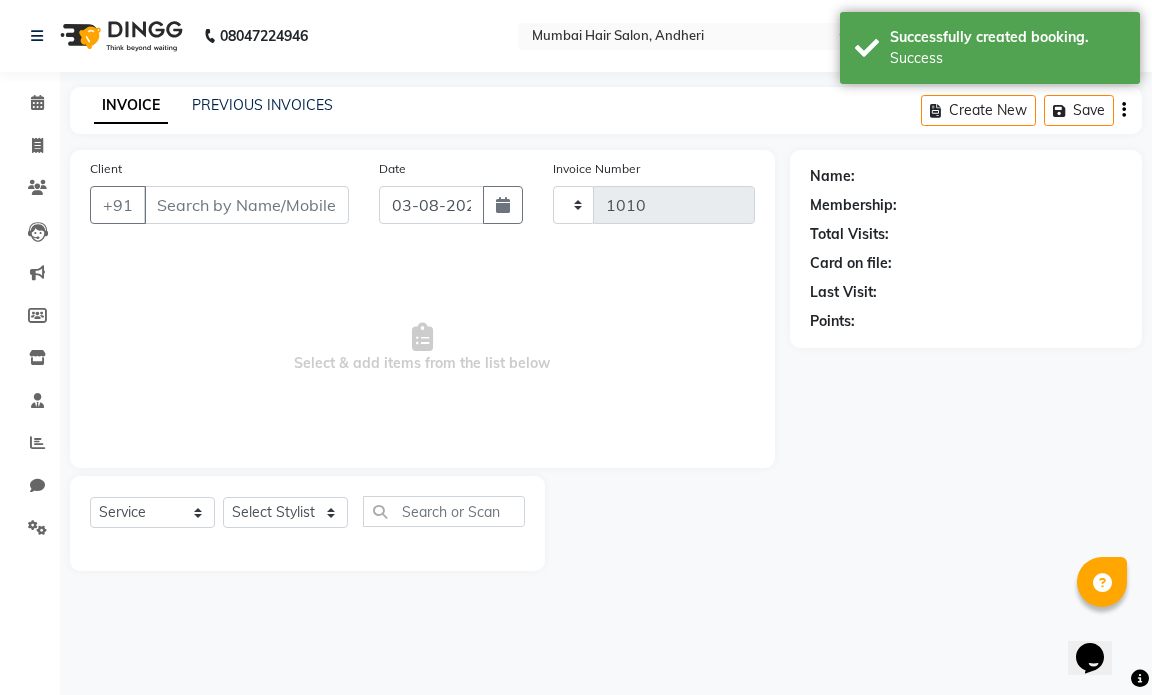 select on "7487" 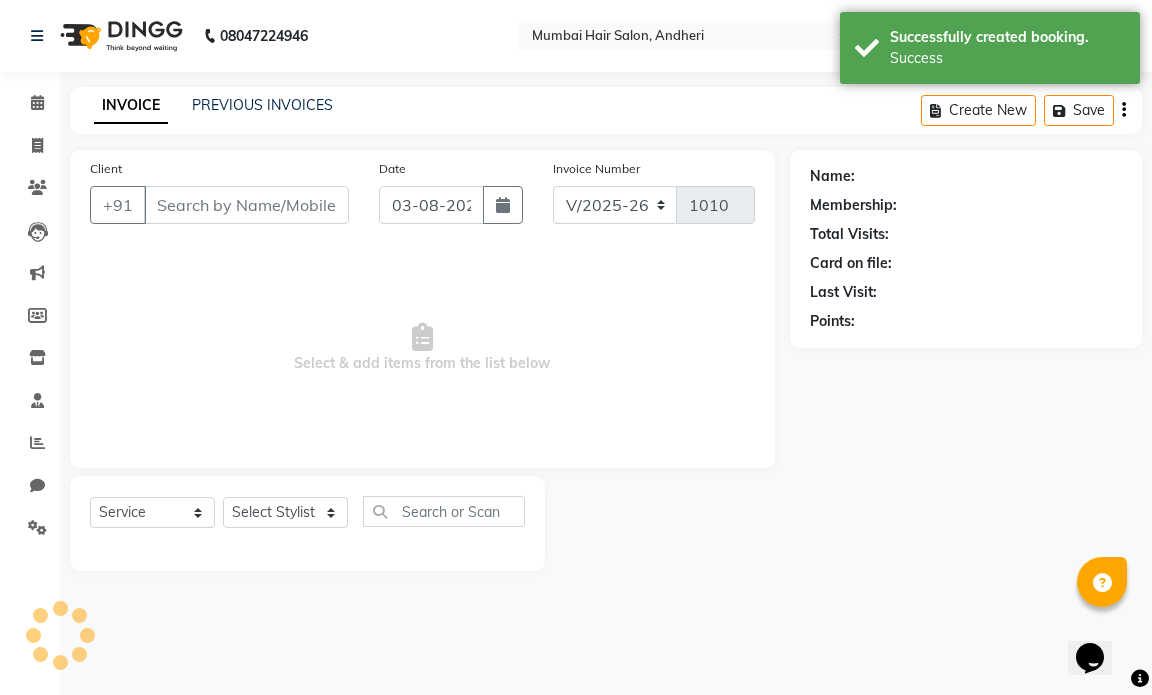 type on "1234567890" 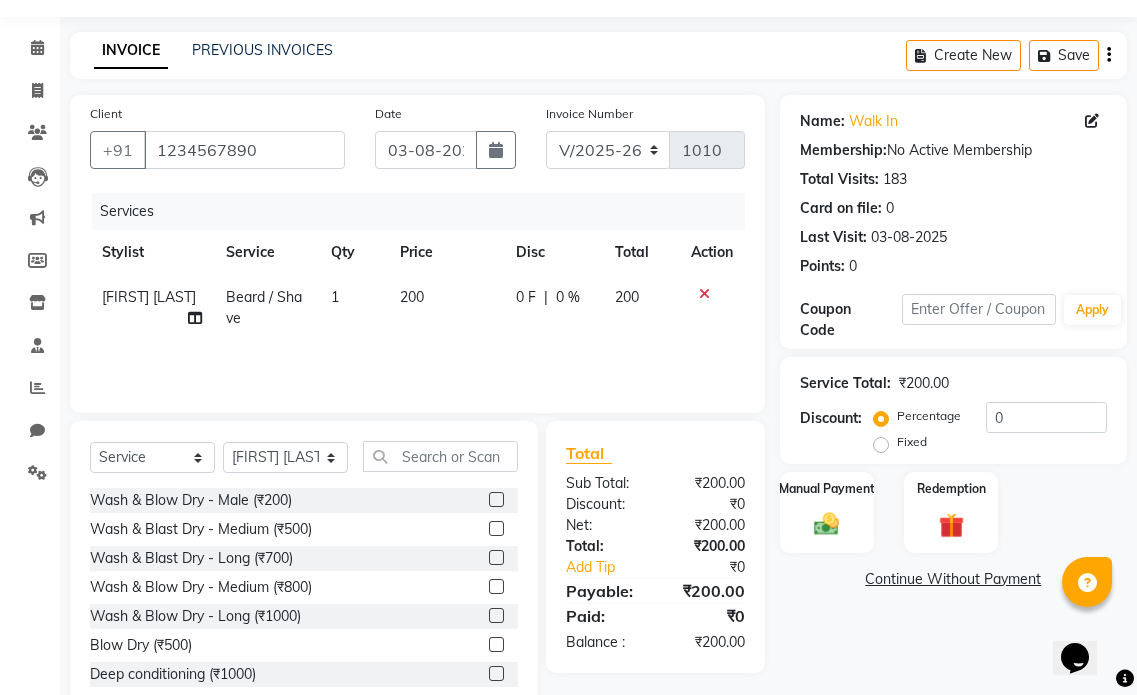scroll, scrollTop: 106, scrollLeft: 0, axis: vertical 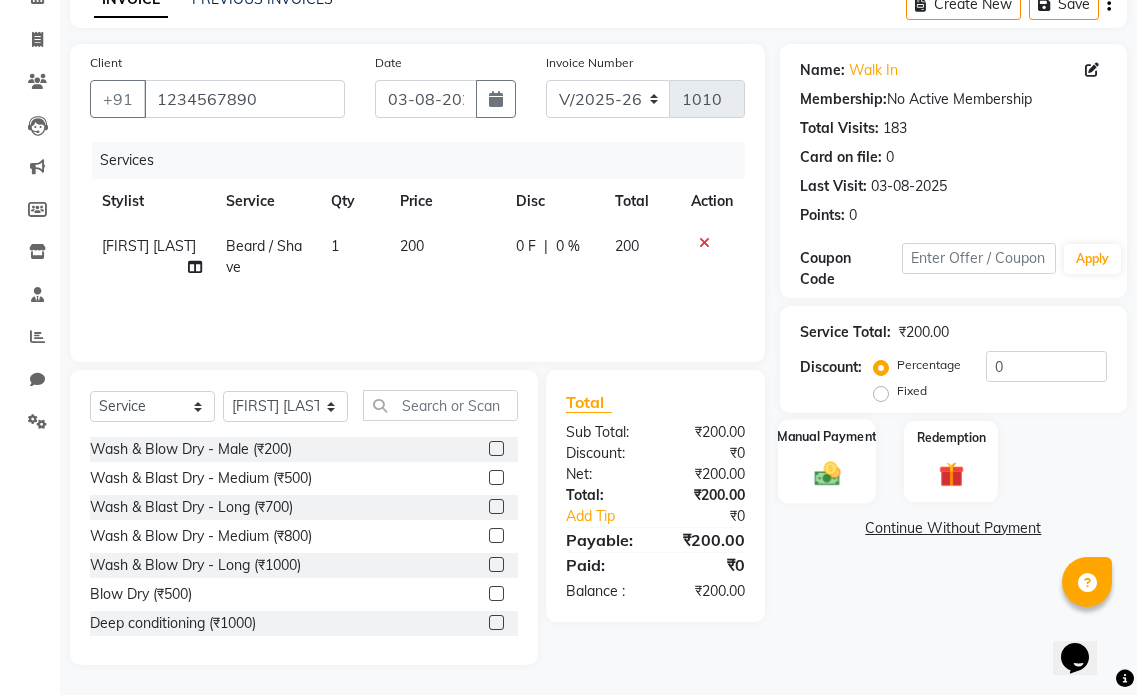 click 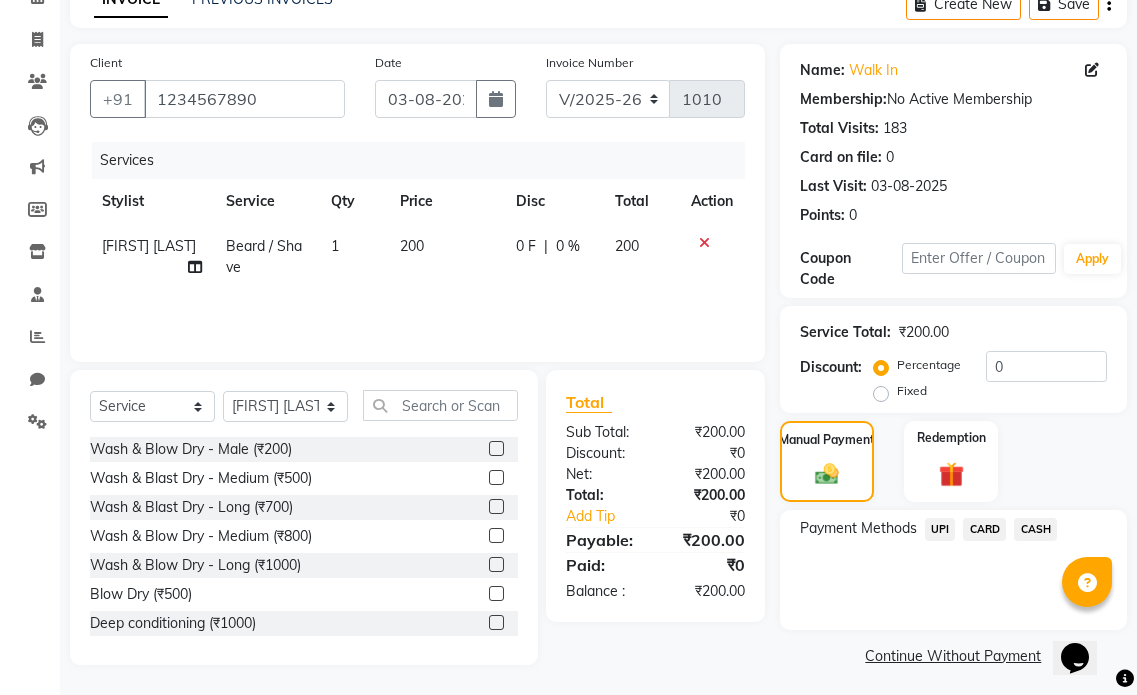 click on "CASH" 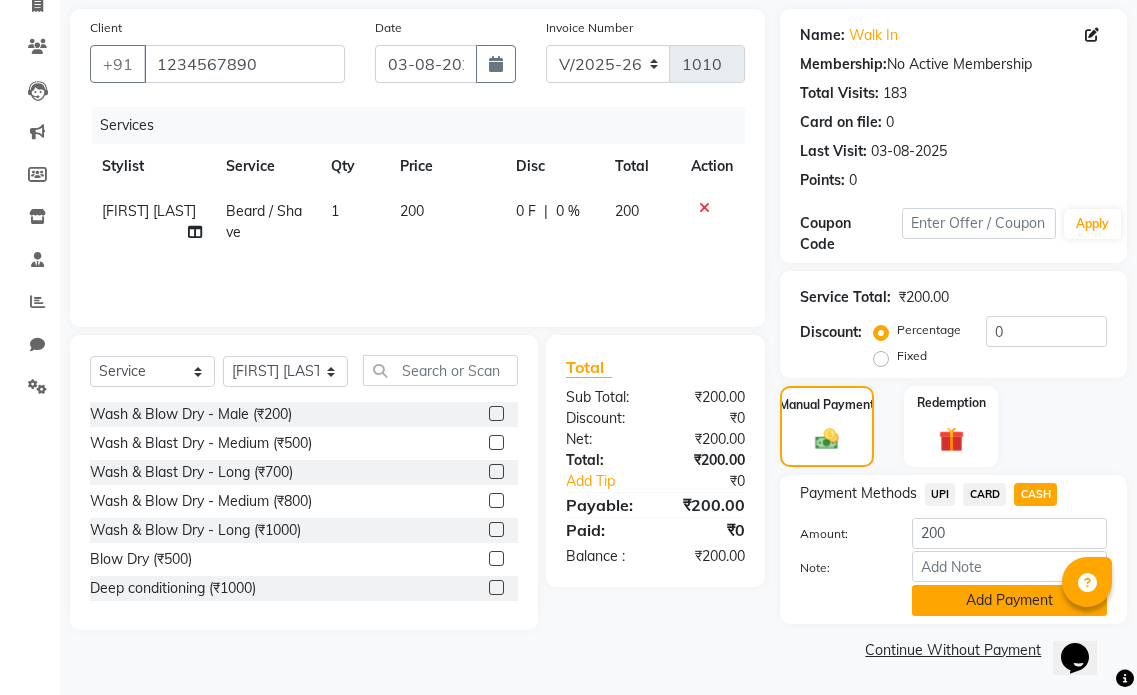 click on "Add Payment" 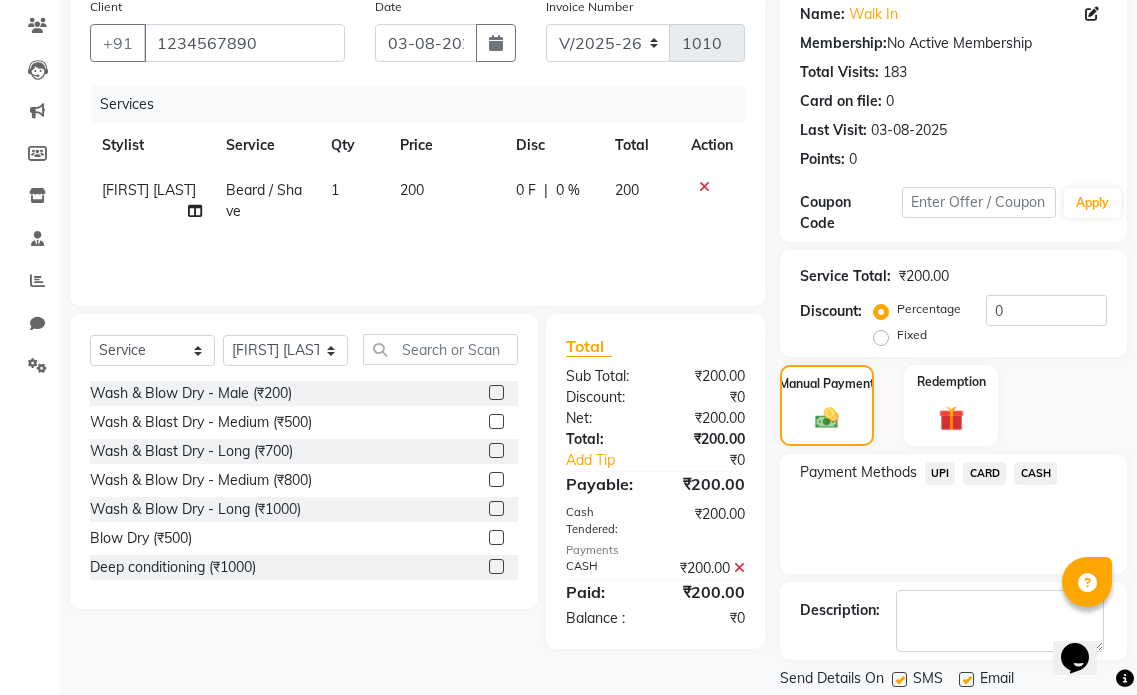 scroll, scrollTop: 225, scrollLeft: 0, axis: vertical 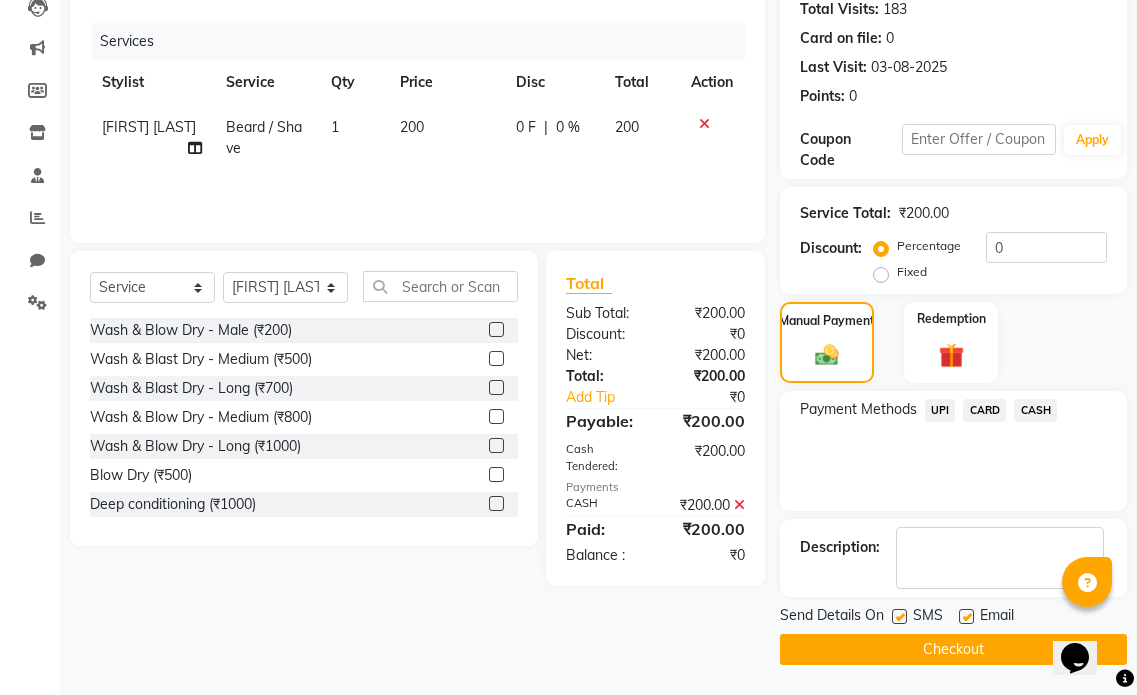 click 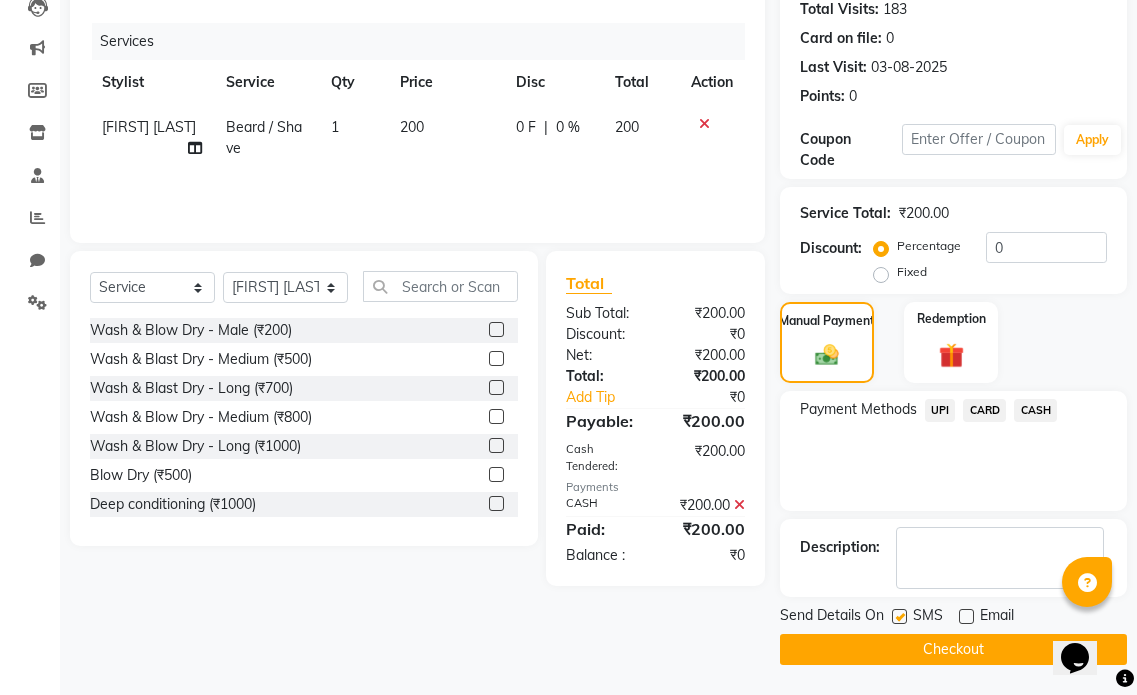 click 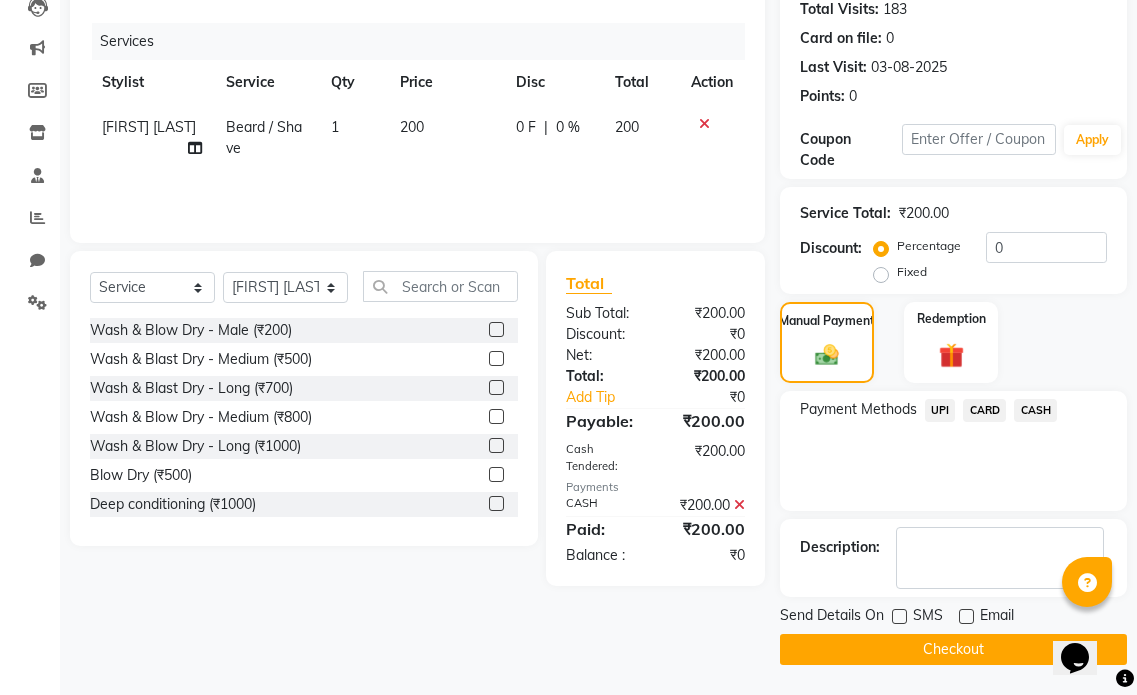 click on "Checkout" 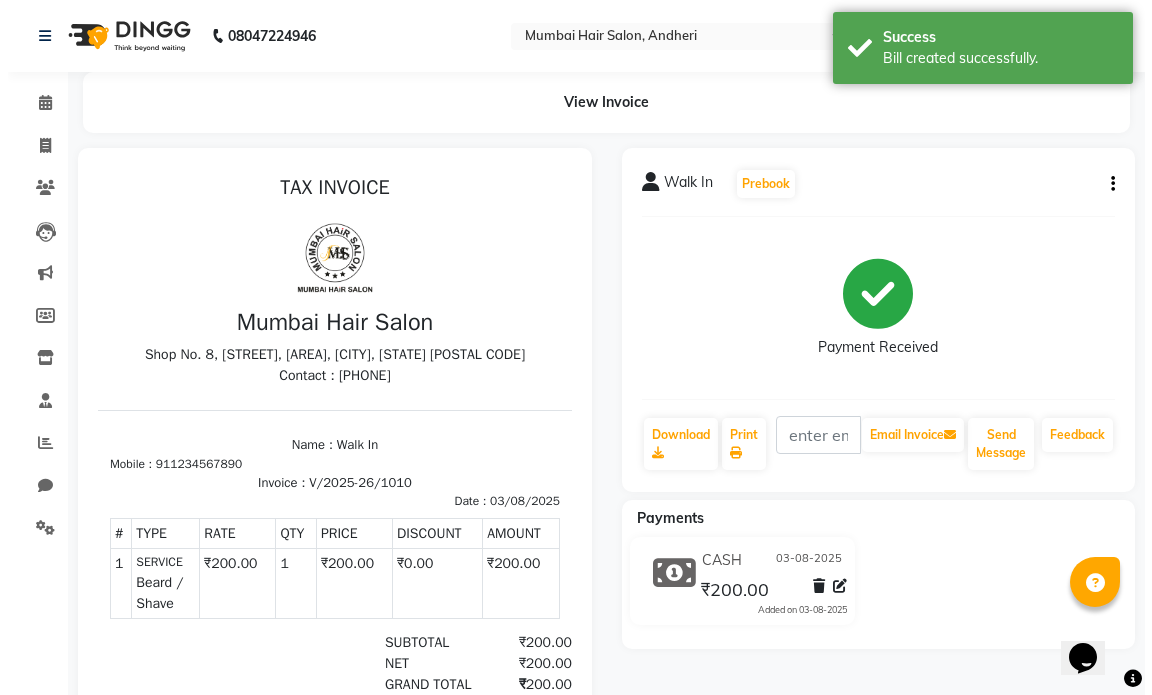 scroll, scrollTop: 0, scrollLeft: 0, axis: both 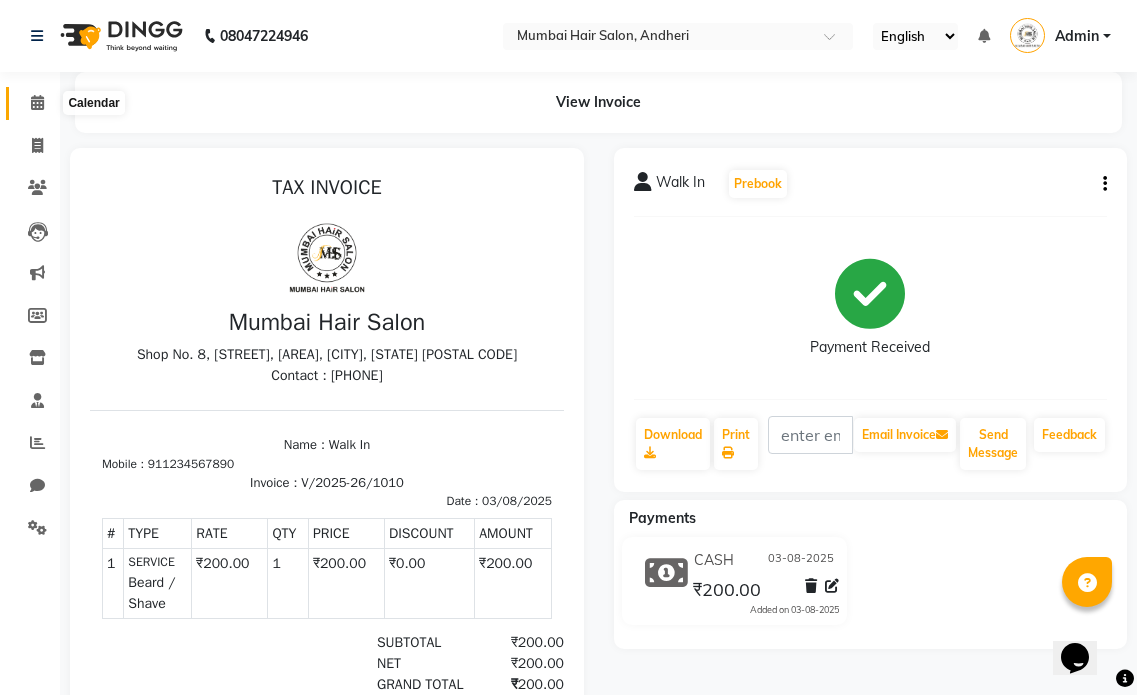 click 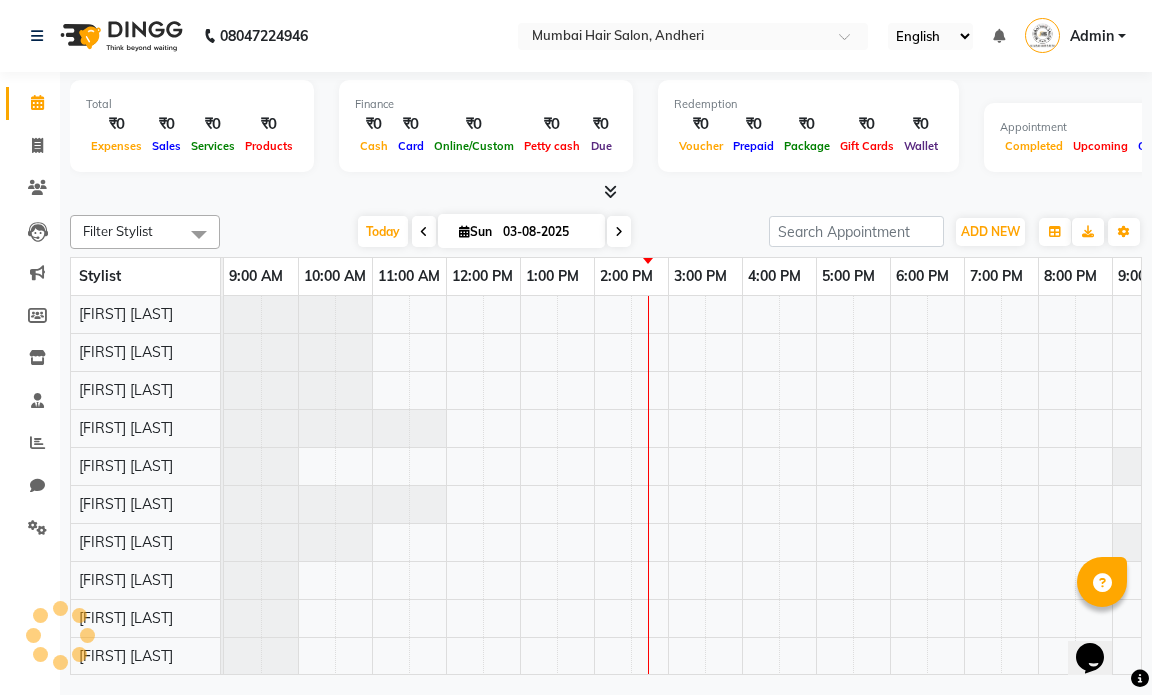 scroll, scrollTop: 0, scrollLeft: 0, axis: both 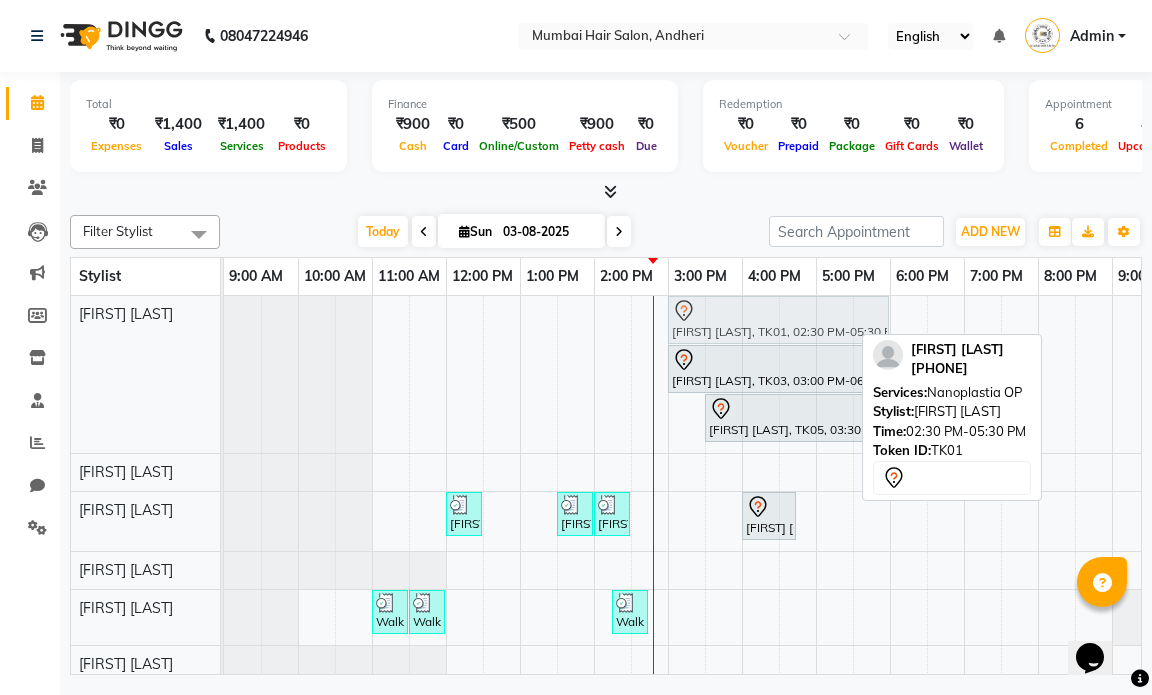 click on "[FIRST] [LAST], TK01, 02:30 PM-05:30 PM, Nanoplastia OP             [FIRST] [LAST], TK03, 03:00 PM-06:00 PM, Global Highlights - Below Shoulder              [FIRST] [LAST], TK05, 03:30 PM-06:30 PM, Highlights/Balayage/Ombre - Medium OP             [FIRST] [LAST], TK01, 02:30 PM-05:30 PM, Nanoplastia OP" at bounding box center [224, 374] 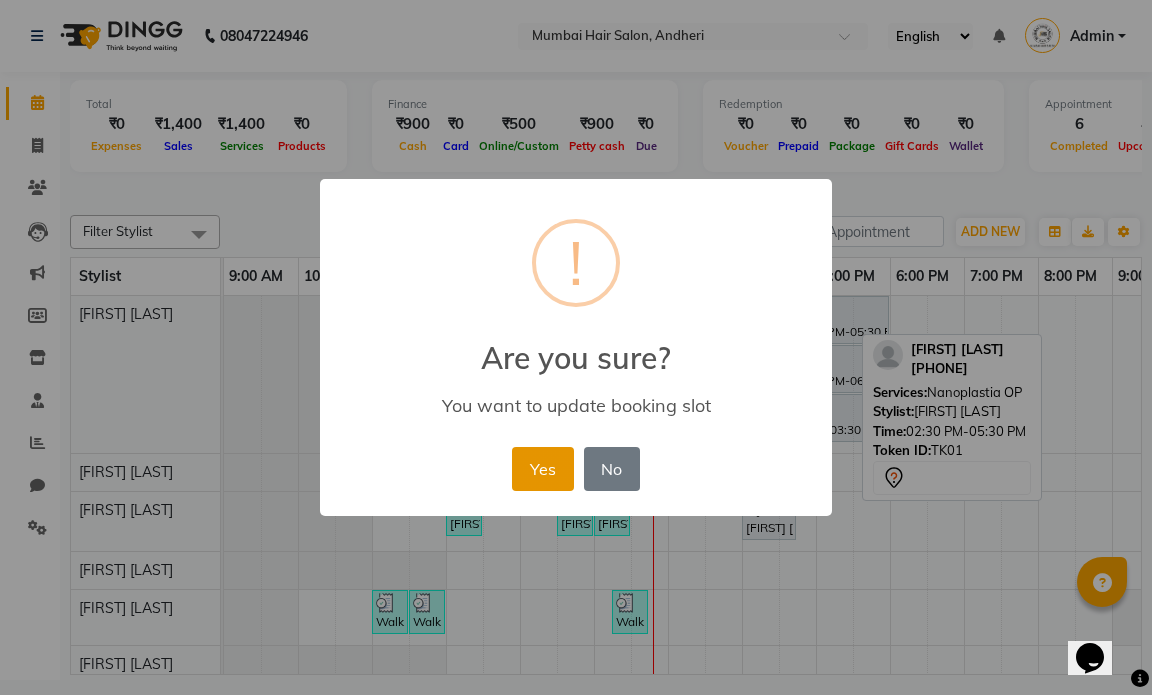 click on "Yes" at bounding box center (542, 469) 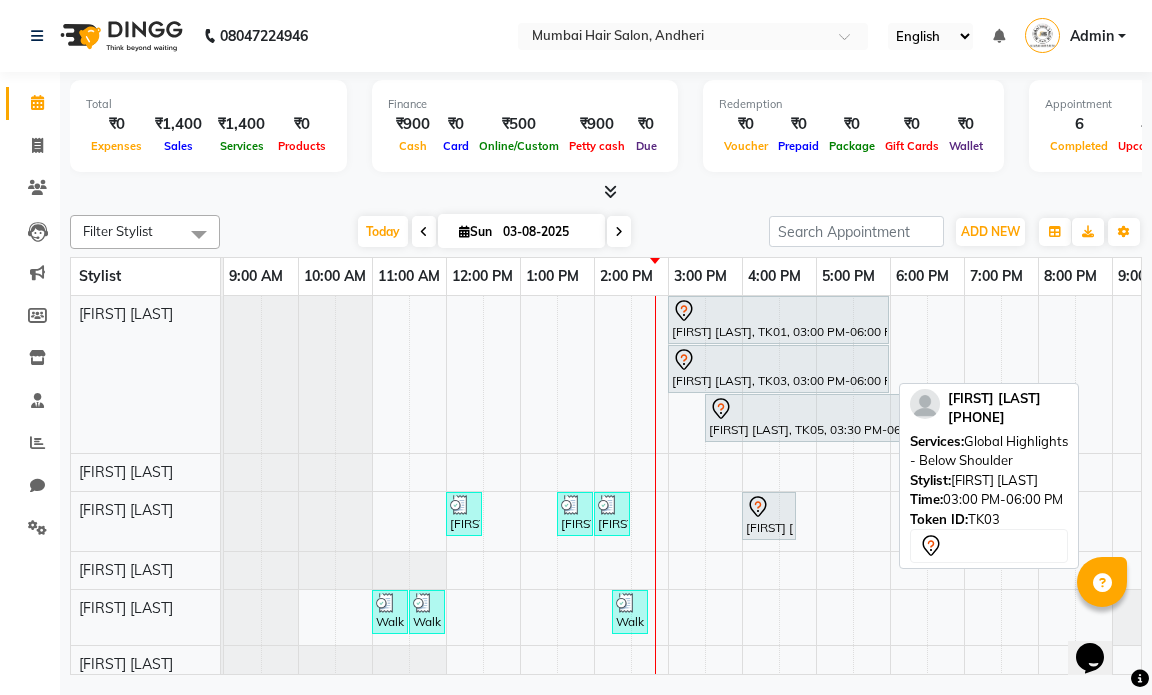 click on "[FIRST] [LAST], TK03, 03:00 PM-06:00 PM, Global Highlights - Below Shoulder" at bounding box center [778, 369] 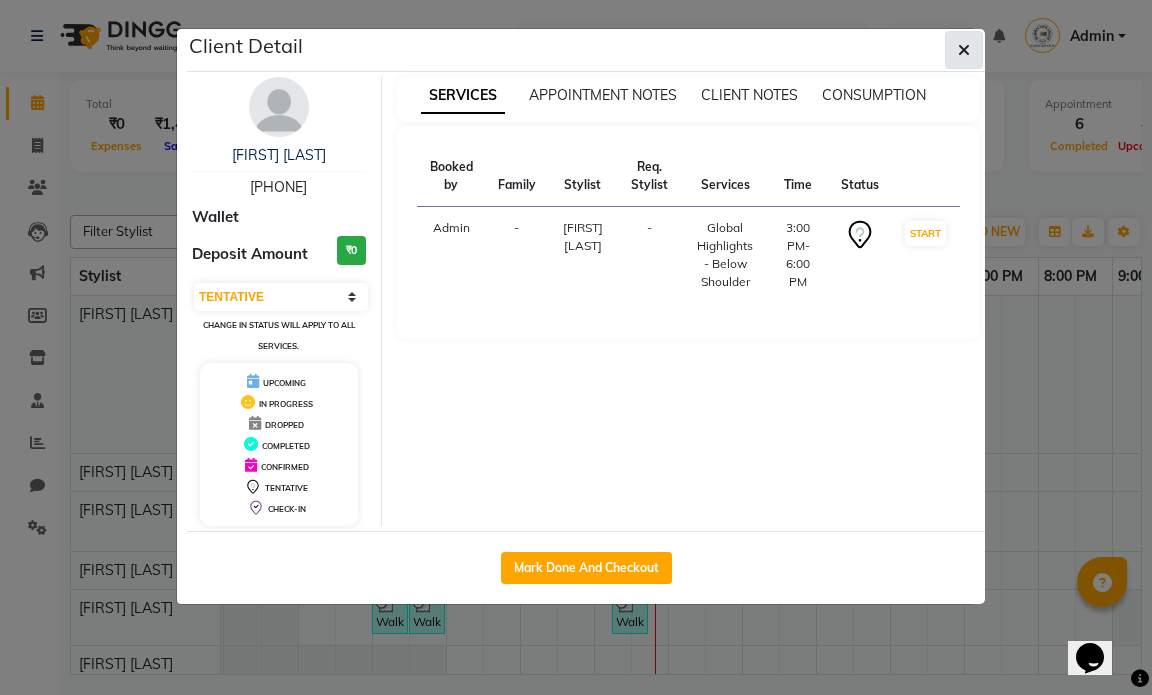 click 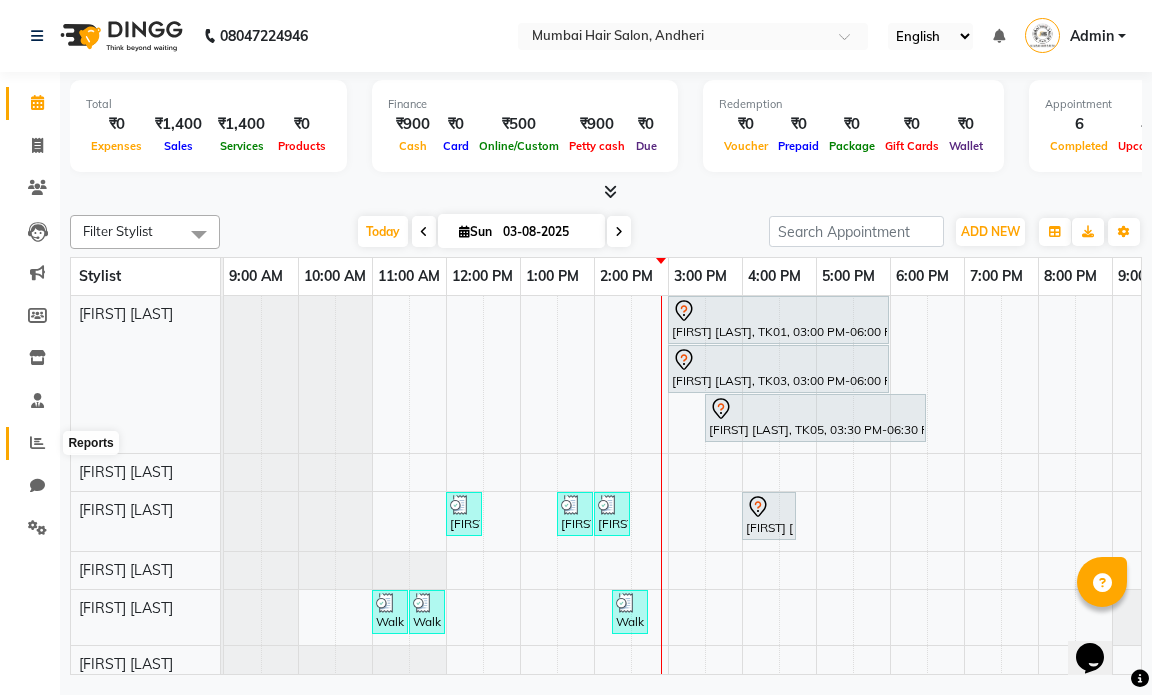 click 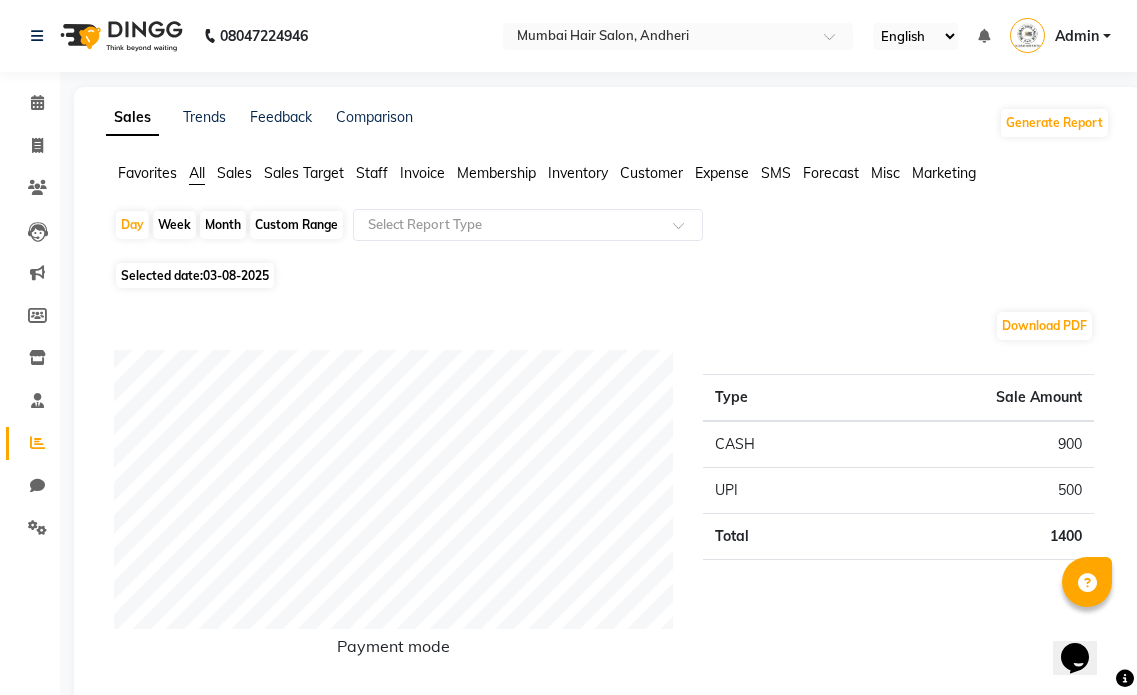 click on "Month" 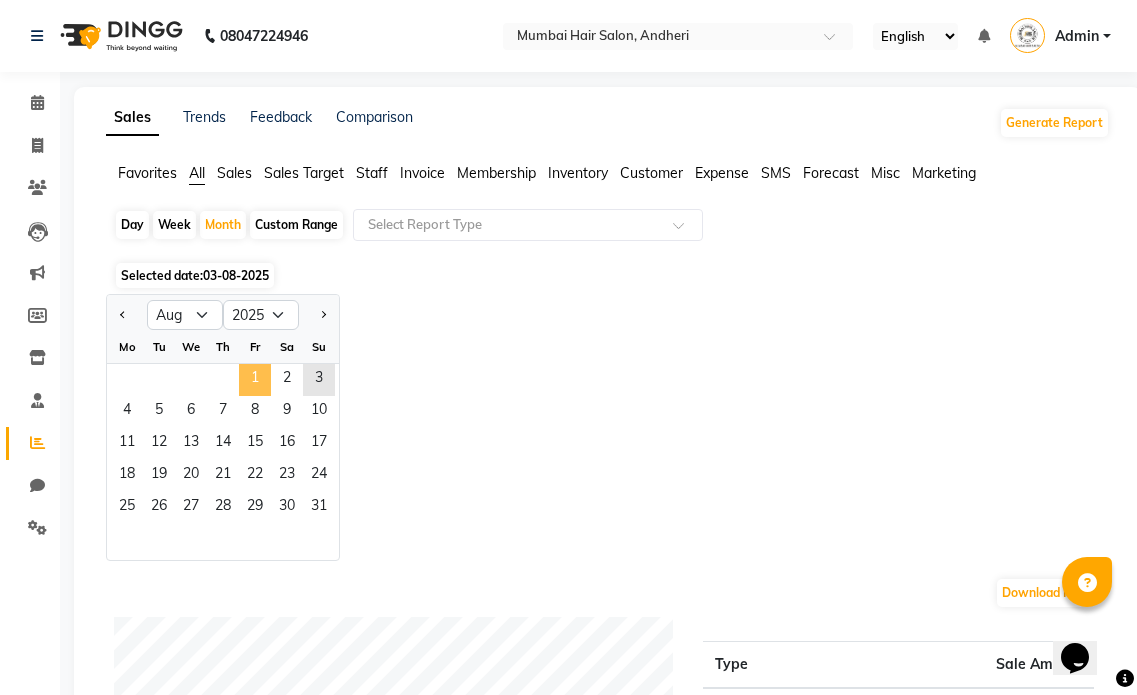 click on "1" 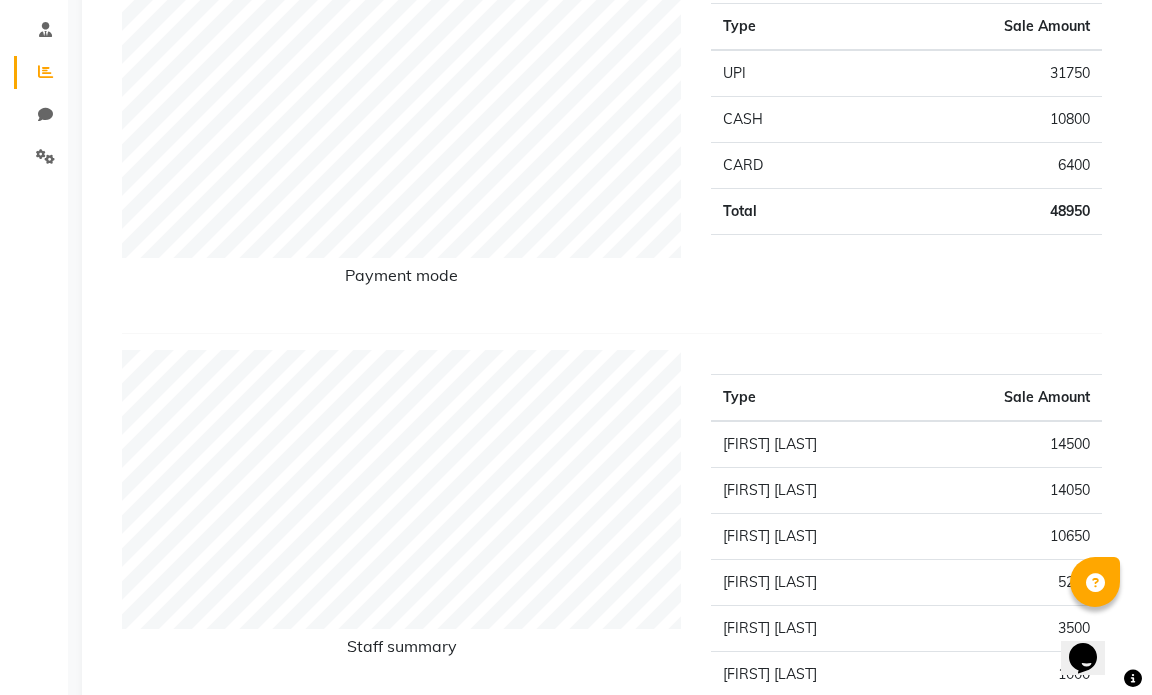 scroll, scrollTop: 0, scrollLeft: 0, axis: both 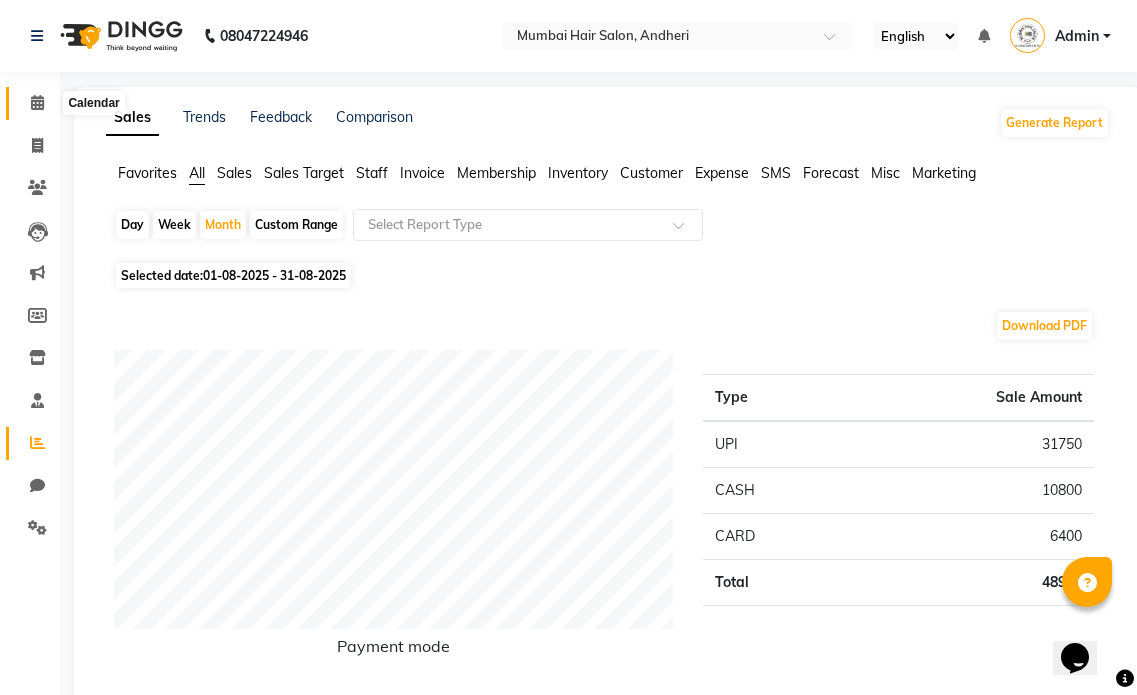 click 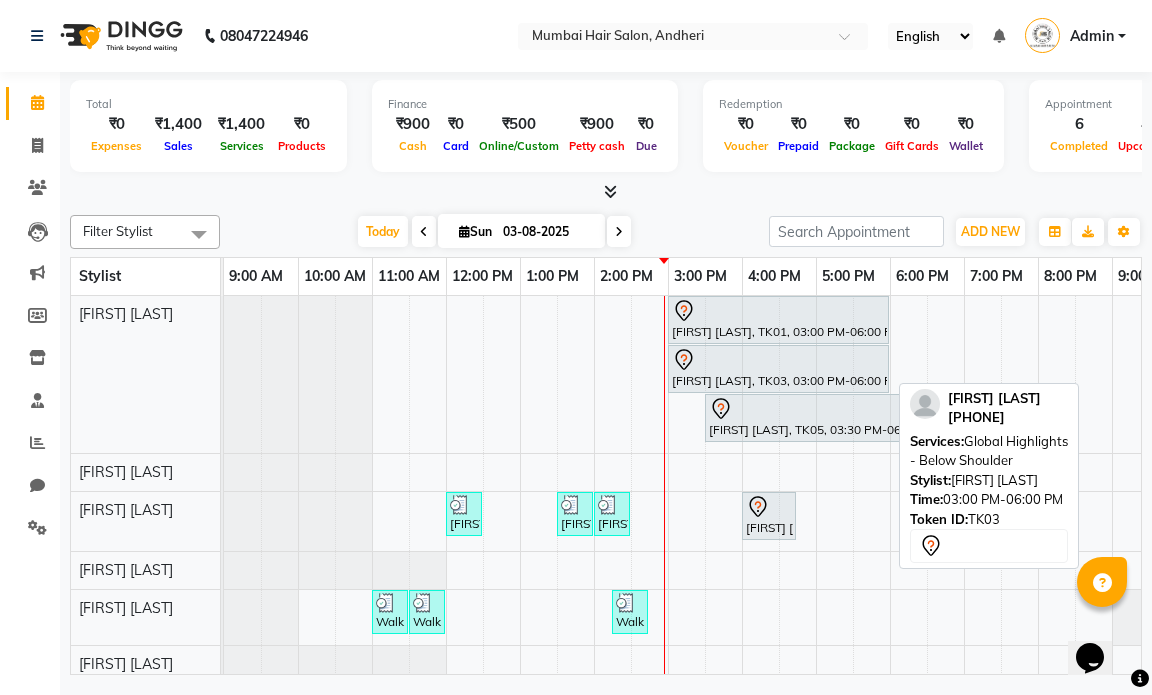 click on "[FIRST] [LAST], TK03, 03:00 PM-06:00 PM, Global Highlights - Below Shoulder" at bounding box center [778, 369] 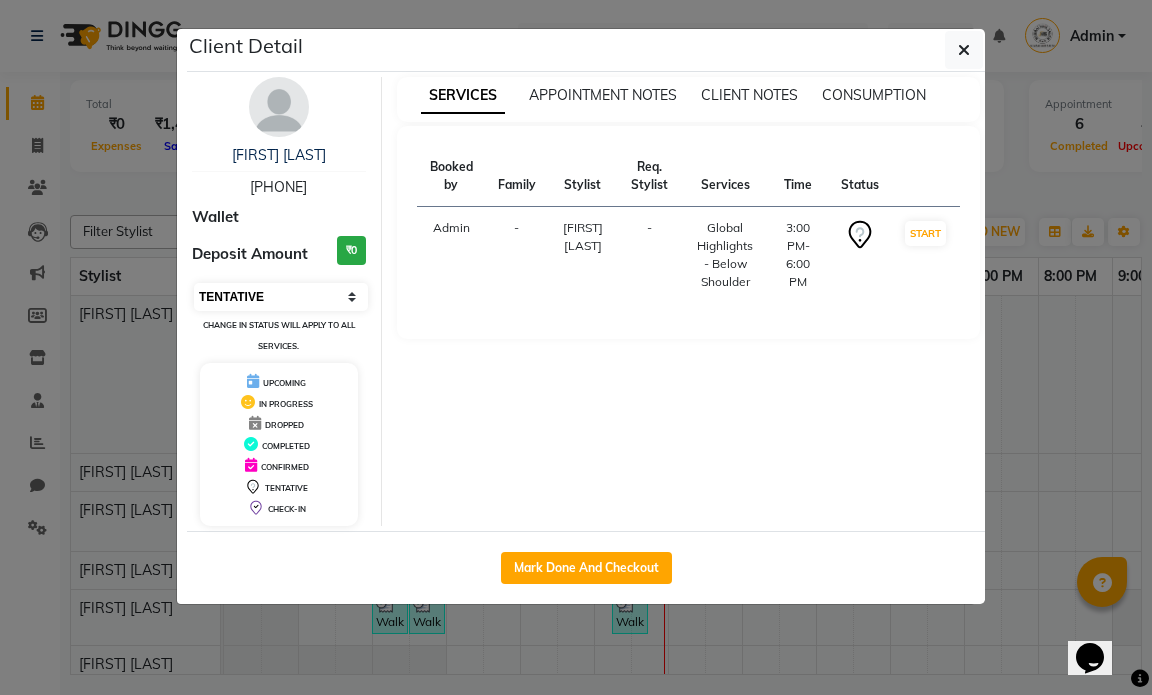 click on "Select IN SERVICE CONFIRMED TENTATIVE CHECK IN MARK DONE DROPPED UPCOMING" at bounding box center [281, 297] 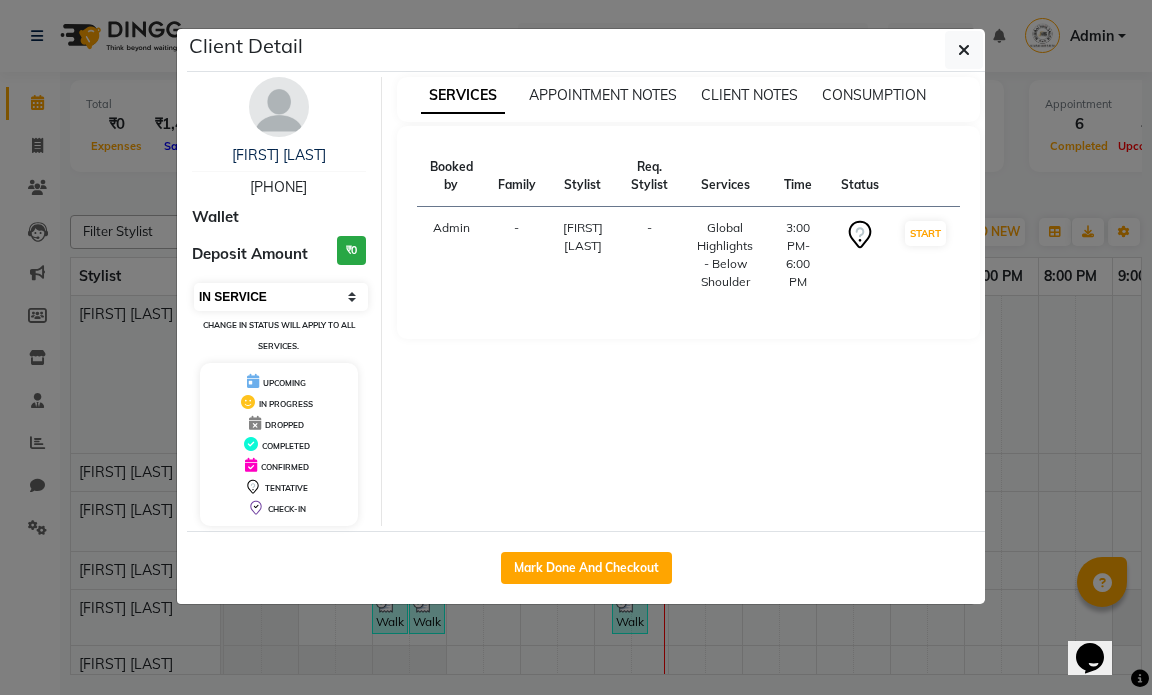 click on "Select IN SERVICE CONFIRMED TENTATIVE CHECK IN MARK DONE DROPPED UPCOMING" at bounding box center (281, 297) 